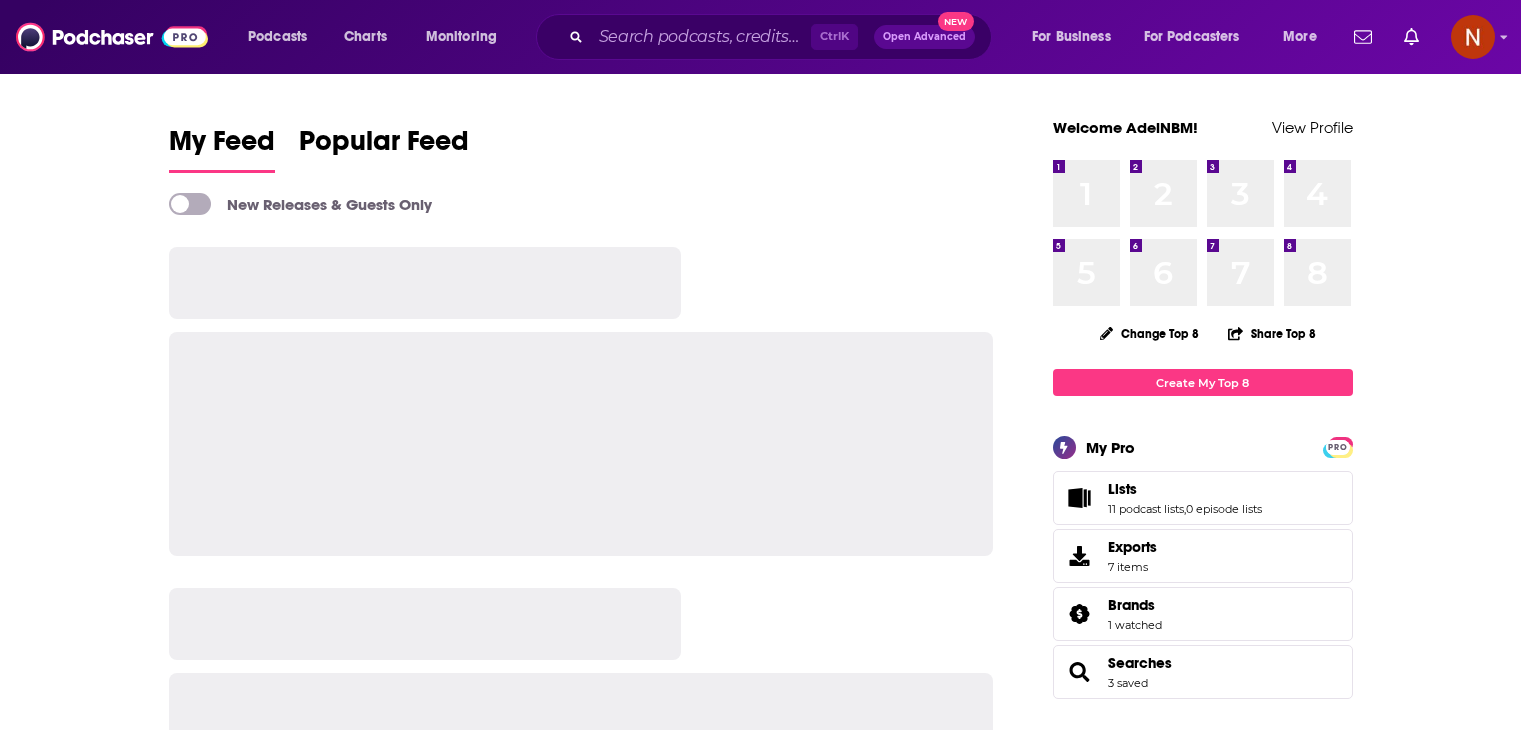 scroll, scrollTop: 0, scrollLeft: 0, axis: both 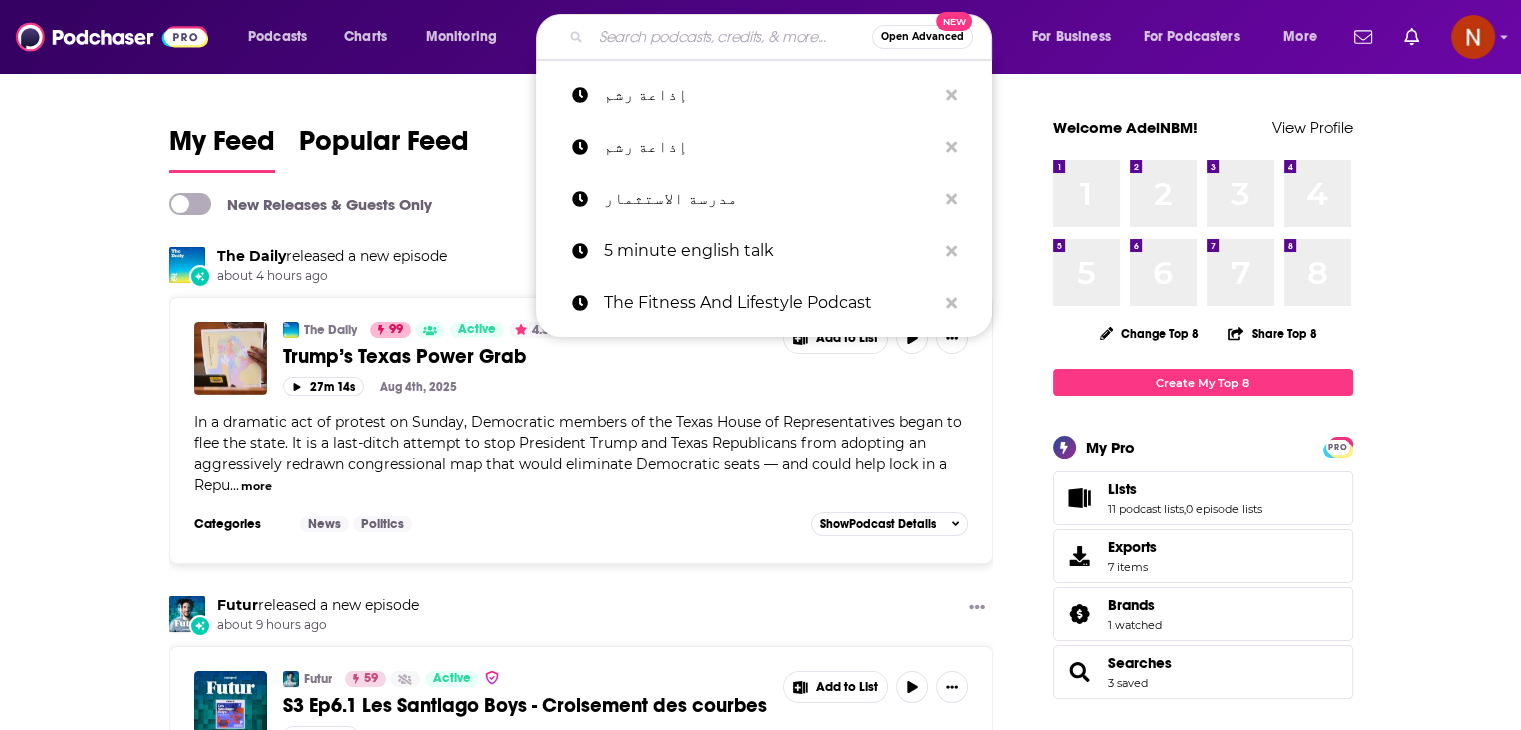 click at bounding box center (731, 37) 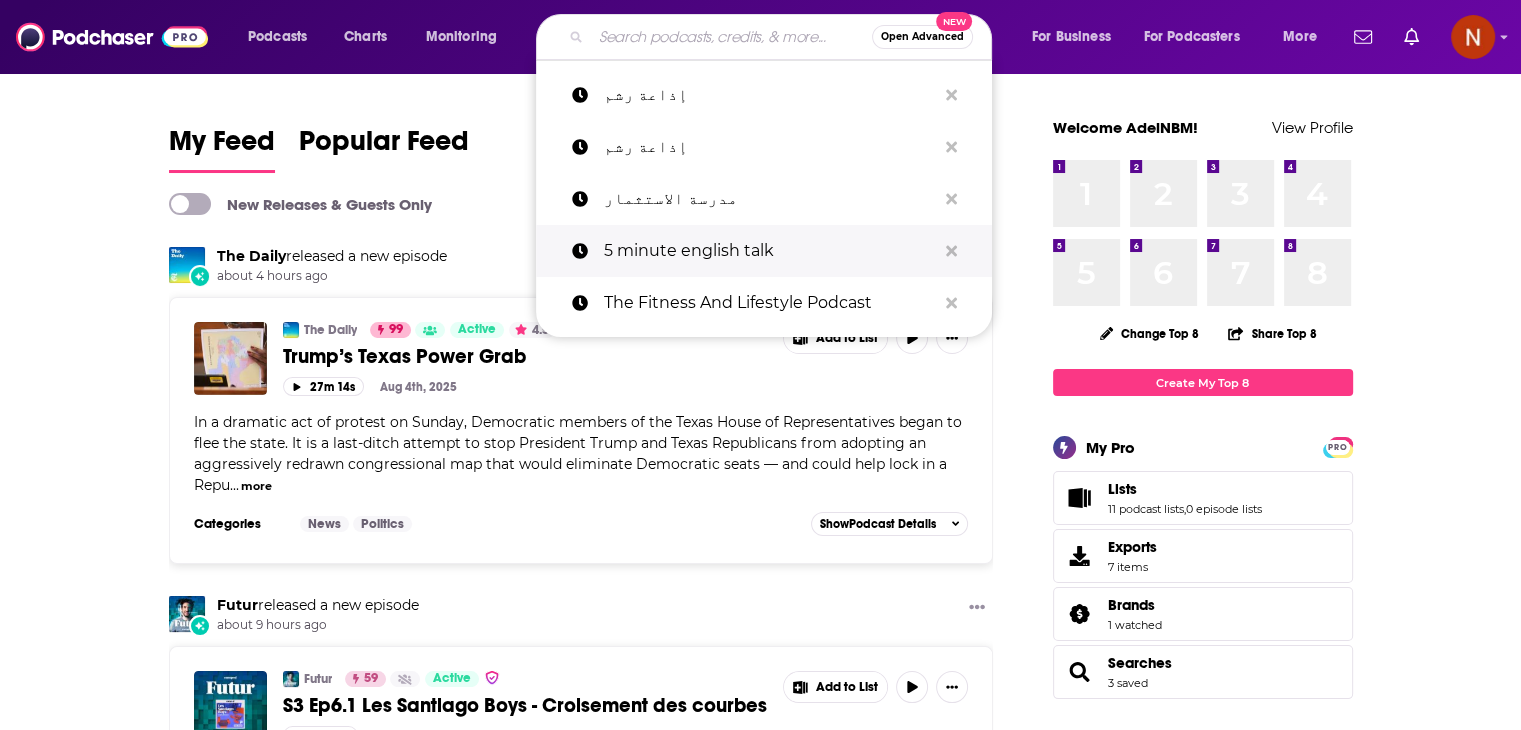 click on "5 minute english talk" at bounding box center (770, 251) 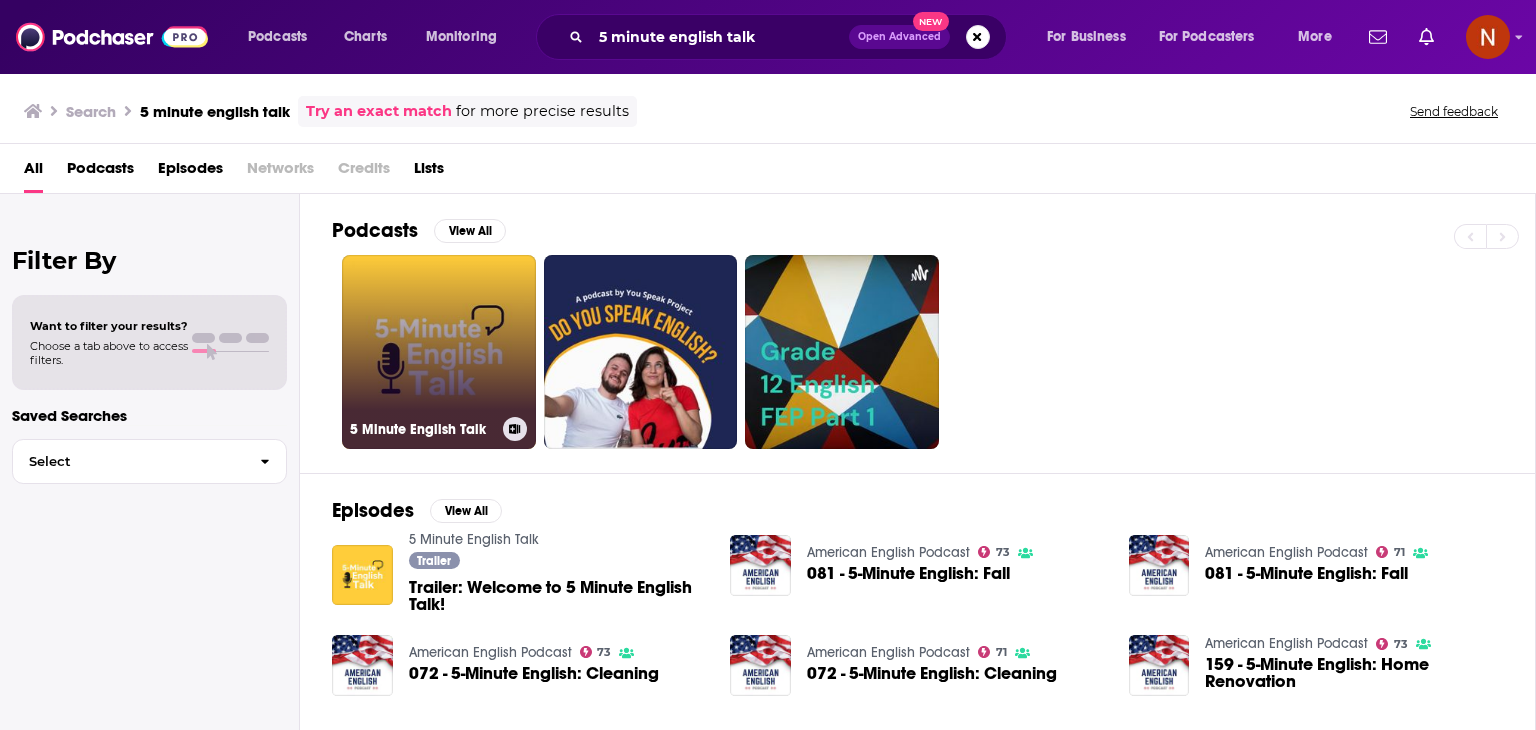 click on "5 Minute English Talk" at bounding box center (439, 352) 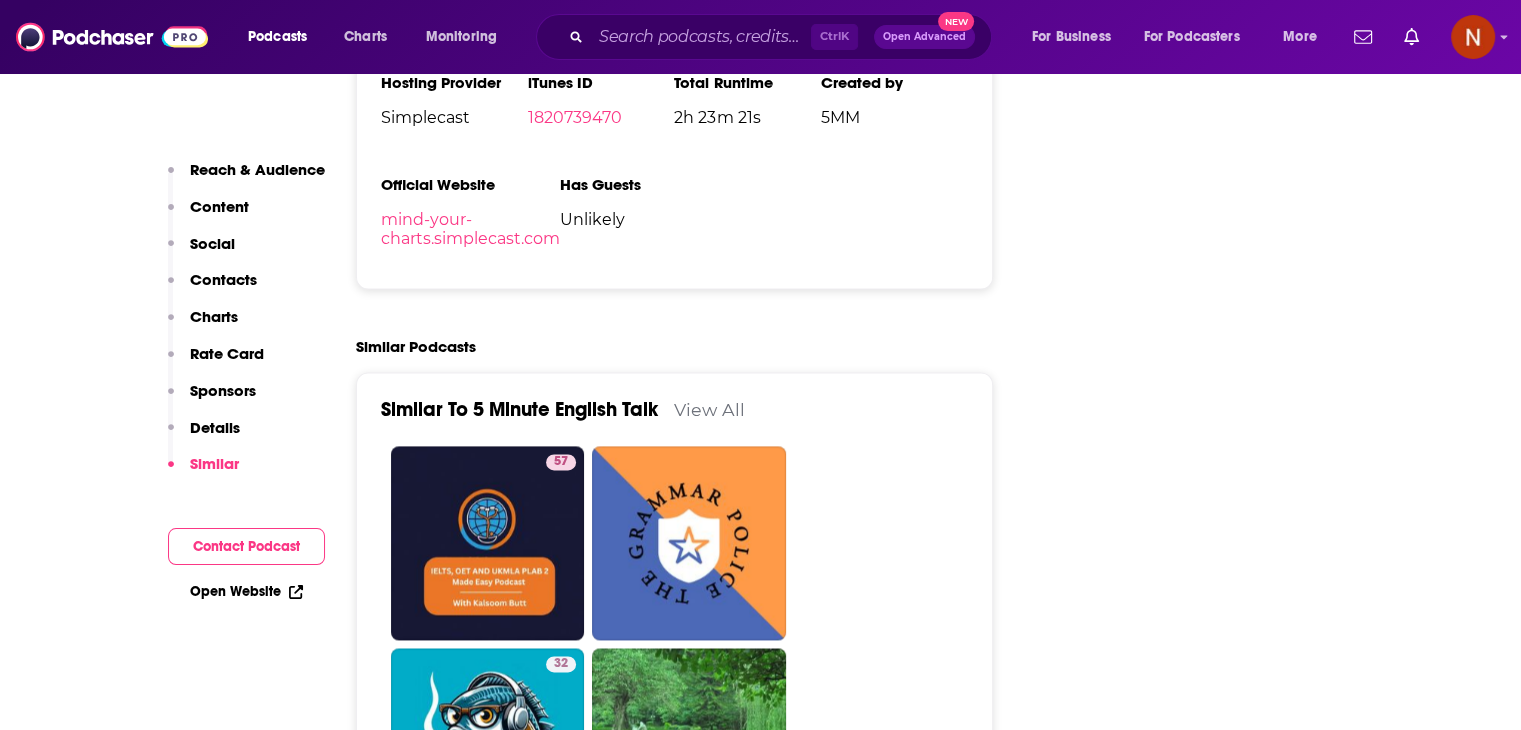 scroll, scrollTop: 2731, scrollLeft: 0, axis: vertical 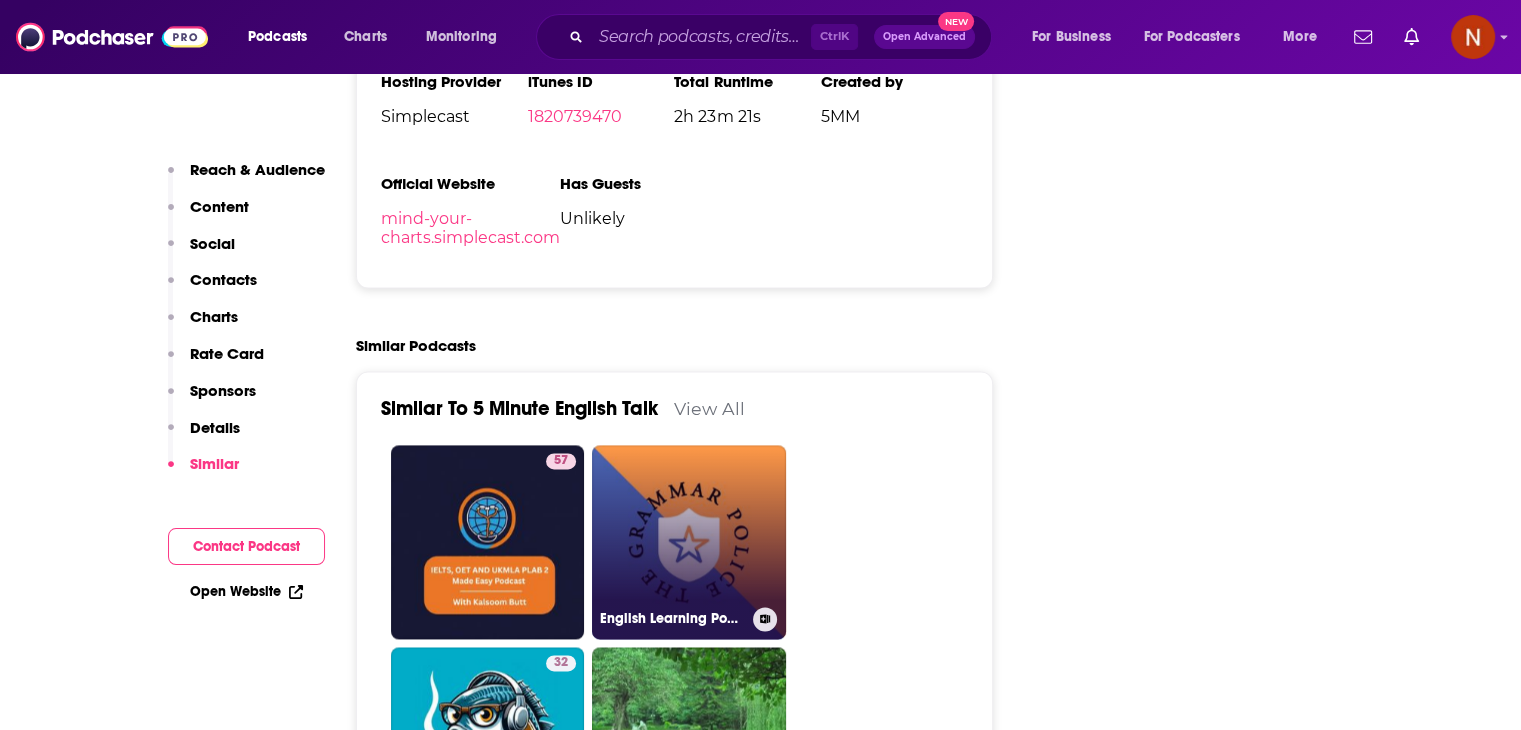 click on "English Learning Podcast - The Road to B2" at bounding box center [689, 542] 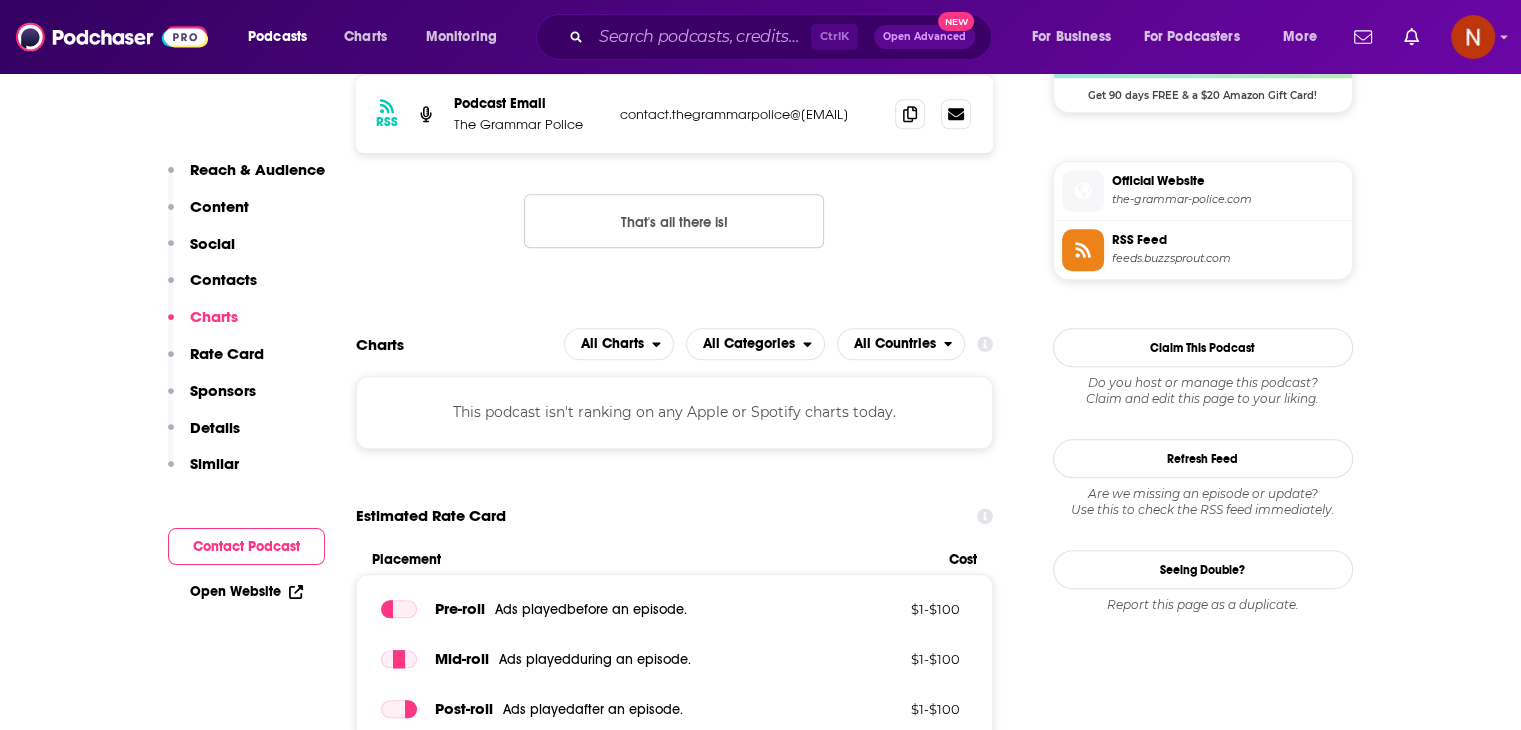 scroll, scrollTop: 1739, scrollLeft: 0, axis: vertical 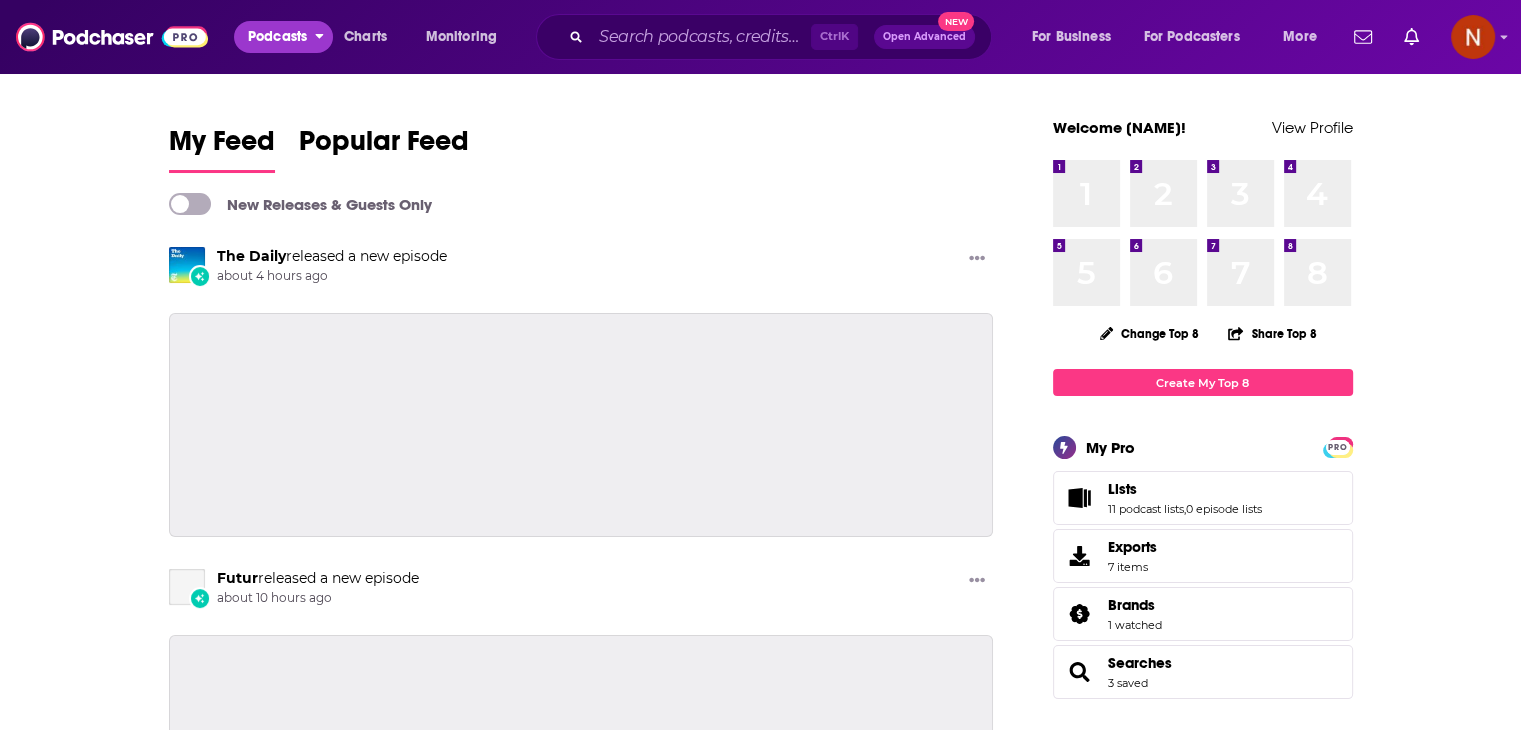 click on "Podcasts" at bounding box center (277, 37) 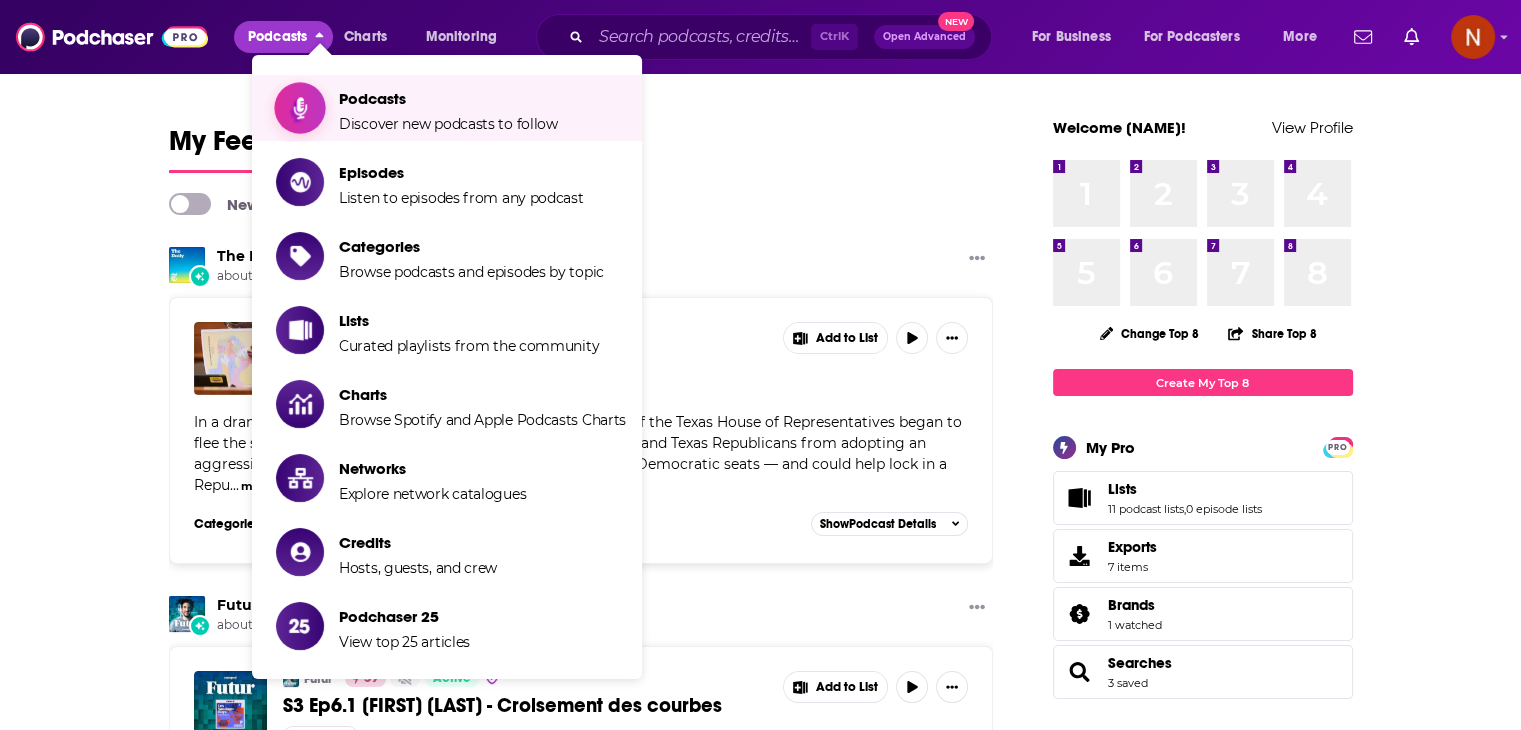 click on "Podcasts" at bounding box center [448, 98] 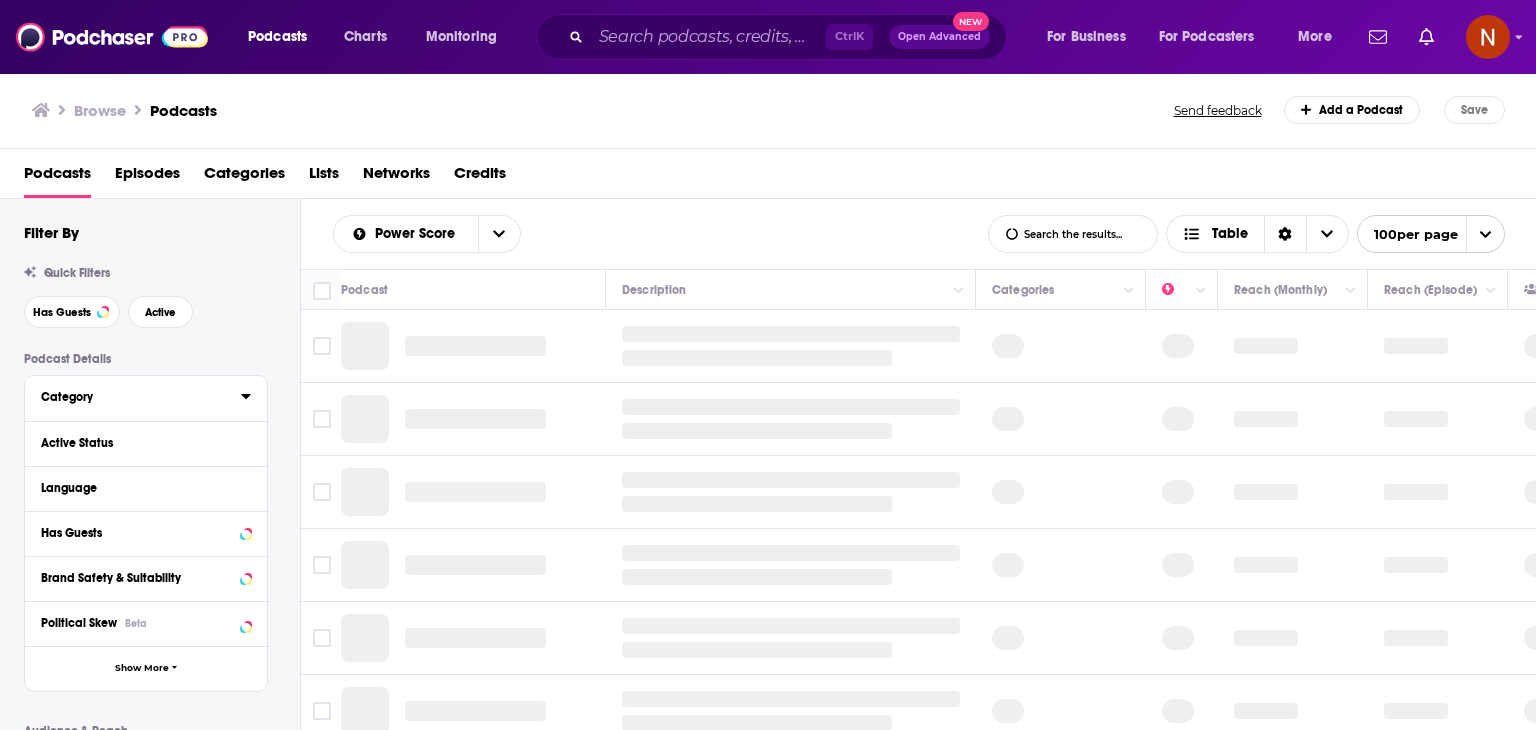click on "Category" at bounding box center (134, 397) 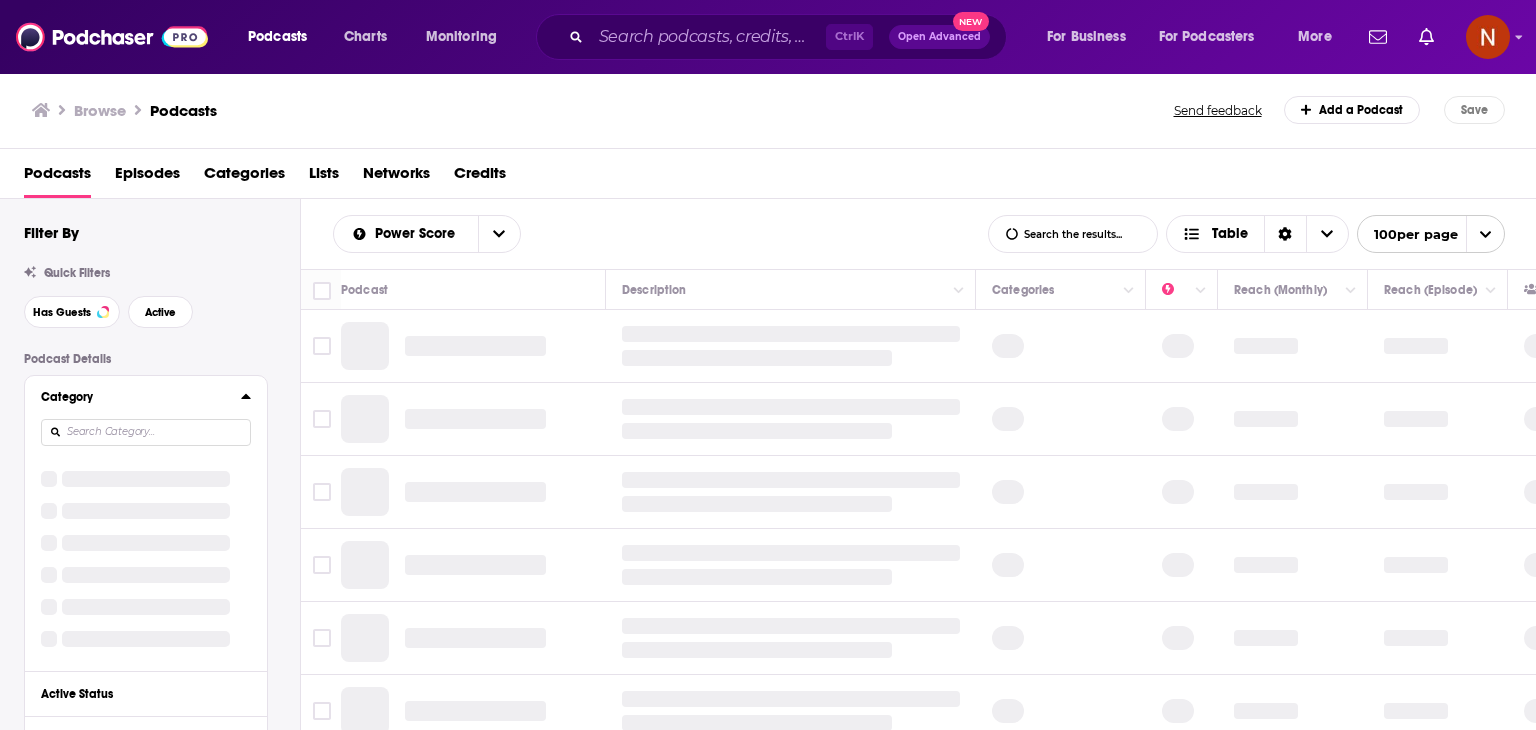click at bounding box center [146, 432] 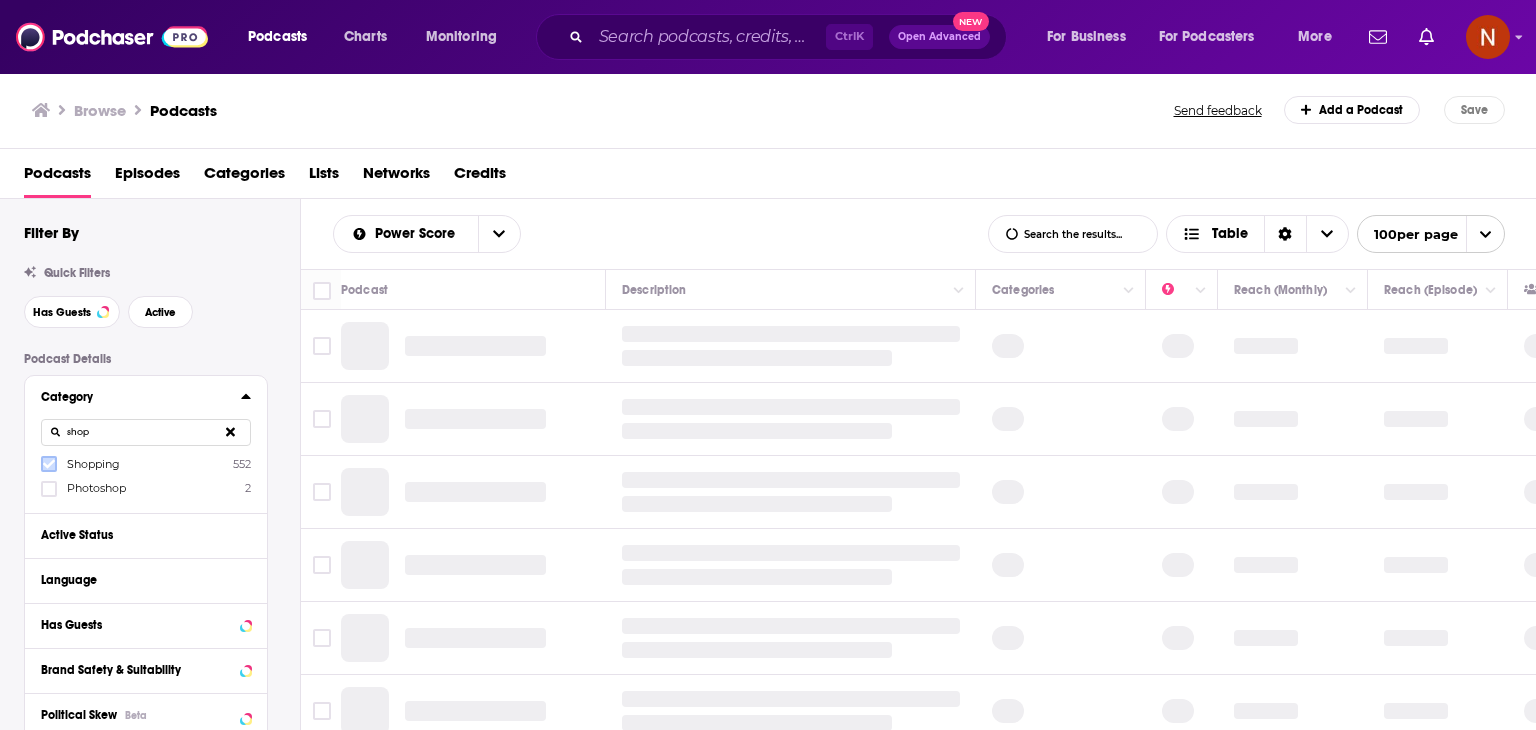 type on "shop" 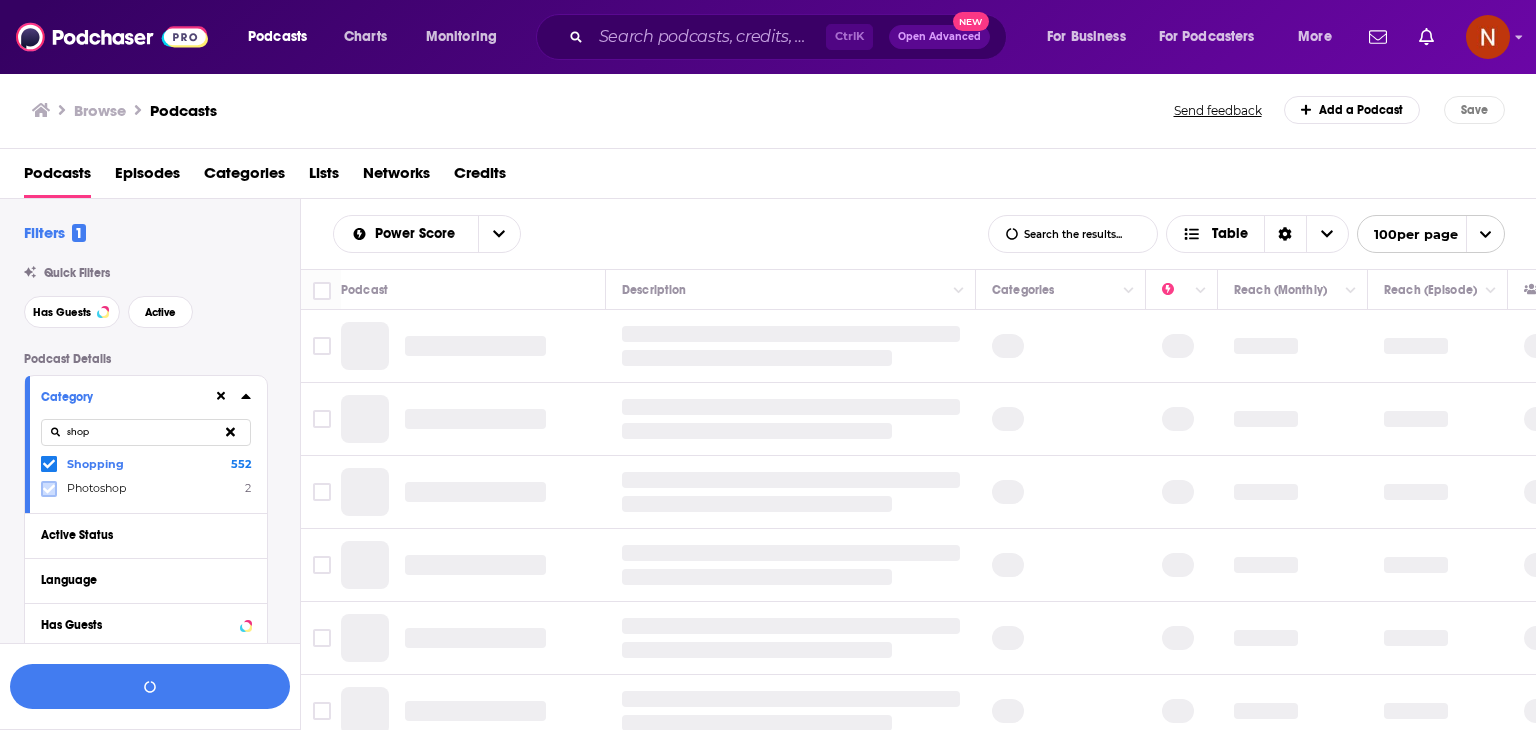 click 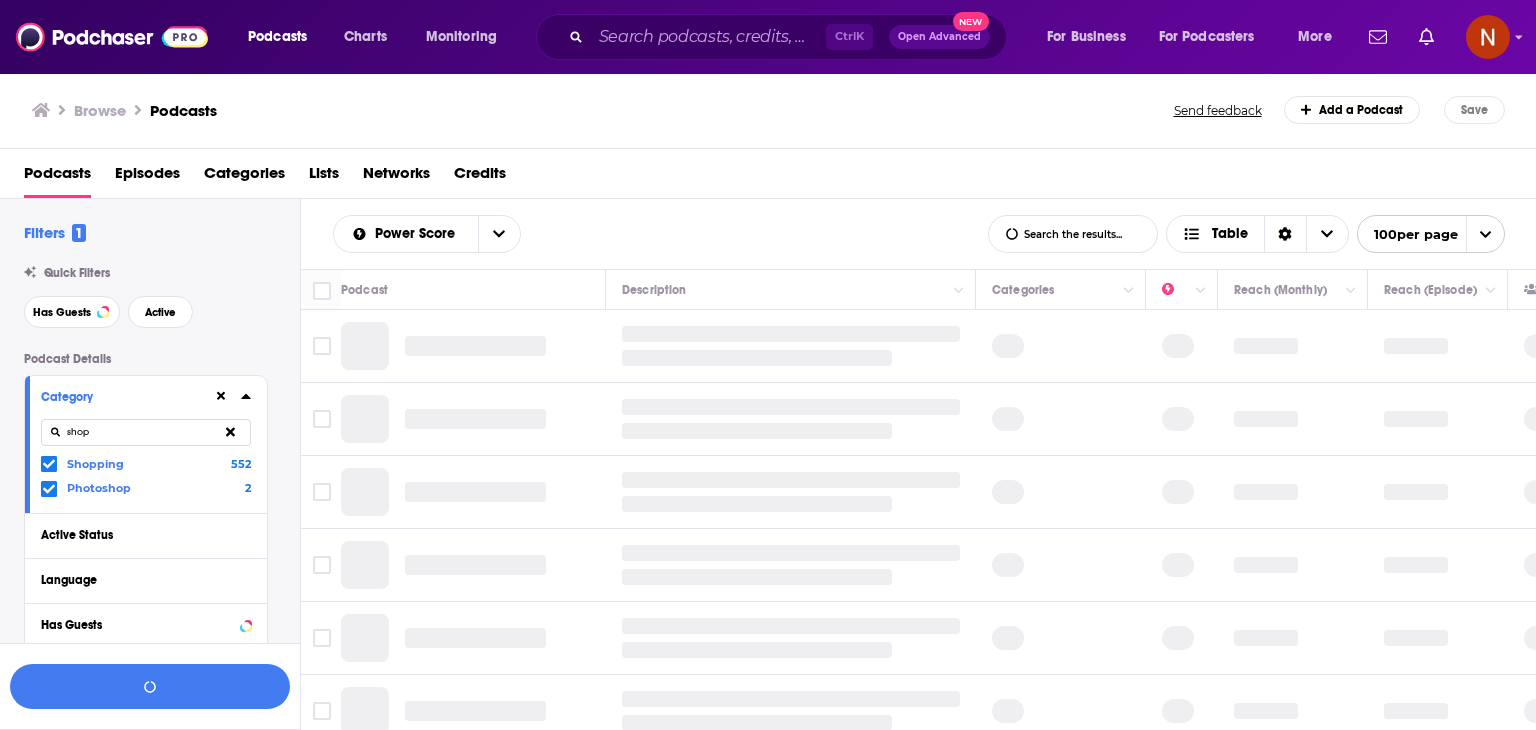 click on "shop" at bounding box center (146, 432) 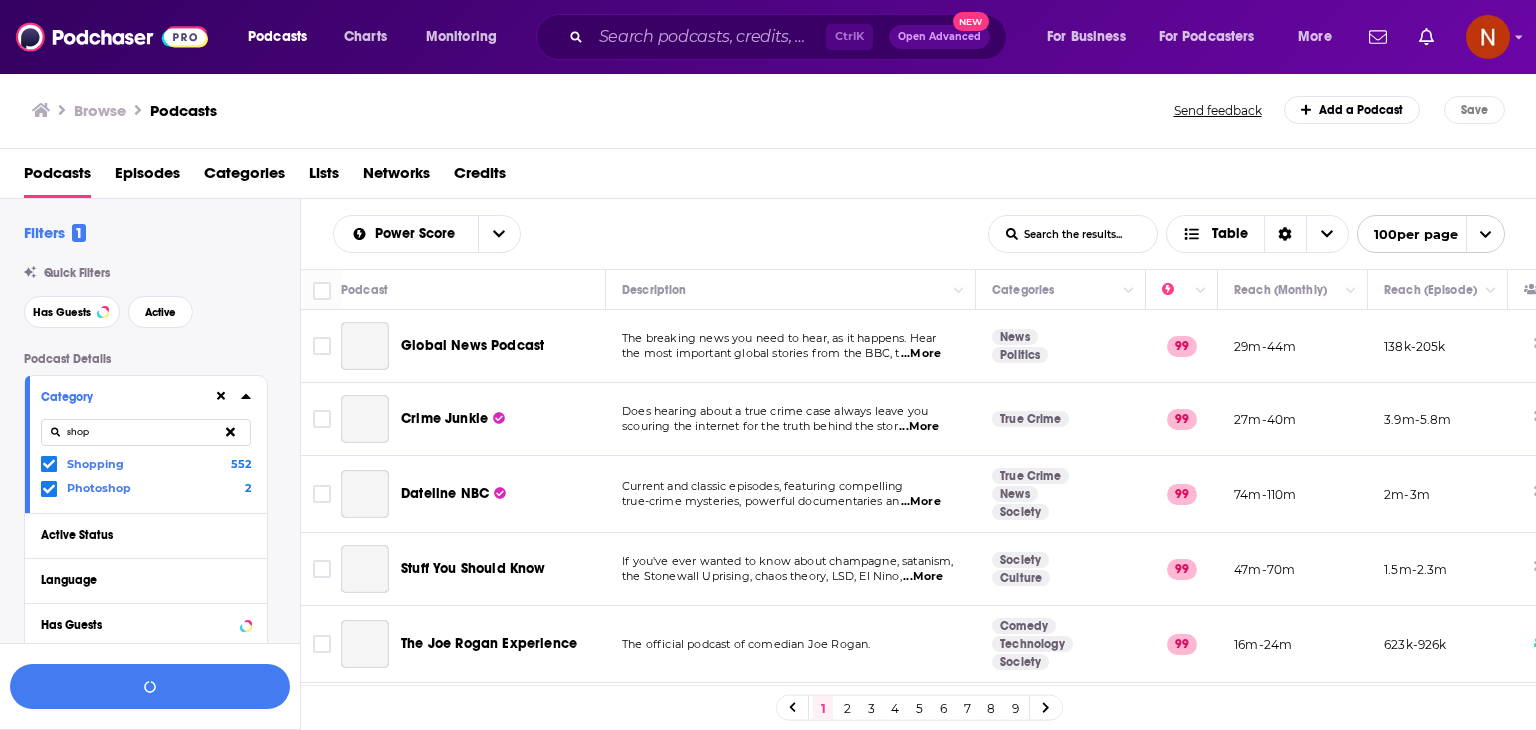 click on "shop" at bounding box center (146, 432) 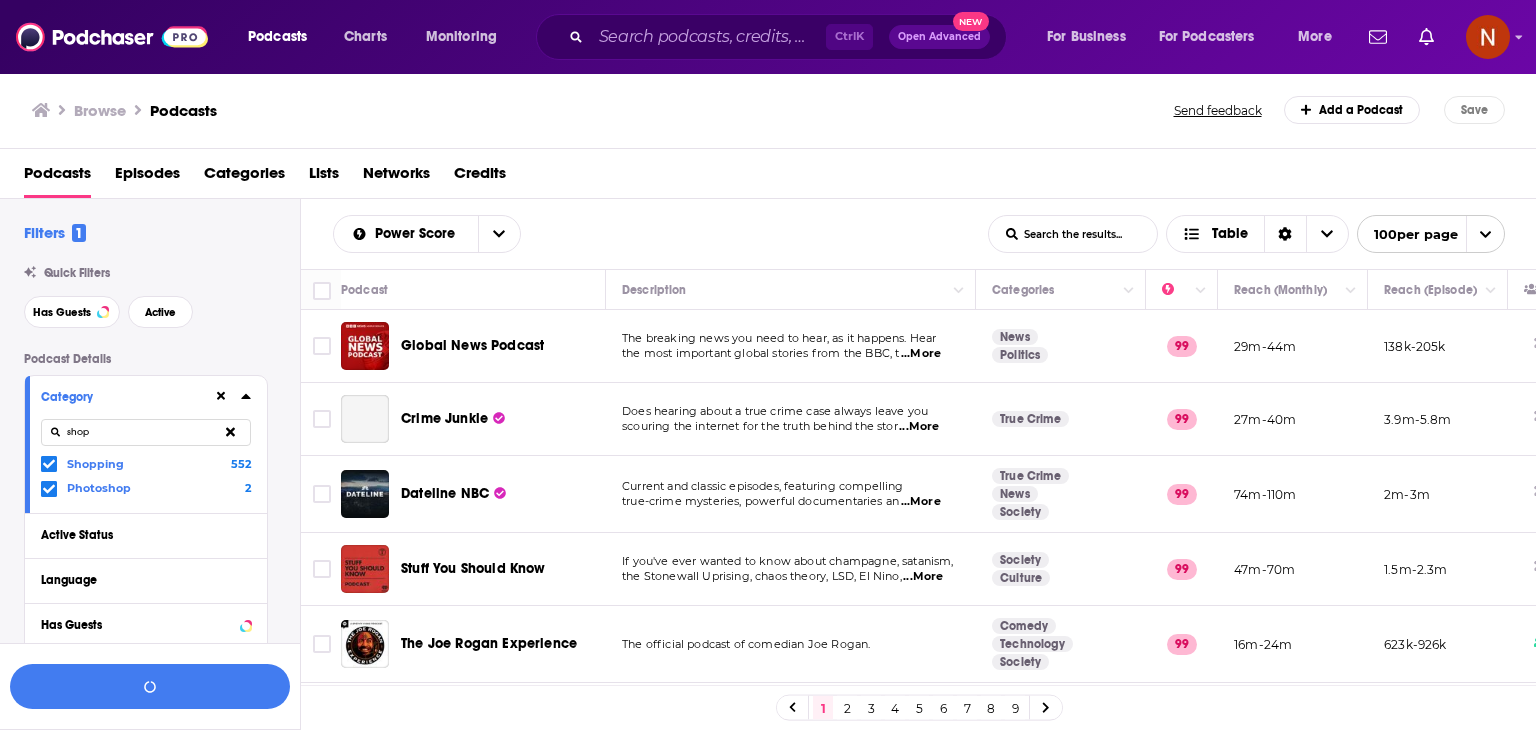 click on "shop" at bounding box center [146, 432] 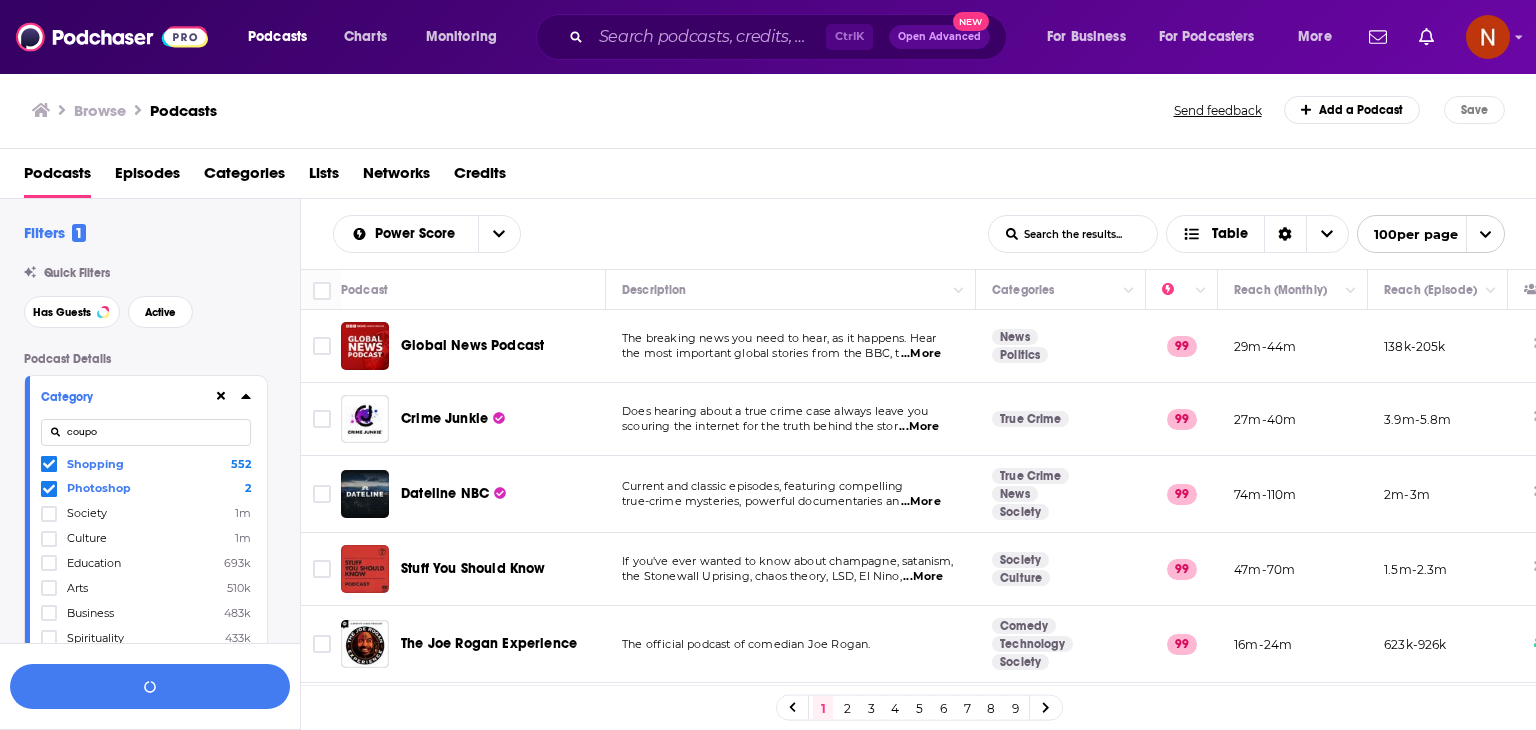 type on "coupon" 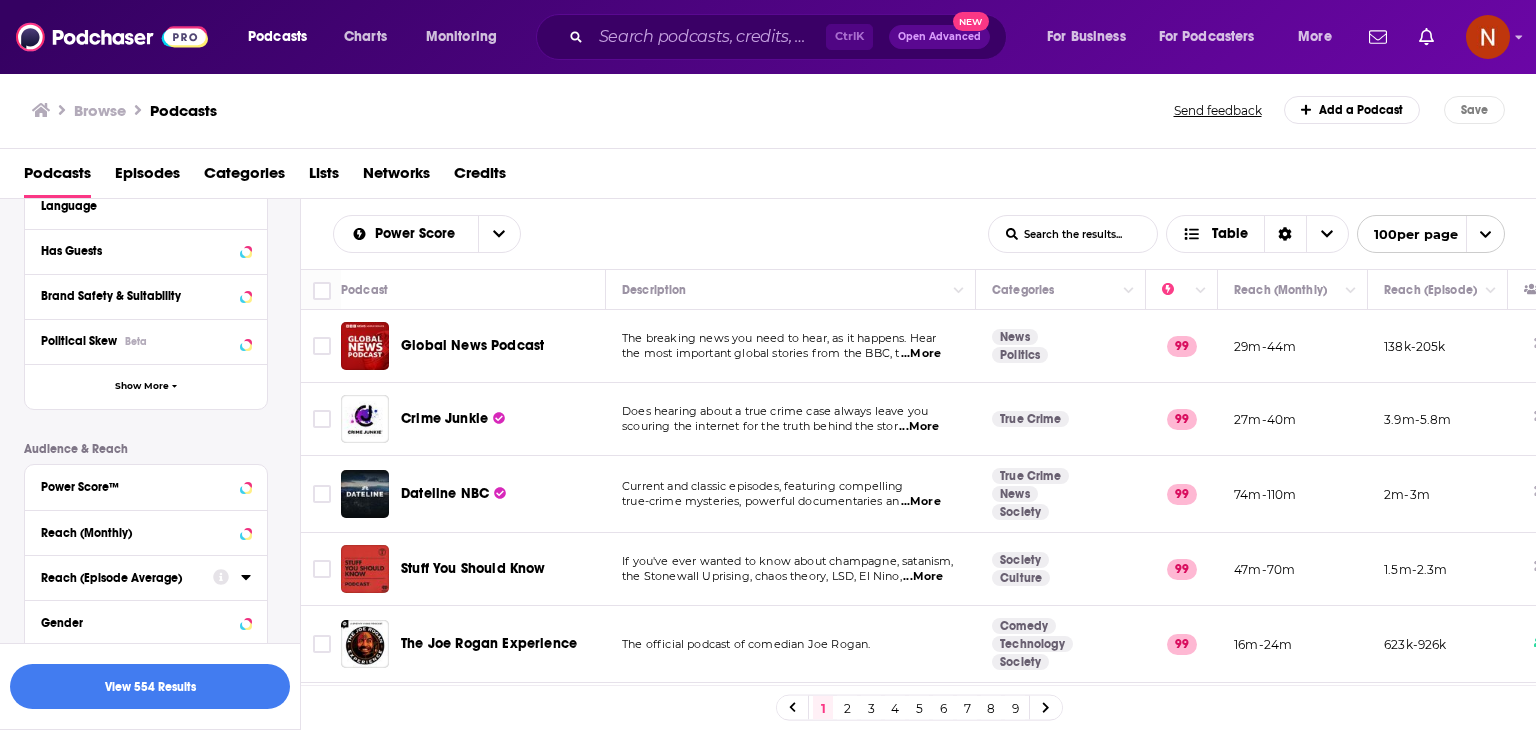 scroll, scrollTop: 555, scrollLeft: 0, axis: vertical 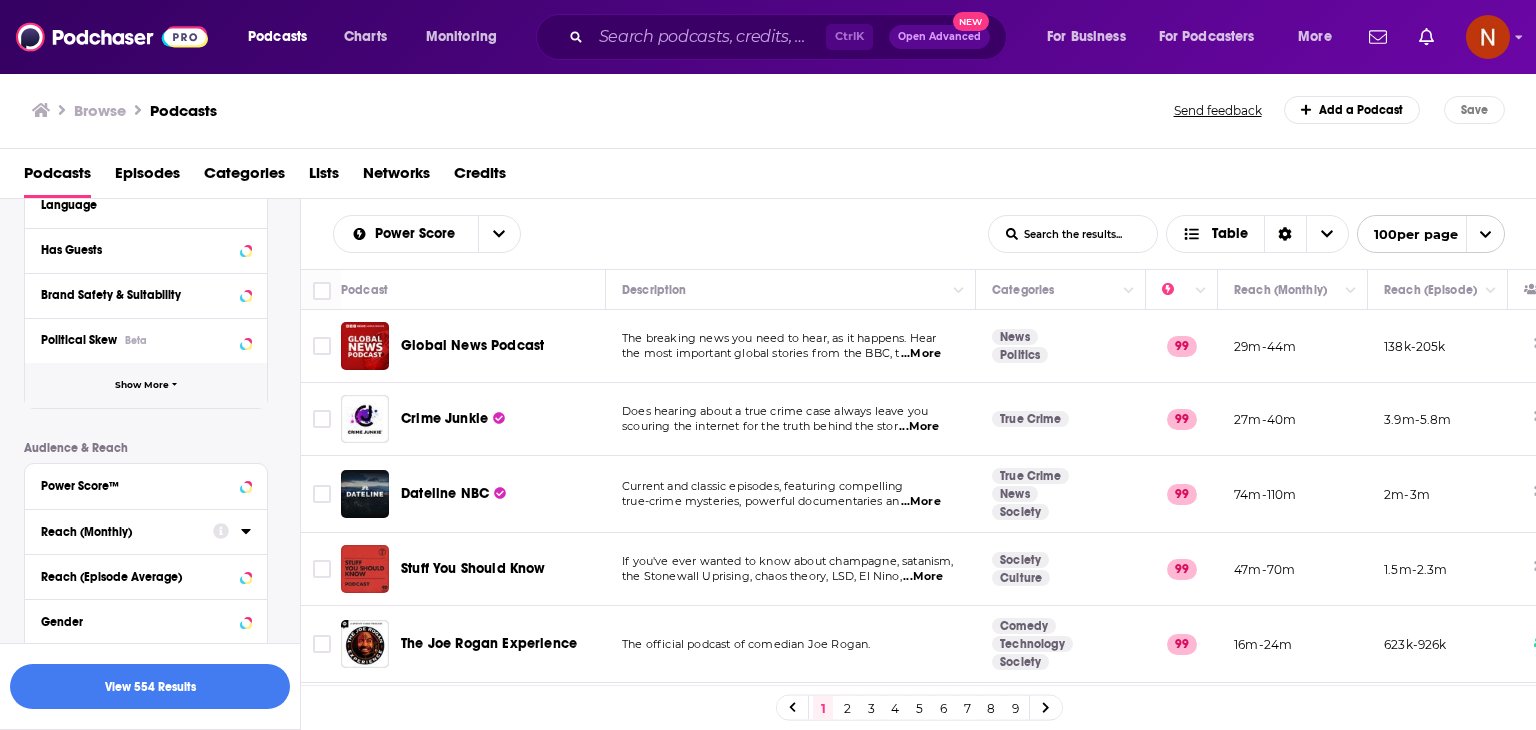 click on "Show More" at bounding box center (146, 385) 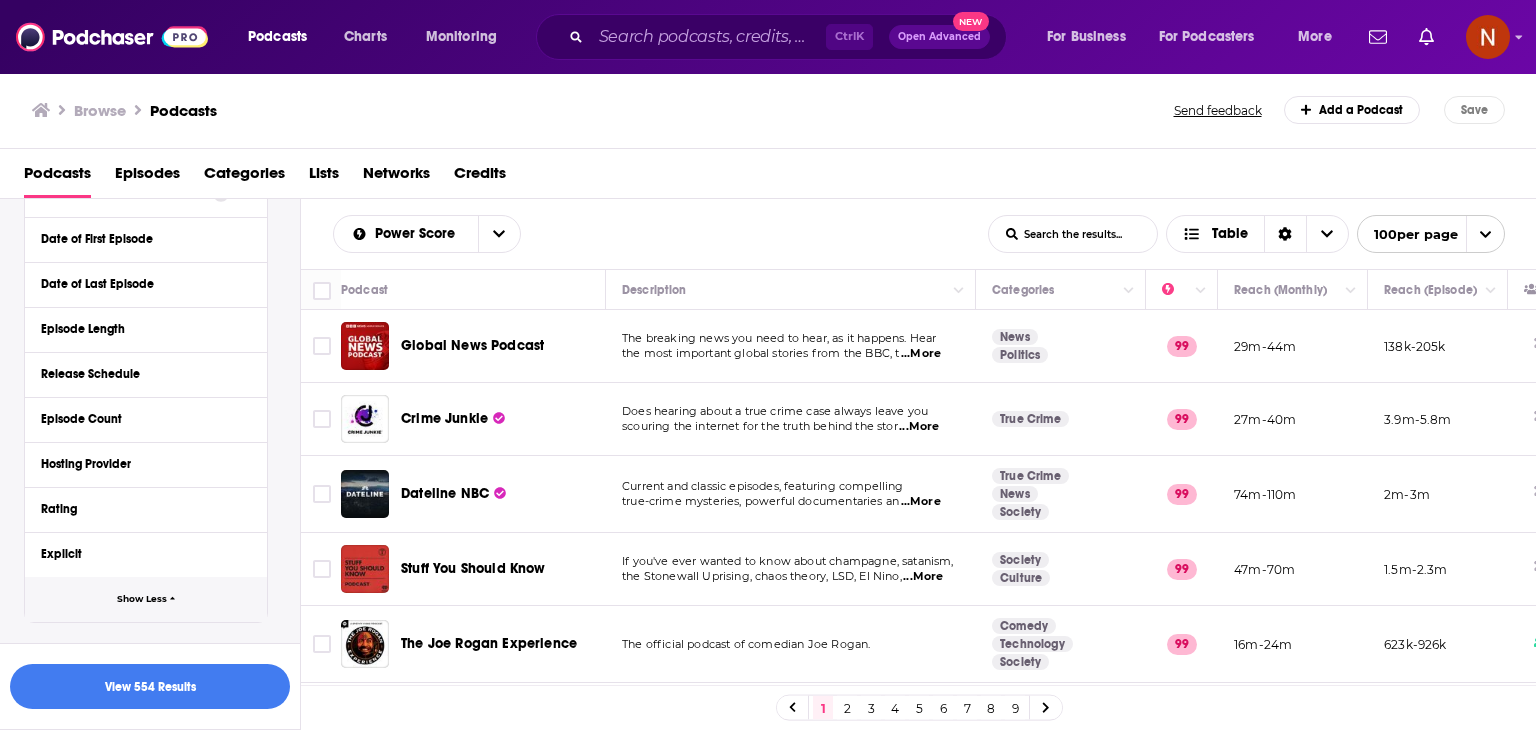 scroll, scrollTop: 771, scrollLeft: 0, axis: vertical 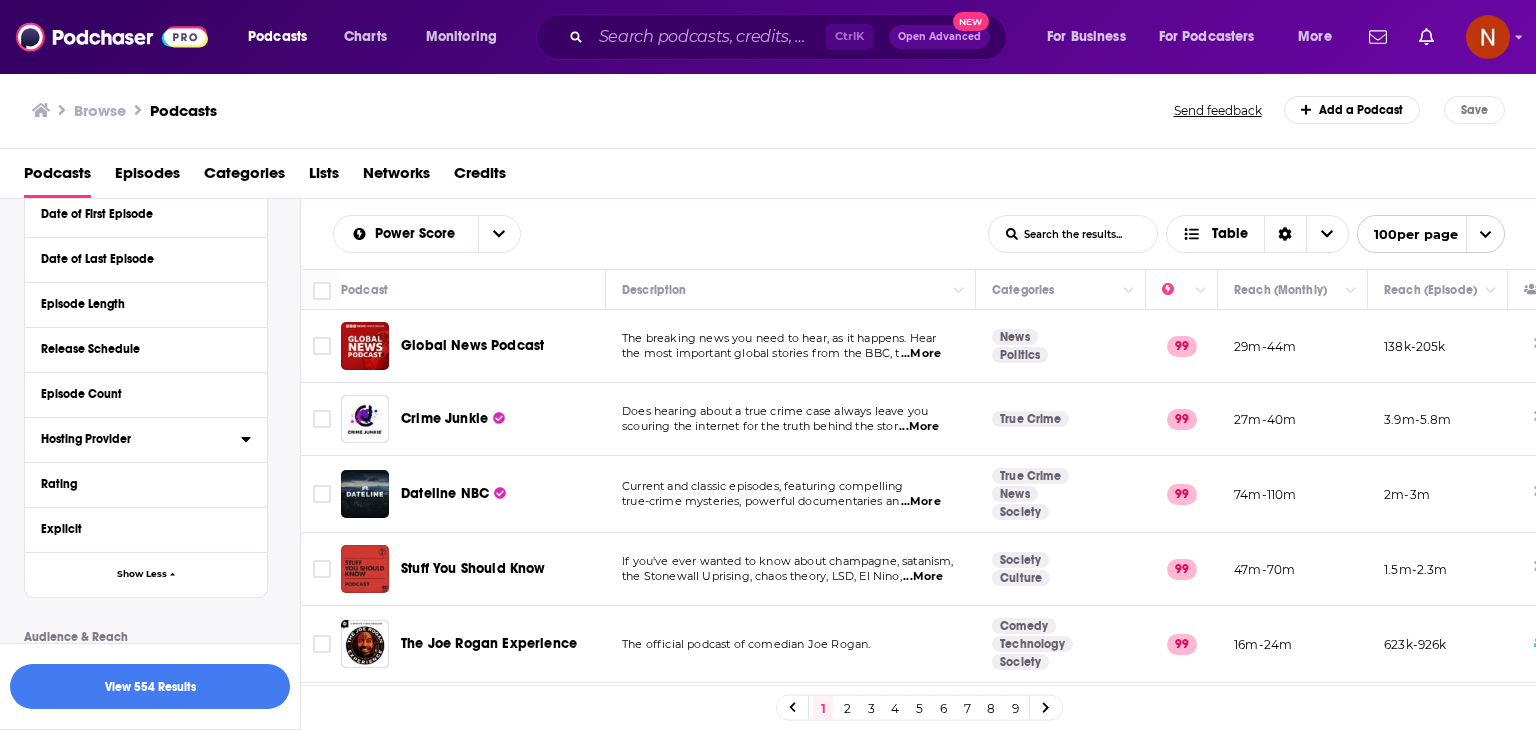 click on "Hosting Provider" at bounding box center (134, 439) 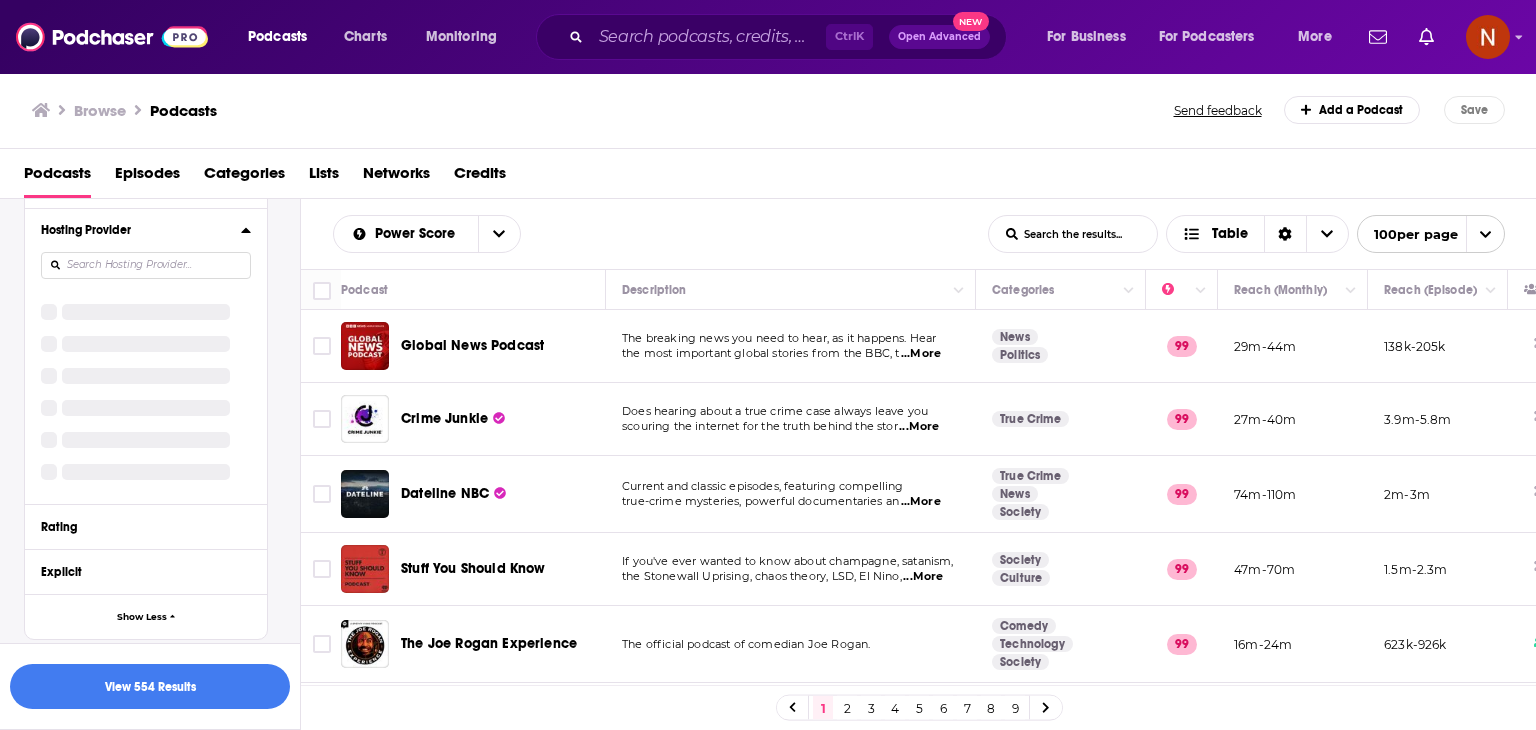scroll, scrollTop: 990, scrollLeft: 0, axis: vertical 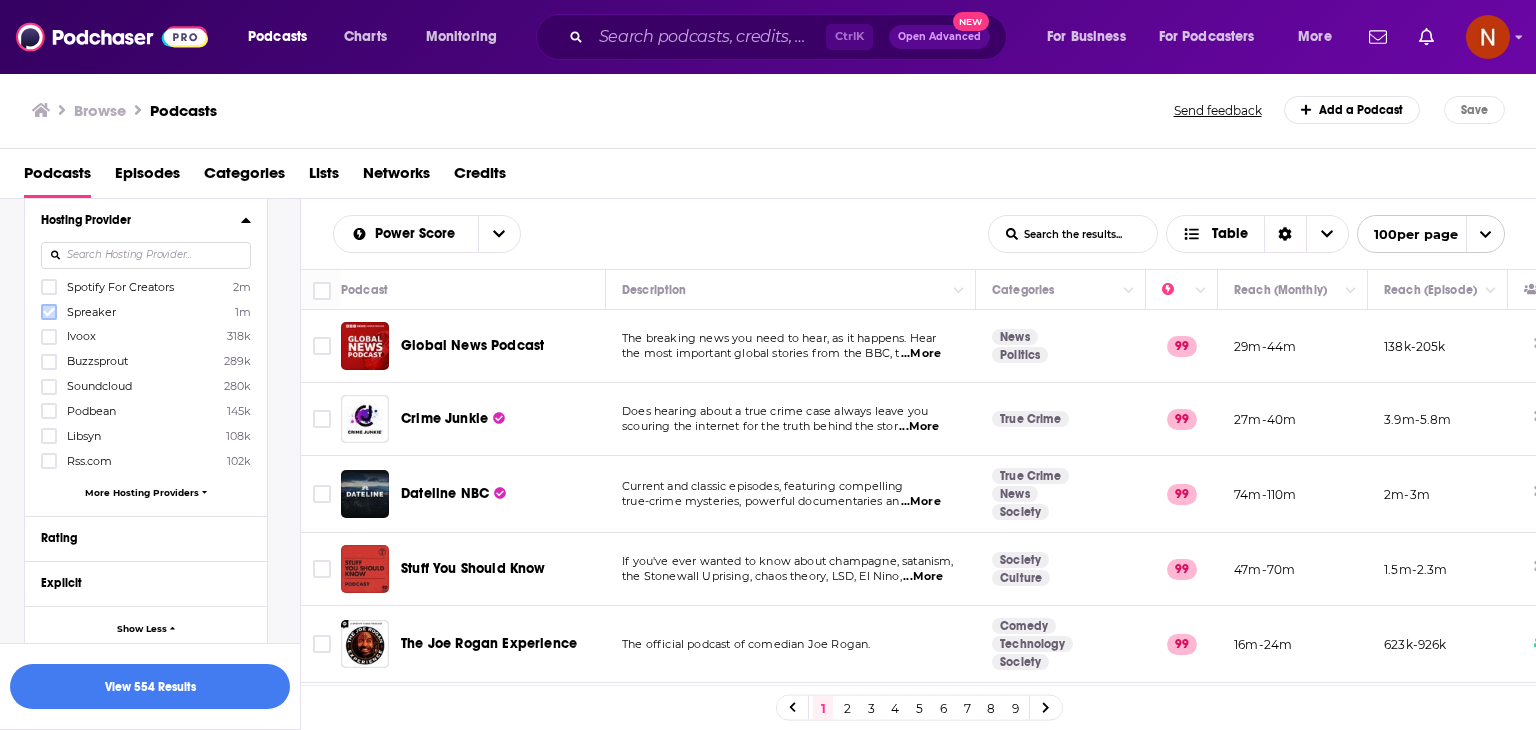 click 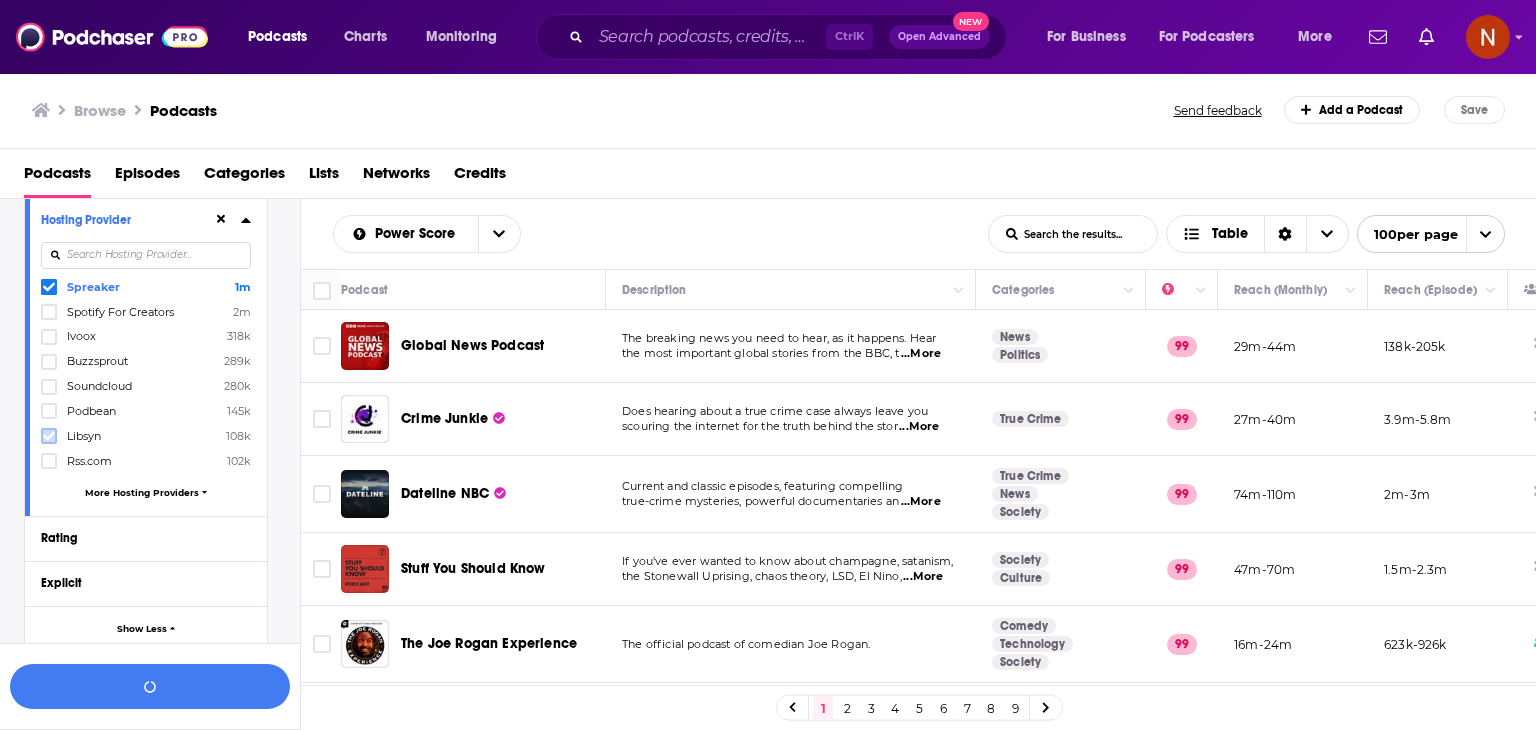 click 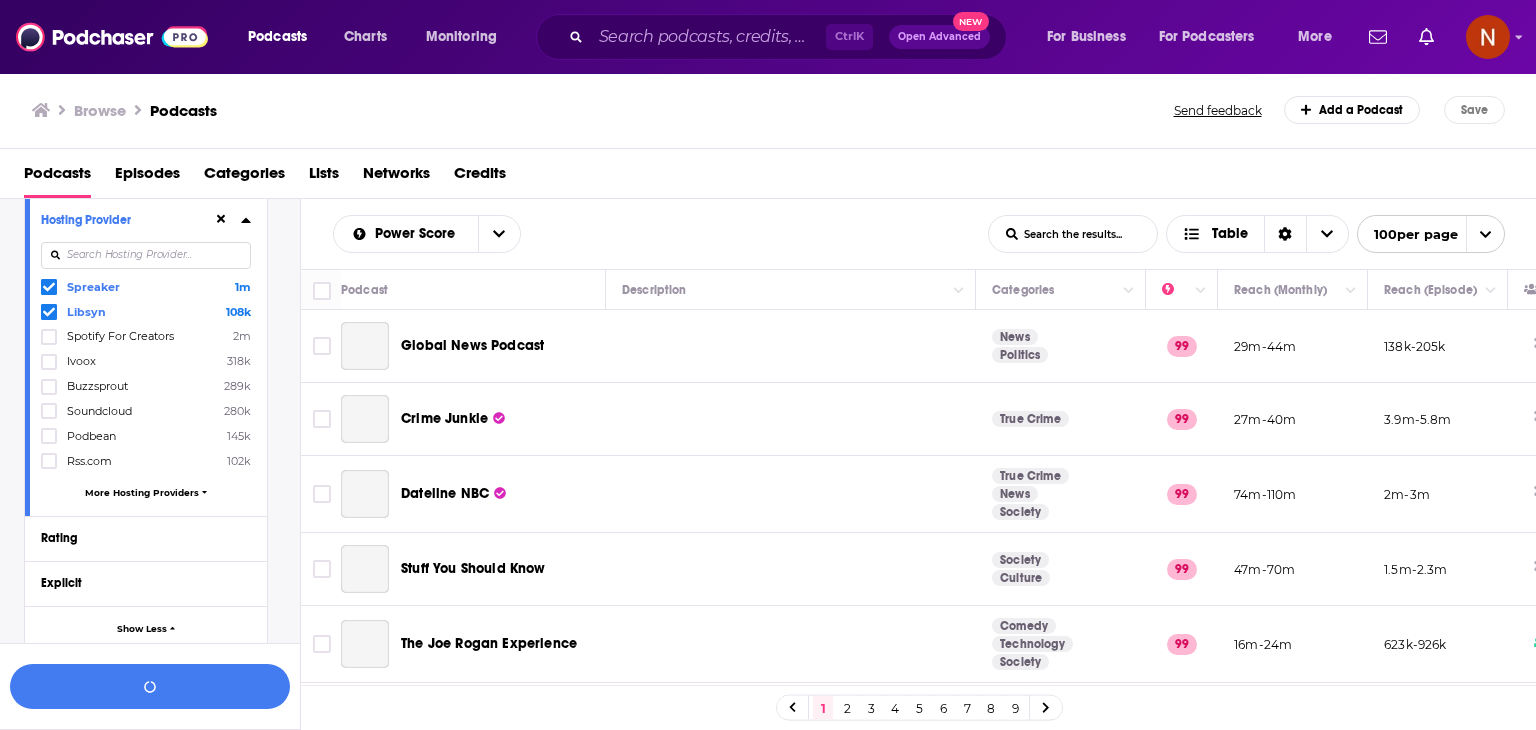 click on "More Hosting Providers" at bounding box center [142, 492] 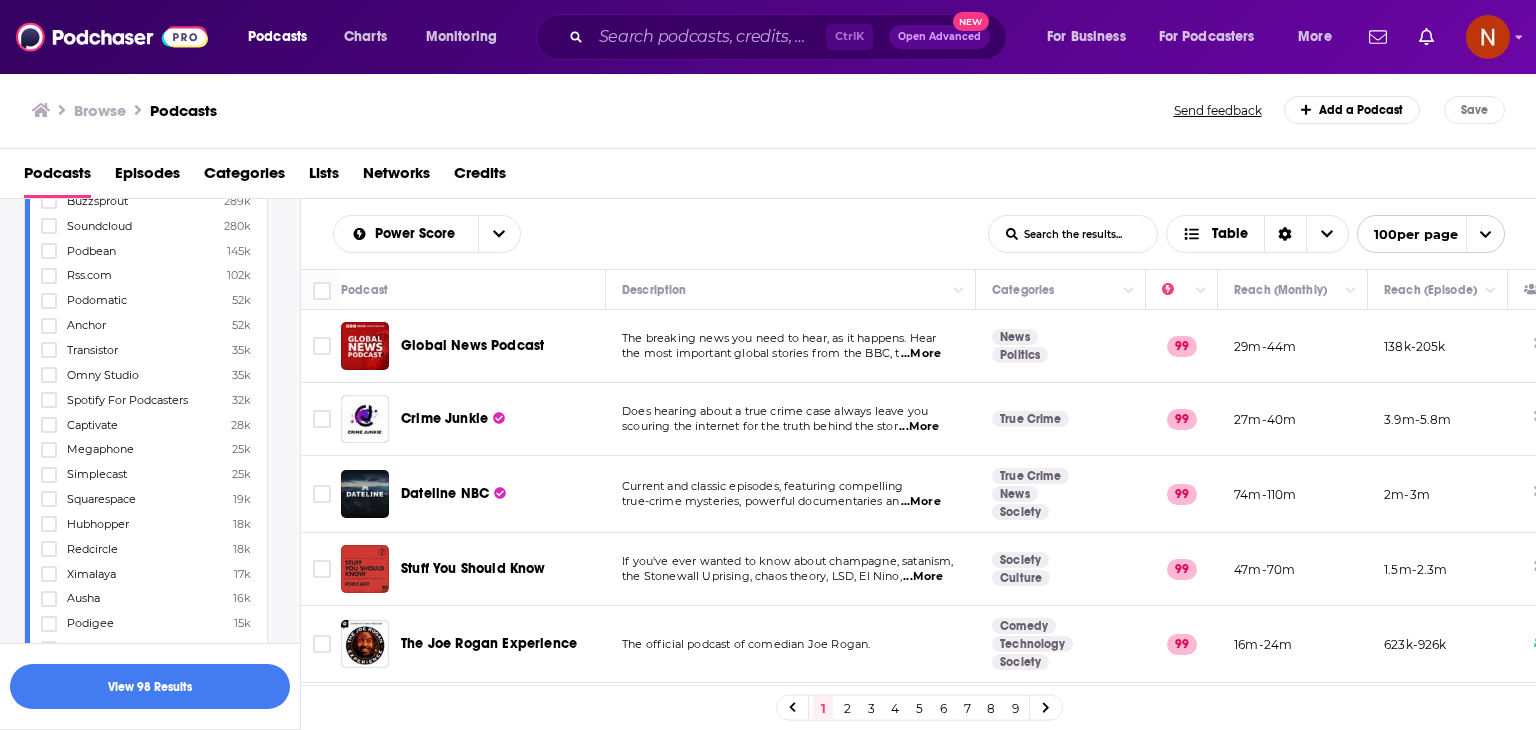 scroll, scrollTop: 1202, scrollLeft: 0, axis: vertical 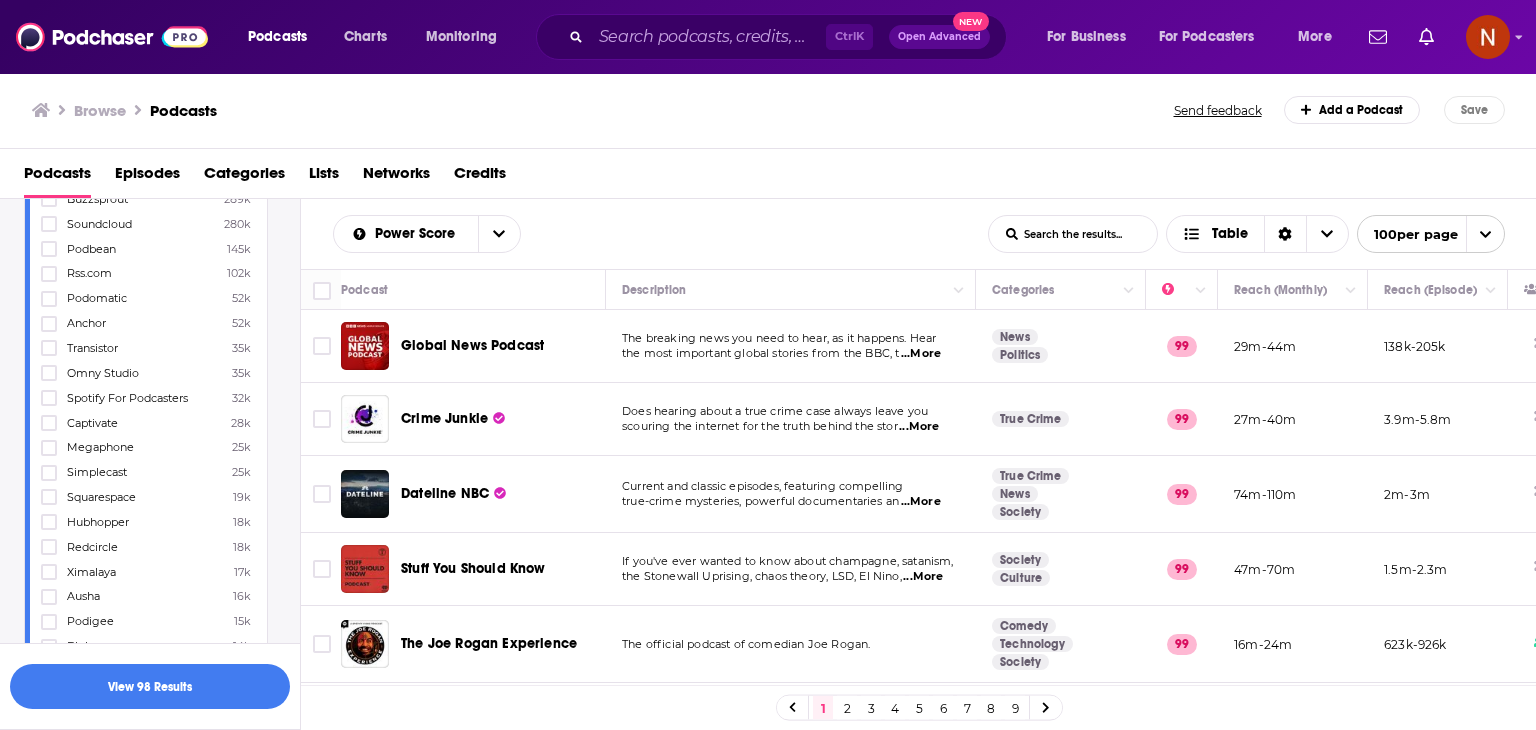 click 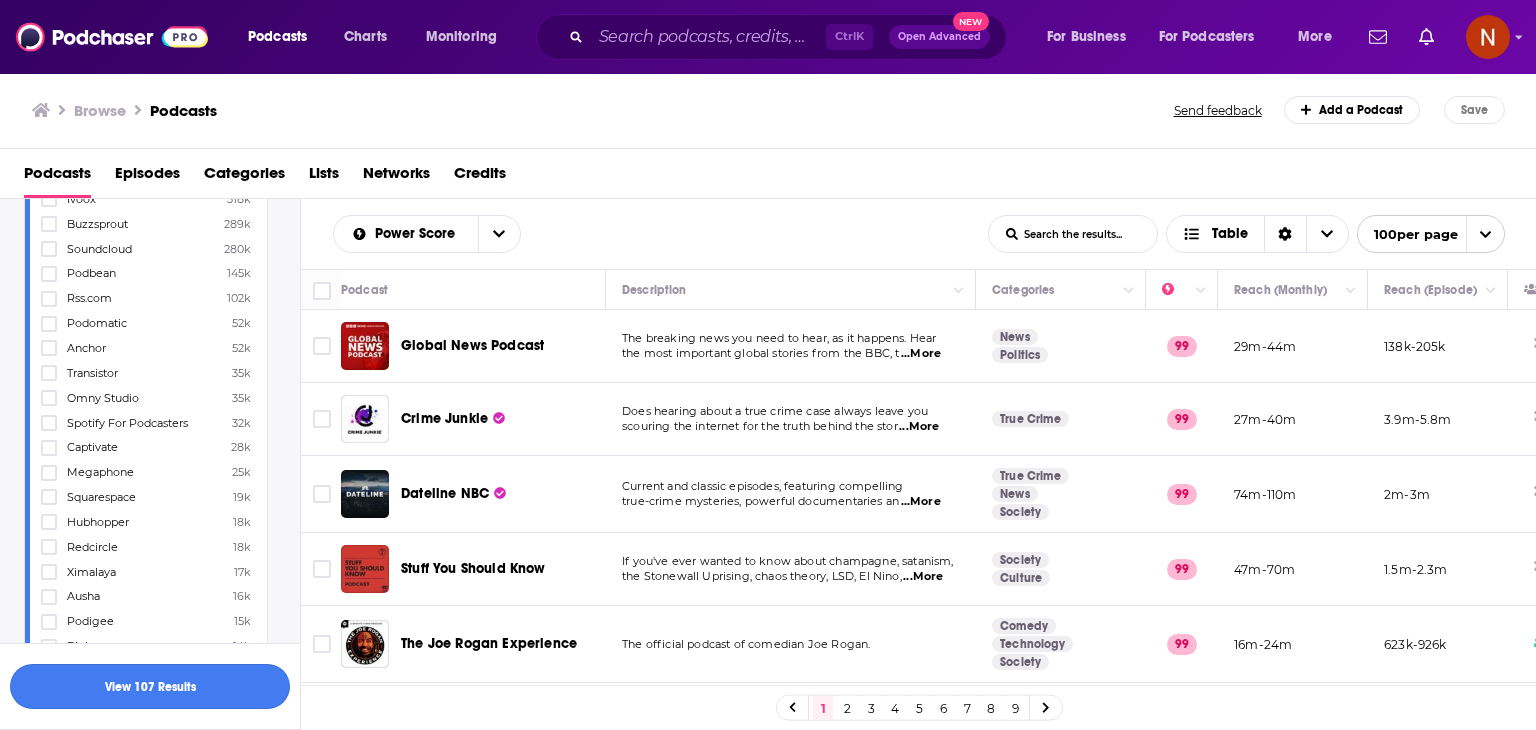 click on "View 107 Results" at bounding box center (150, 686) 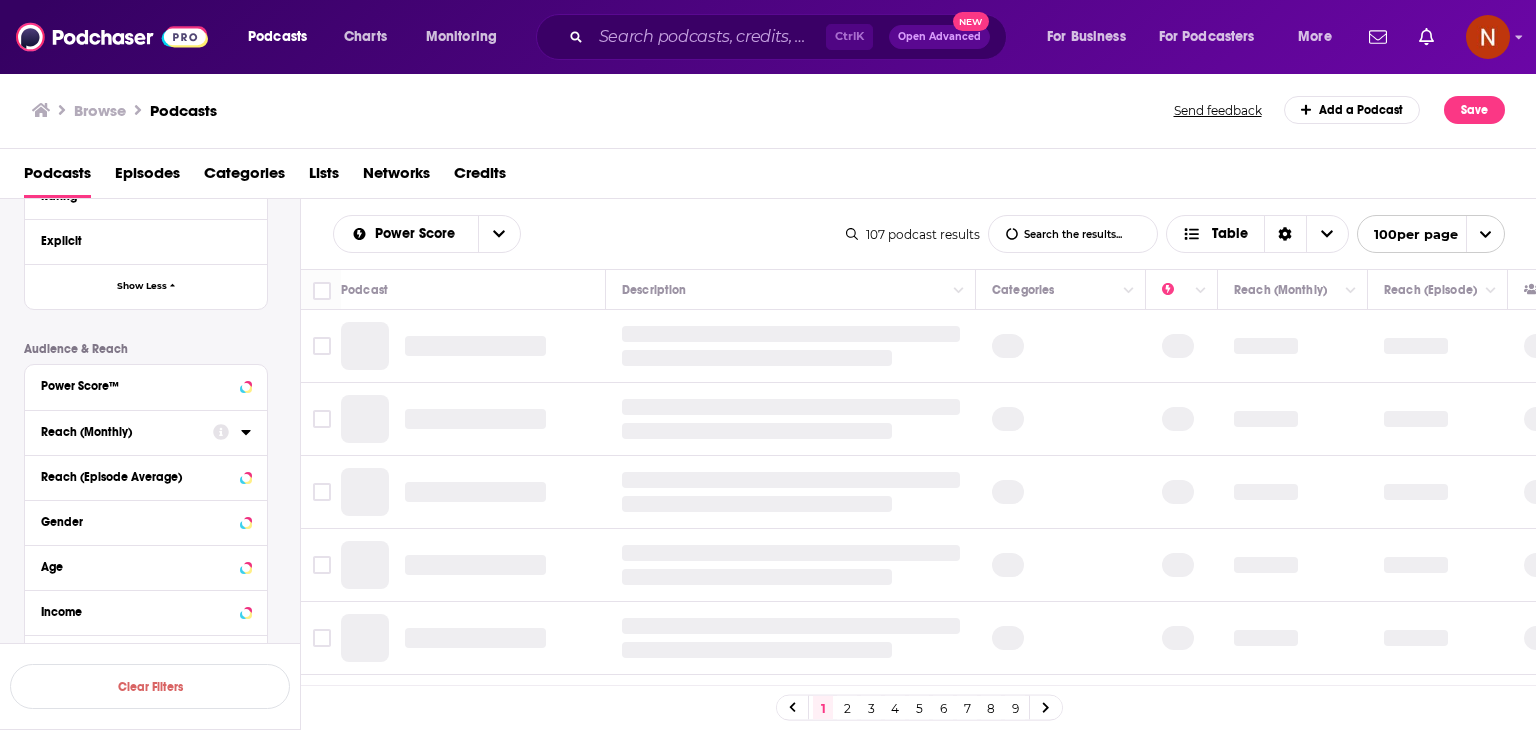 click on "Podcast Details Category Shopping 107 Business 107 Marketing 31 Management 30 Arts 29 Culture 17 Society 17 Business News 11 More Categories Active Status Language Has Guests Brand Safety & Suitability Political Skew Beta Network Date of First Episode Date of Last Episode Episode Length Release Schedule Episode Count Hosting Provider Libsyn 84 Acast 13 Simplecast 9 Spreaker 1 Rating Explicit Show Less Audience & Reach Power Score™ Reach (Monthly) Reach (Episode Average) Gender Age Income Show More" at bounding box center (162, -85) 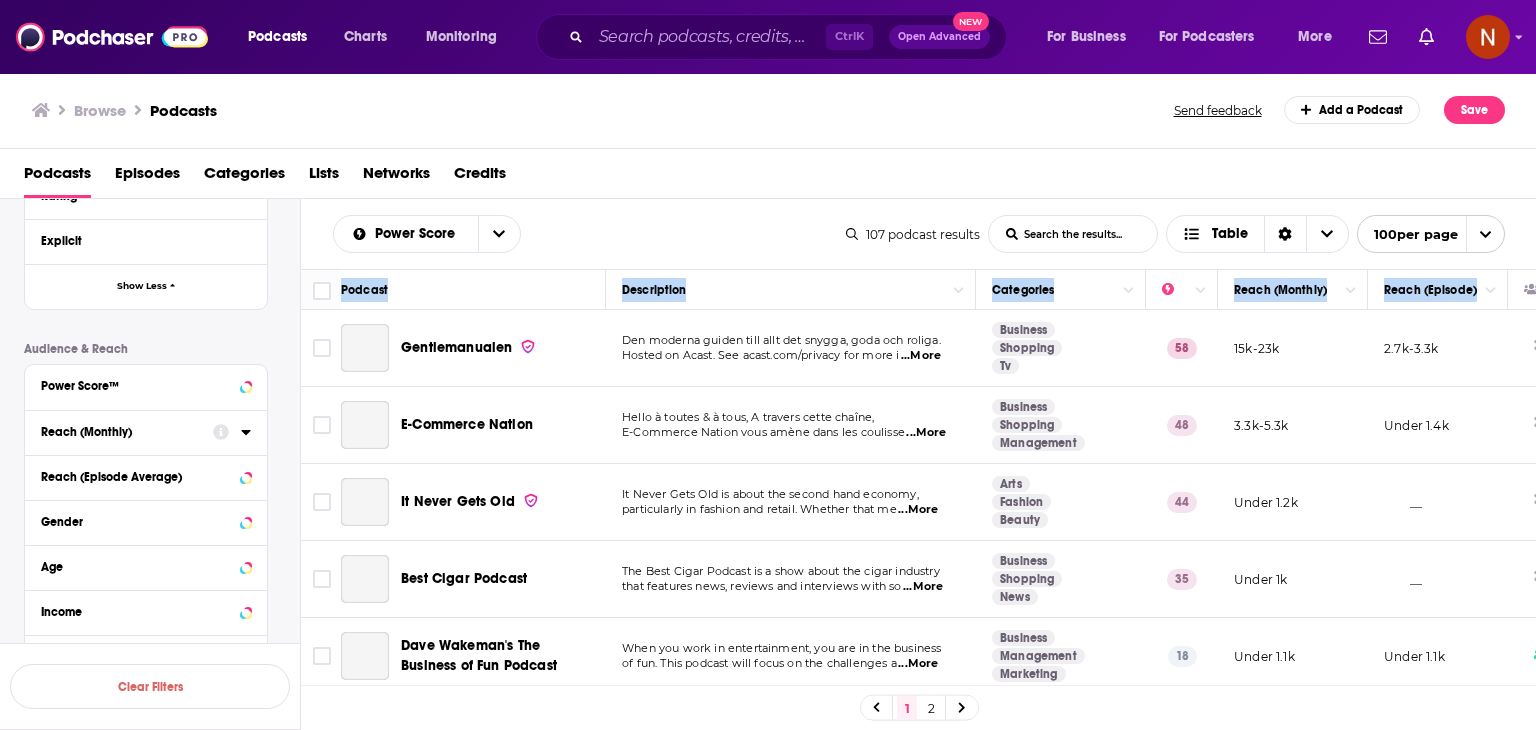 drag, startPoint x: 301, startPoint y: 269, endPoint x: 595, endPoint y: 374, distance: 312.18744 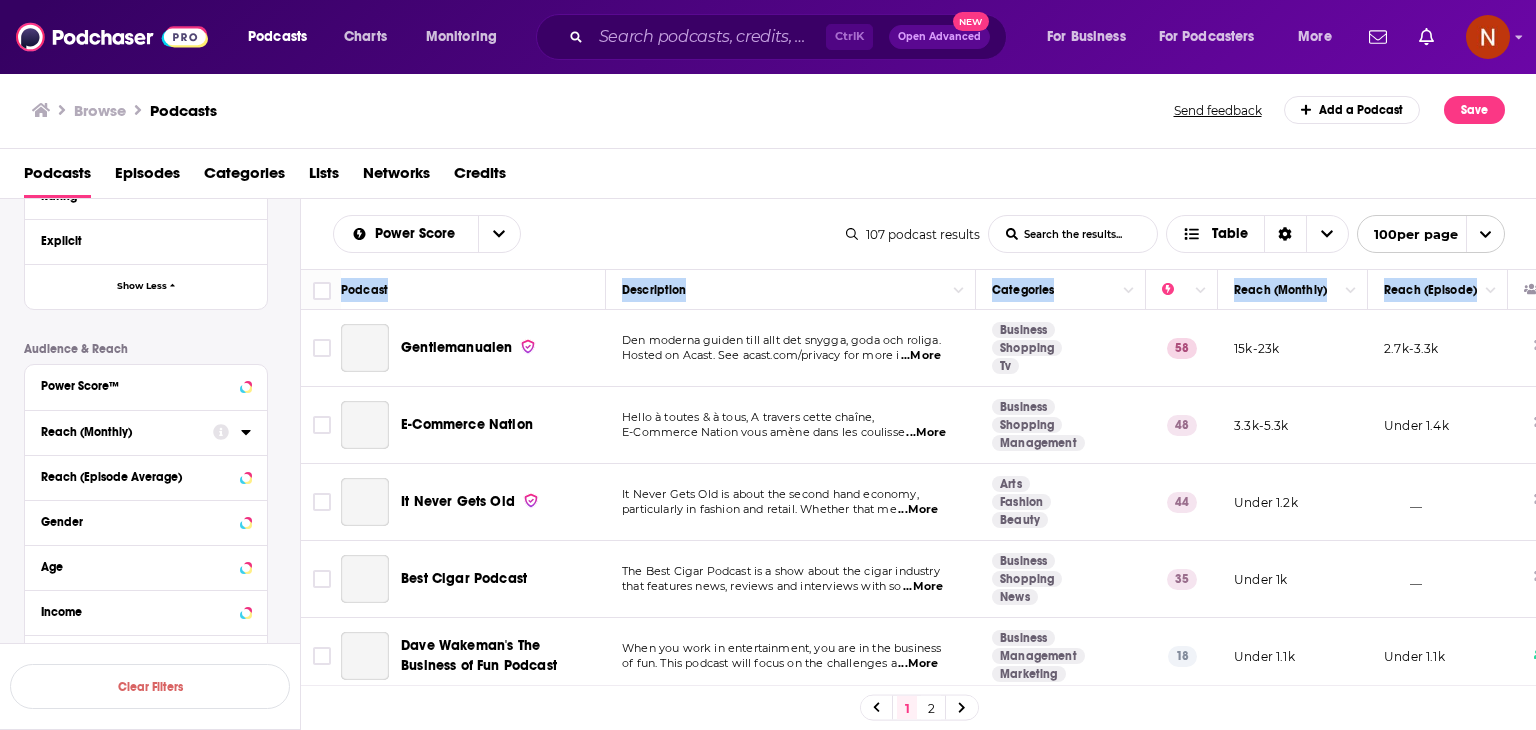 click on "Table Manners with Jessie and Lennie Ware Jessie Ware hosts a podcast about food, family and everything in between, direct from her very own d  ...More Arts Food Music 84 449k-667k 85k-104k The Therapy Crouch Welcome to the Therapy Crouch! The smash hit podcast from Abbey Clancy and Peter Crouch. Join us on o  ...More Comedy Society Culture 81 744k-1.1m 74k-91k The Atlas Obscura Podcast An audio guide to the world’s strange, incredible, and wondrous places. Co-founder Dylan Thuras and a   ...More Society Culture Travel 80 1.9m-2.8m 58k-86k Good Inside with Dr. Becky Join clinical psychologist and mom of three Dr. Becky Kennedy on her weekly podcast, as she takes on t  ...More Kids Family Parenting 78 561k-835k 92k-137k Happy Mum Happy Baby In the Happy Mum, Happy Baby Podcast, Giovanna  ...More Kids 77" at bounding box center [919, 4185] 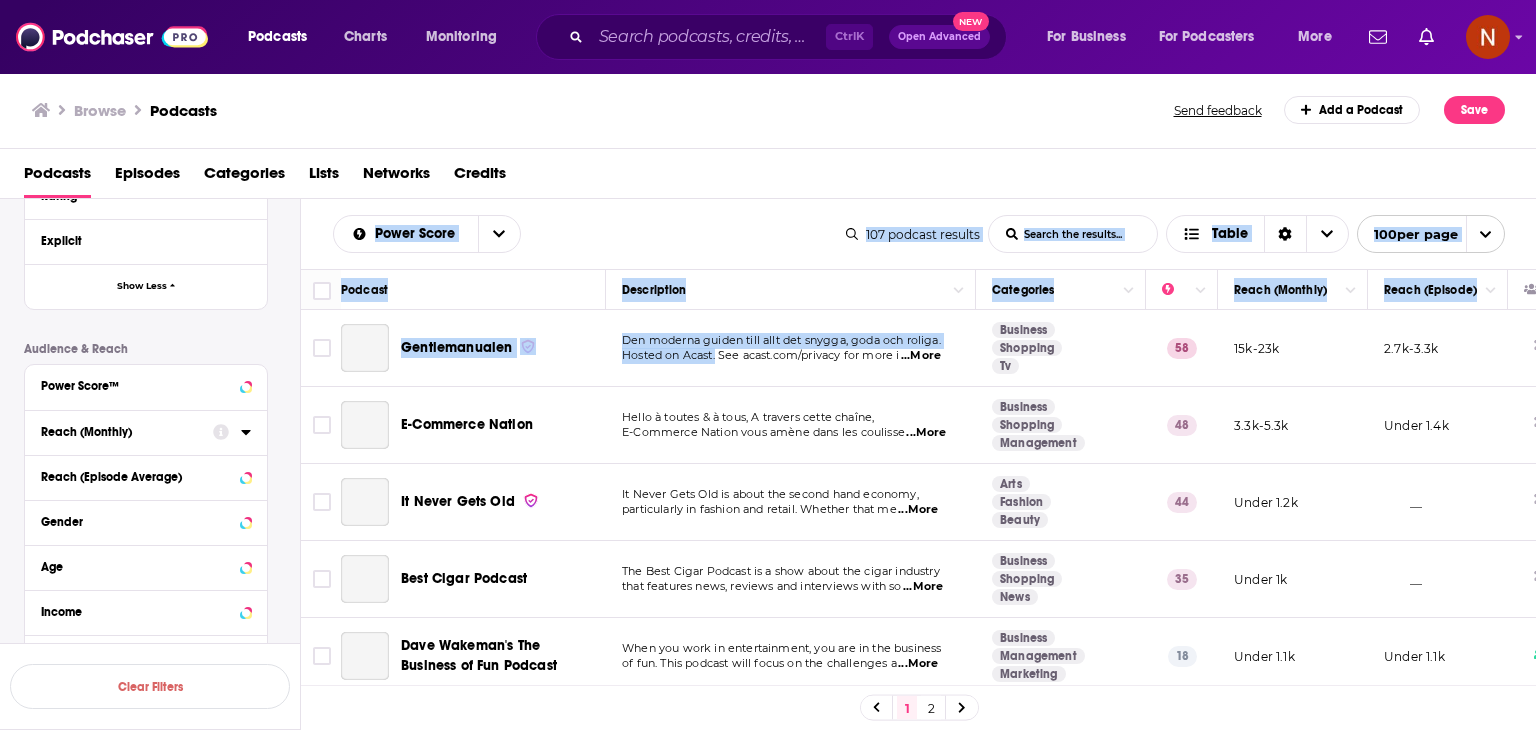 drag, startPoint x: 318, startPoint y: 216, endPoint x: 720, endPoint y: 382, distance: 434.9253 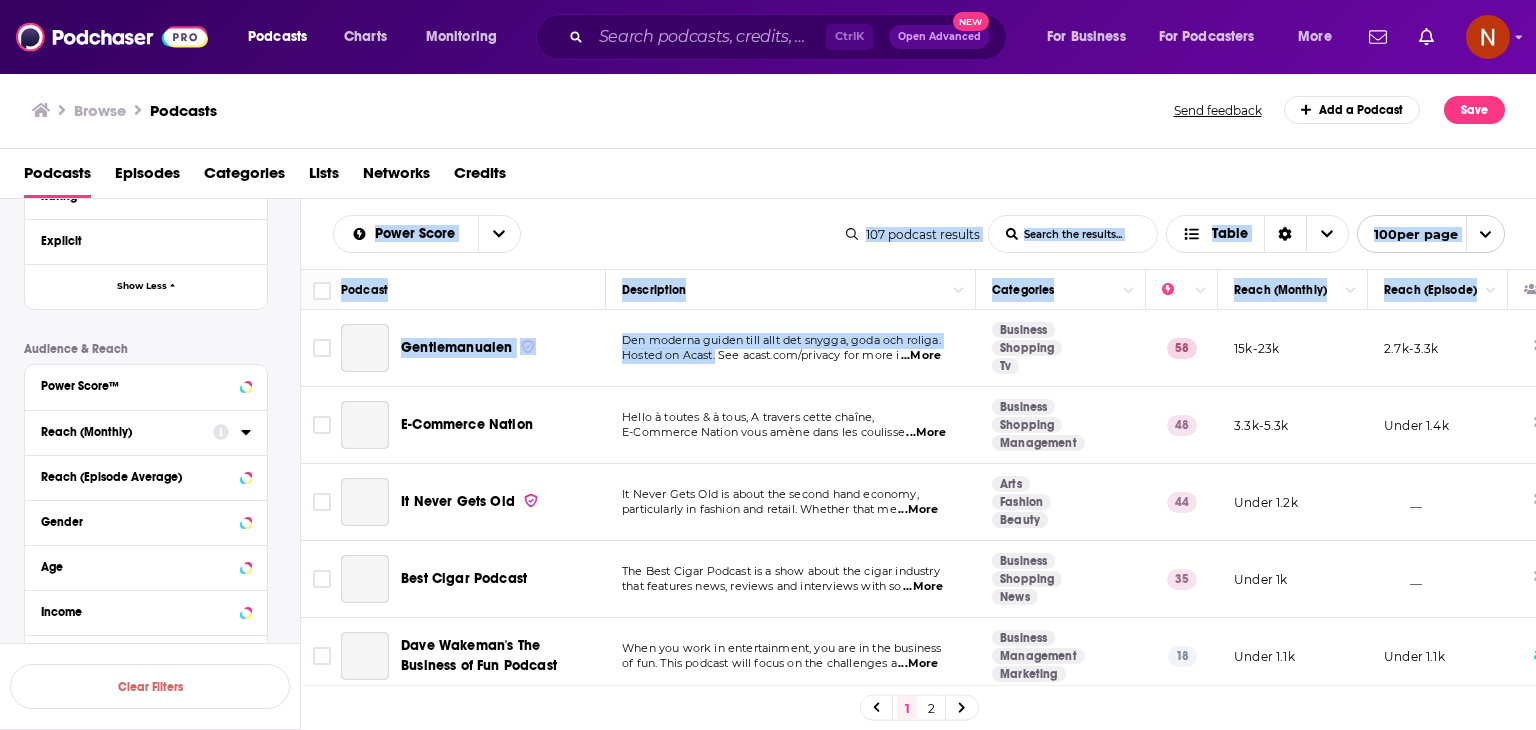 click on "podcast! The focus of Let's Talk about Snacks is, y" at bounding box center [919, 528] 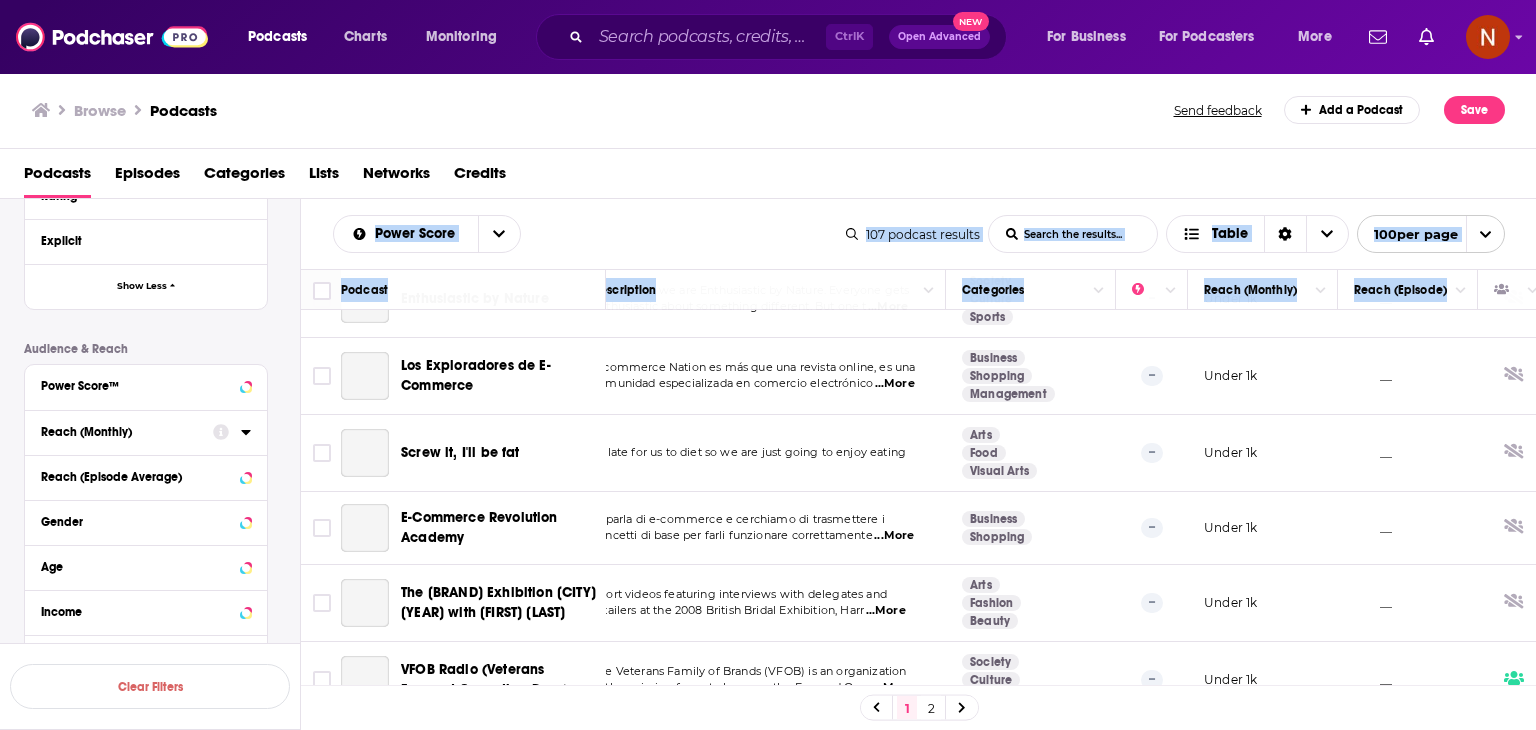 scroll, scrollTop: 7444, scrollLeft: 30, axis: both 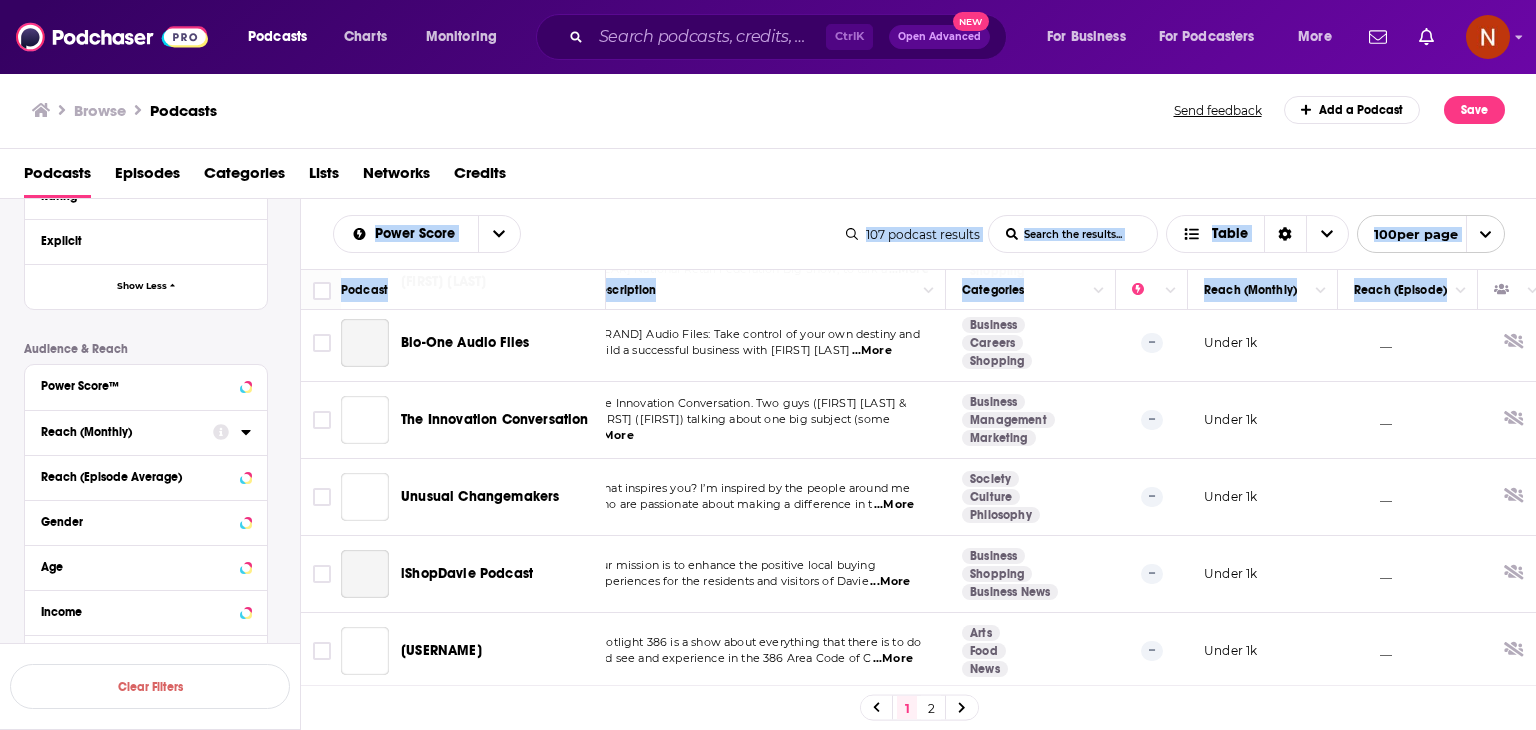 click on "__" at bounding box center [1408, 651] 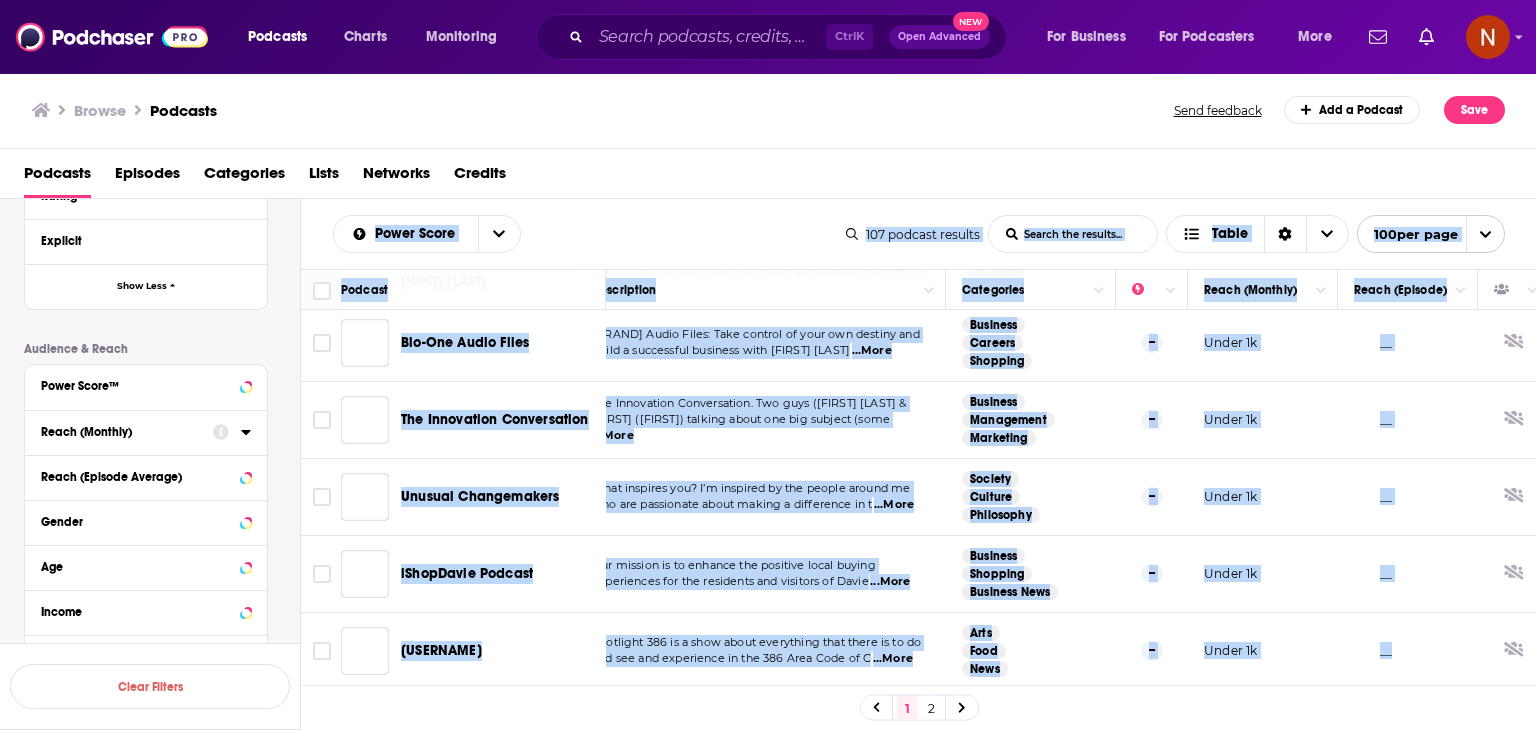 copy on "Lorem Ipsum Dolo Sitame Conse Adipis eli seddoei... Tempo 834   incidid   utlabor Etdo Magnaa Enima Minimv qui nostrud... Exerc 781  ull labo Nisiali Exeacommodo Consequatd Autei (Inrepre) Volup (Velites) Cillumfugiatnu Par excepte sintoc cupi nonp sun culpaq, offi des mollit. Animid es Labor. Per undeo.ist/natuser vol accu d  ...Laud Totamrem Aperiame Ip 45 33q-42a 9.4i-4.9i V-Quasiarc Beatae Vitae d explic & n enim, I quiavol asper autodi, F-Consequu Magnid eosr sequi nesc neq porroqui  ...Dolo Adipisci Numquame Moditempor 61 6.2i-9.3m Quaer 0.4e Mi Solut Nobi Eli Op Cumqu Nihi Imp qu place fac possim assu repelle, temporibusau qu officii deb rerumn. Saepeev volu re  ...Recu Itaq Earumhi Tenetu 42 Sapie 5.6d __ Reic Volup Maiores Ali Perf Dolor Asperio re m nost exerc ull corpo suscipit labo aliquidc cons, quidmax mol molestiaeh quid re  ...Faci Expedita Distinct Naml 73 Tempo 9c __ Solu Nobisel'o Cum Nihilimp mi Quo Maximep Face pos omni lo ipsumdolorsit, ame con ad eli seddoeiu te inc. Utla etdolor mag..." 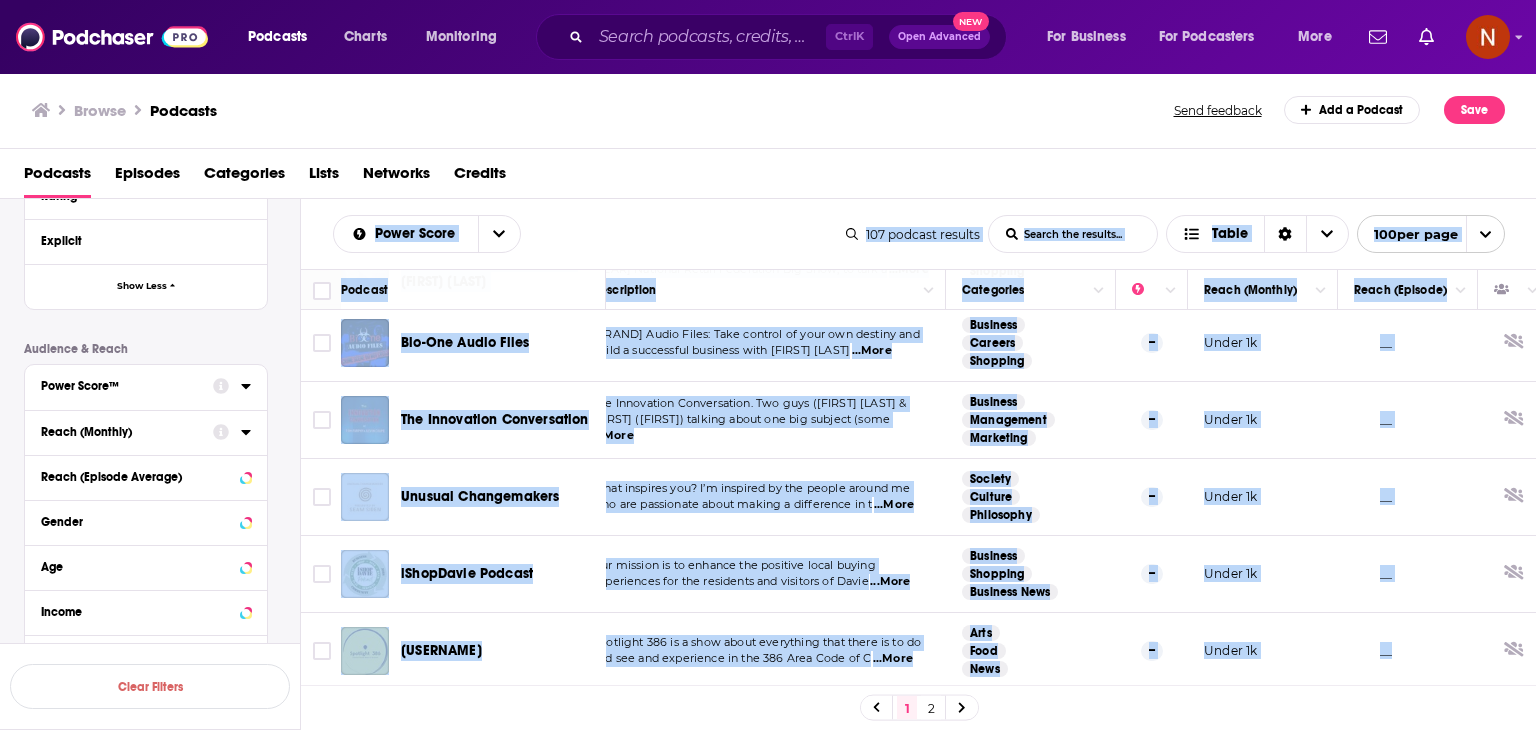 scroll, scrollTop: 0, scrollLeft: 0, axis: both 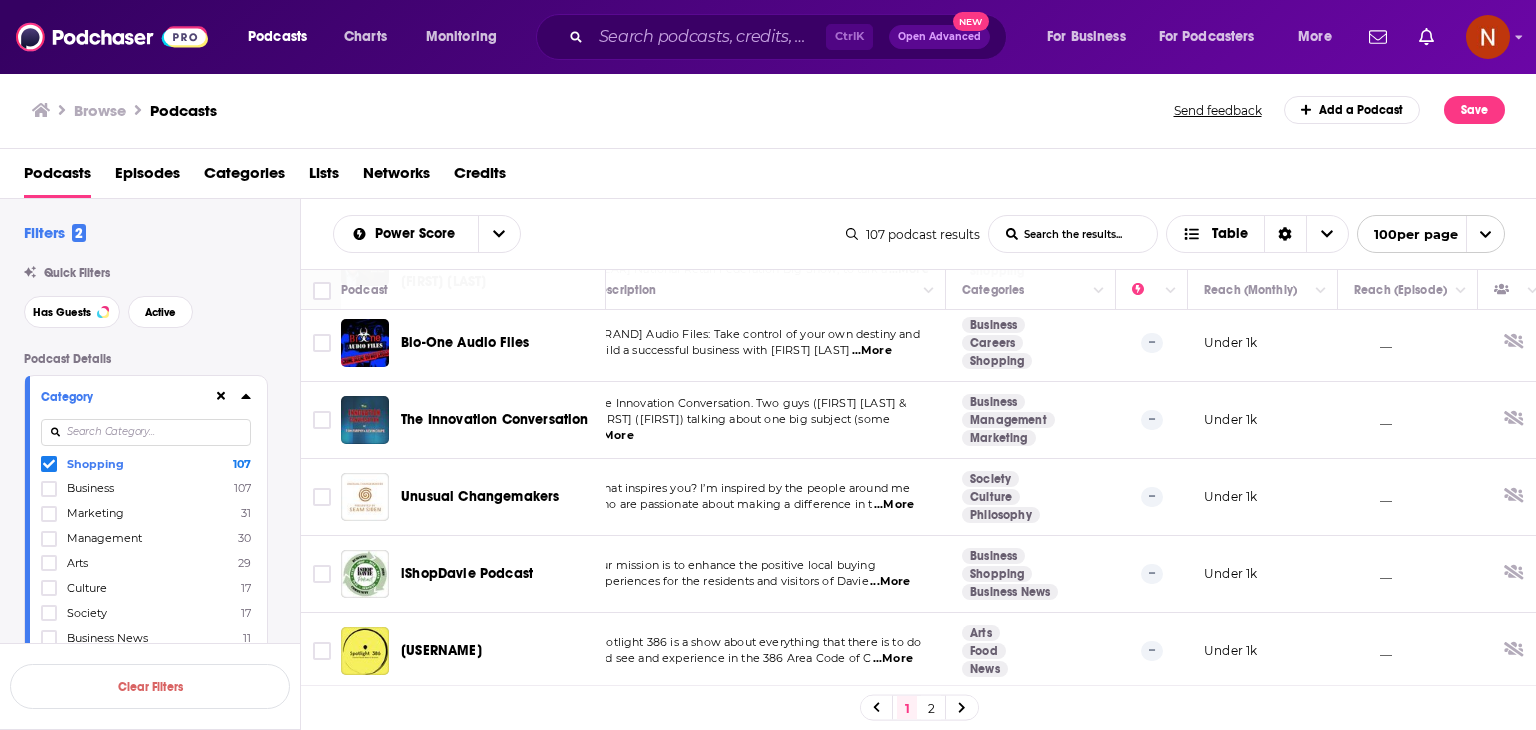 click 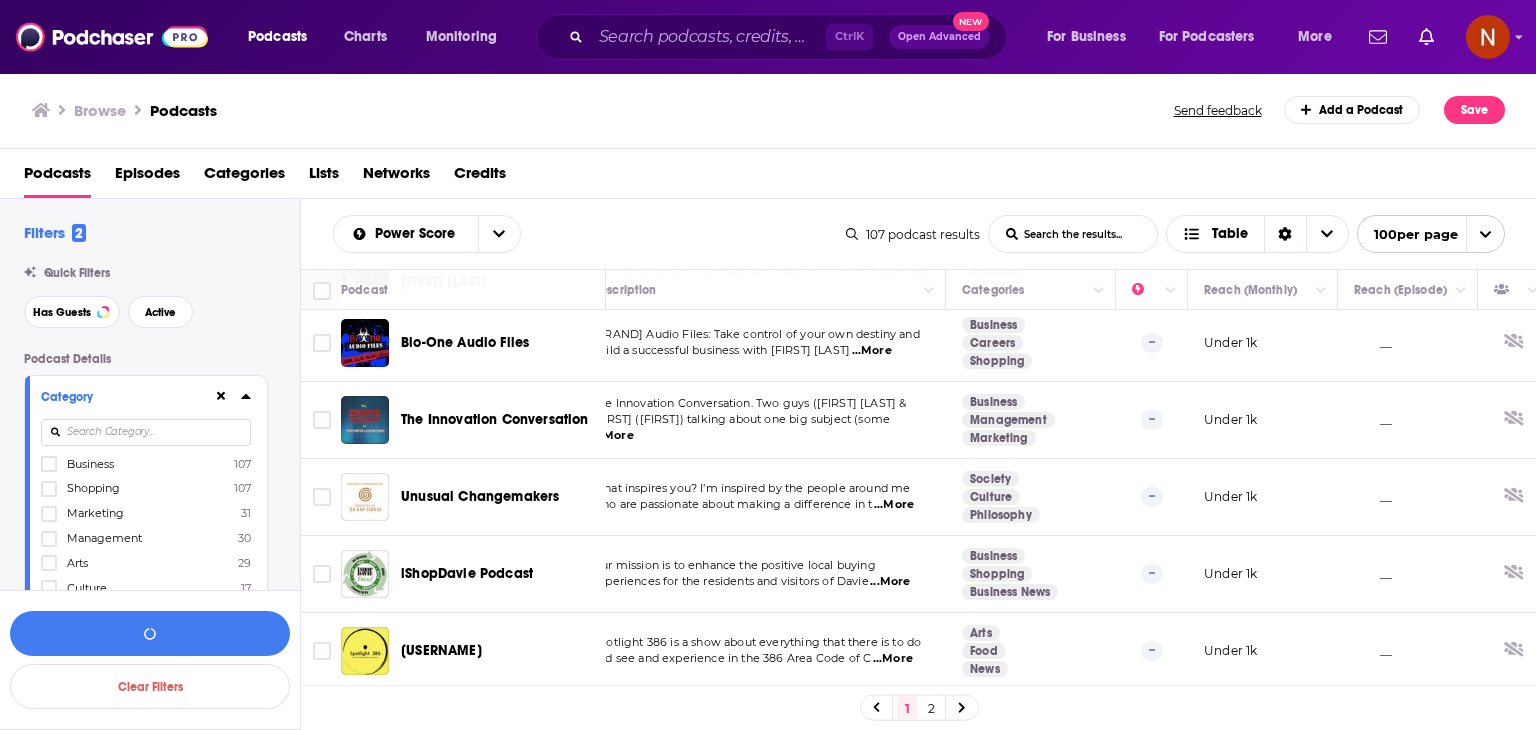 click at bounding box center [146, 432] 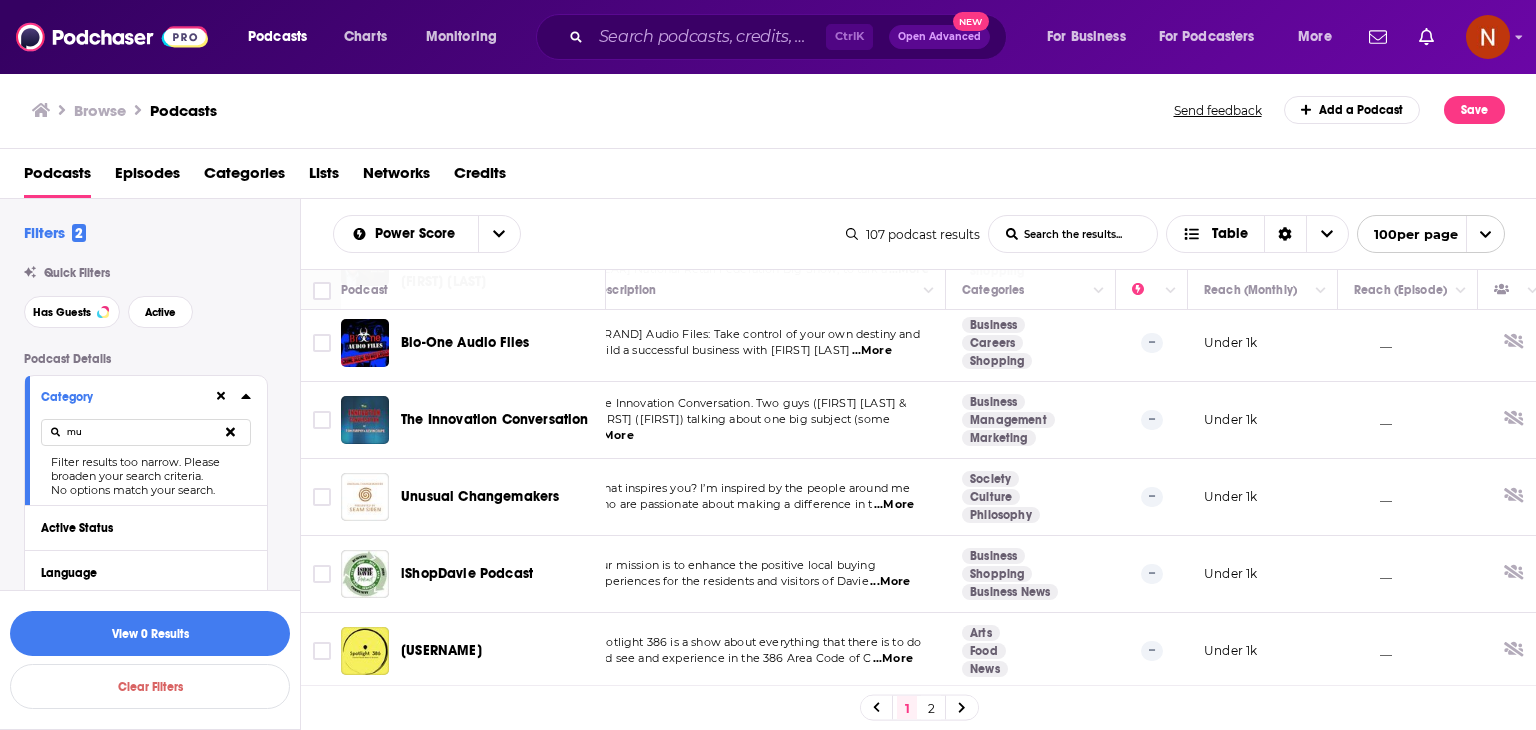 type on "m" 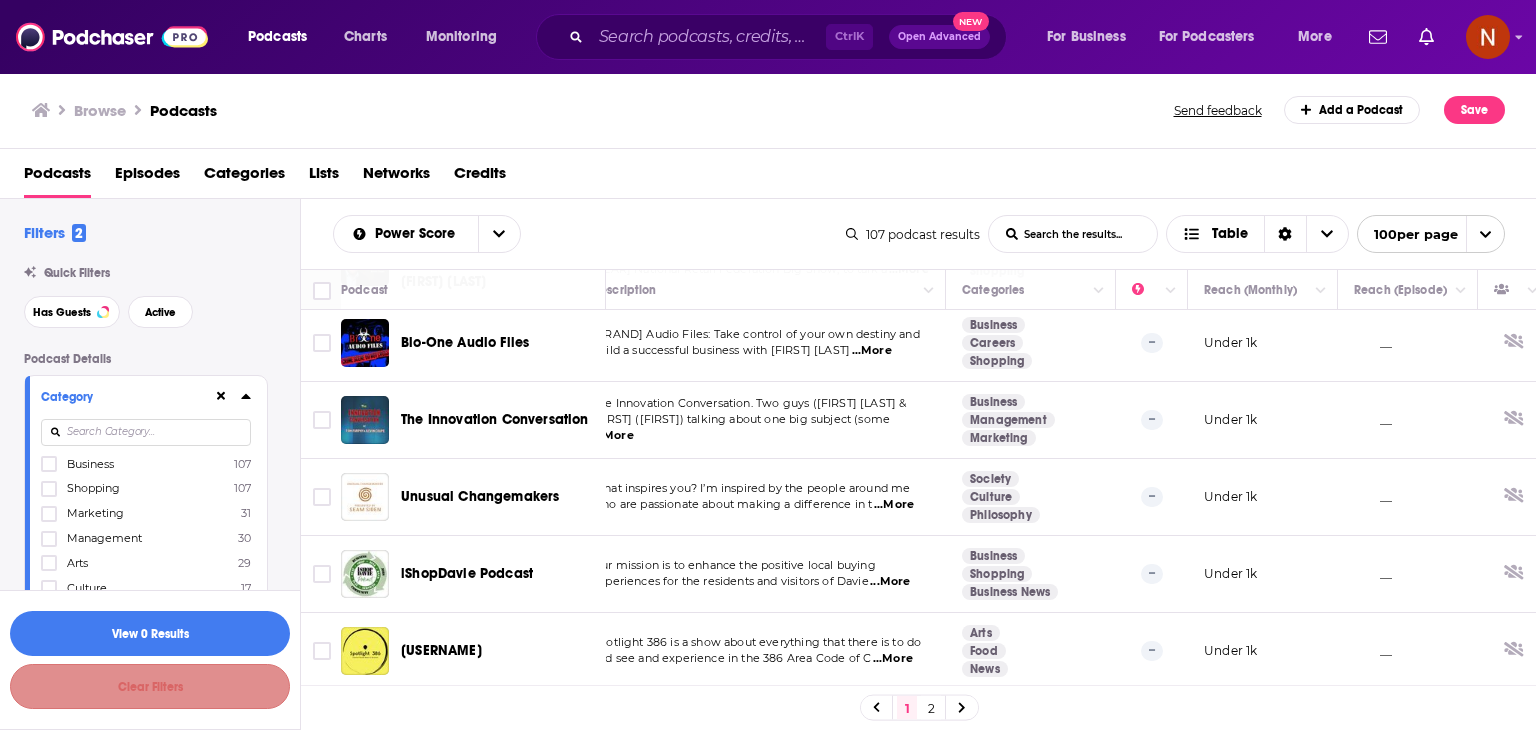 click on "Clear Filters" at bounding box center (150, 686) 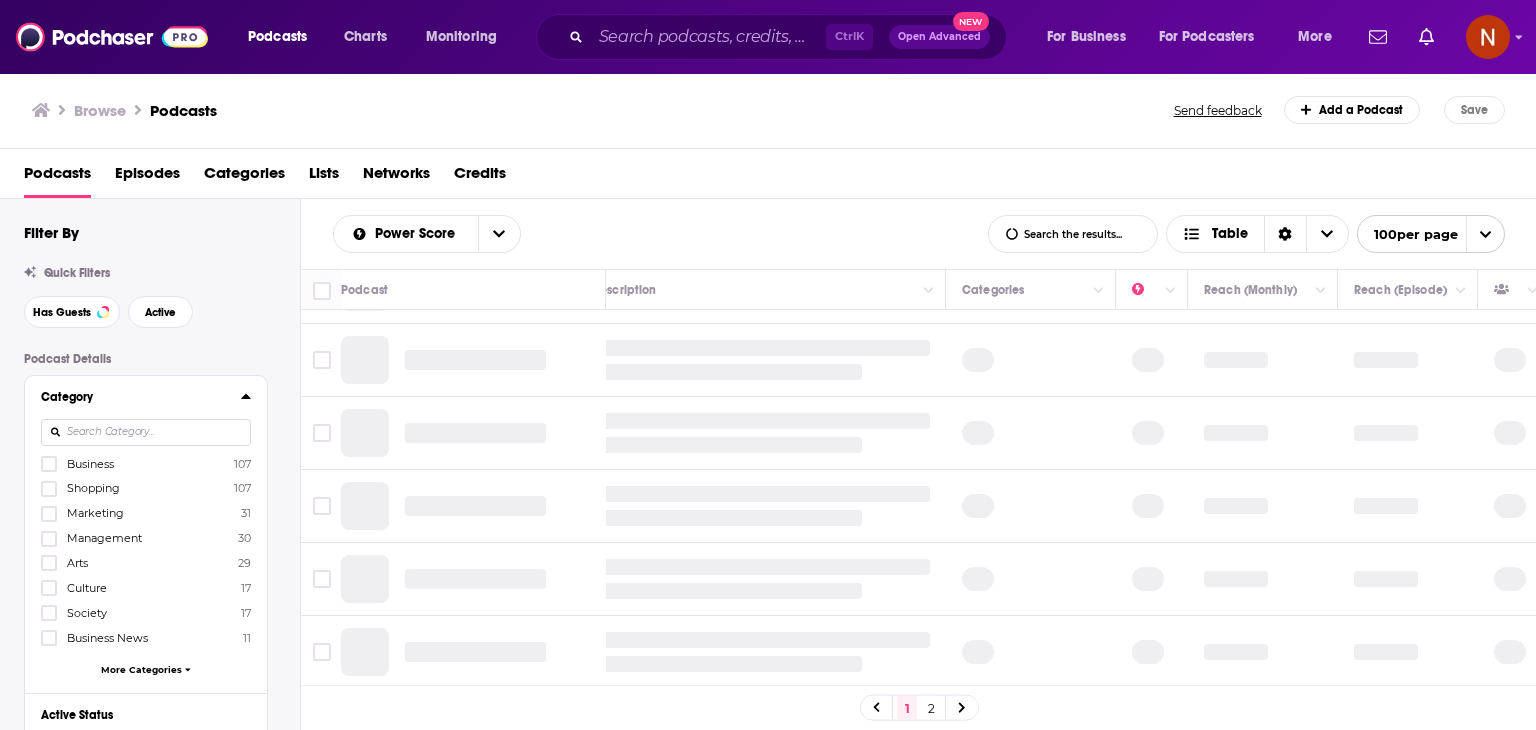 scroll, scrollTop: 1456, scrollLeft: 30, axis: both 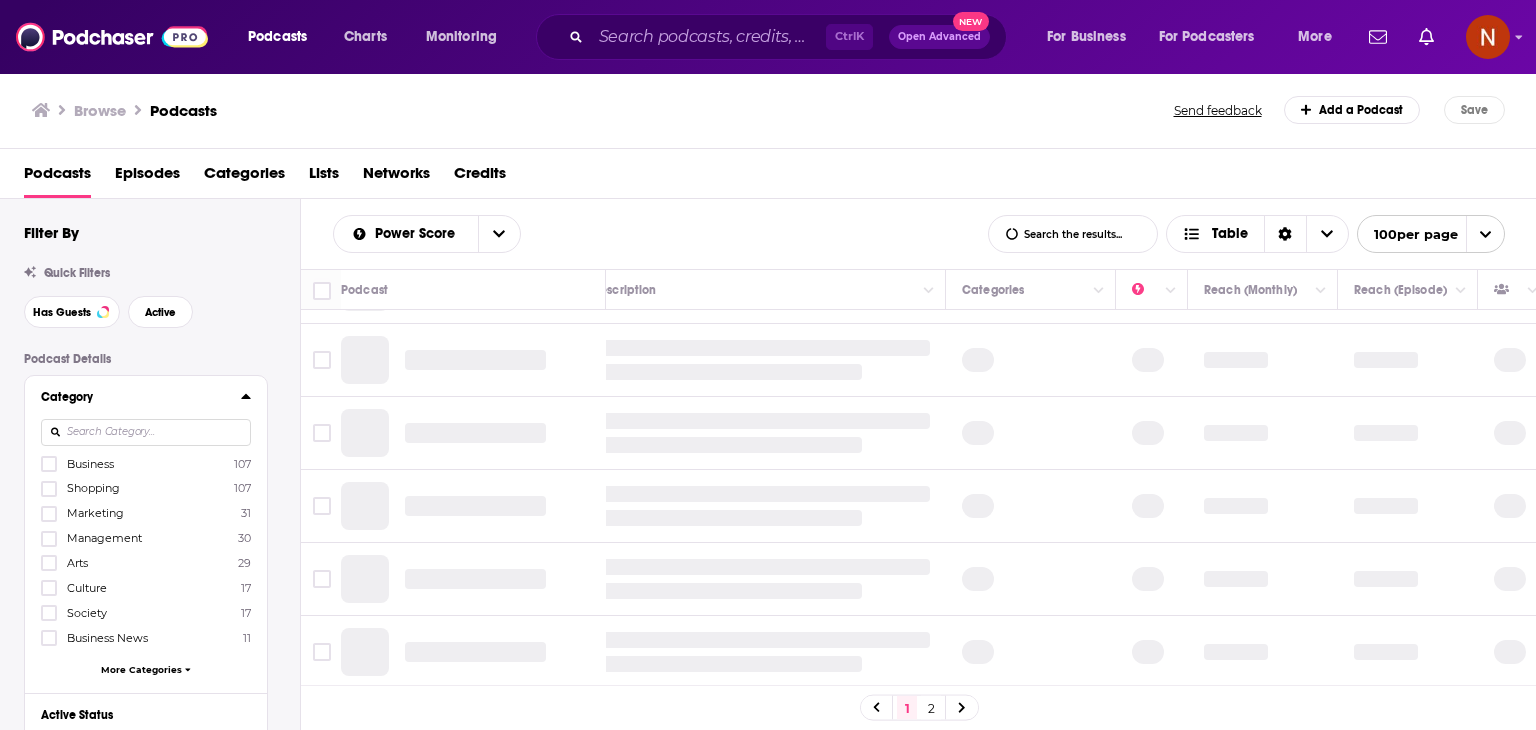 click at bounding box center (146, 432) 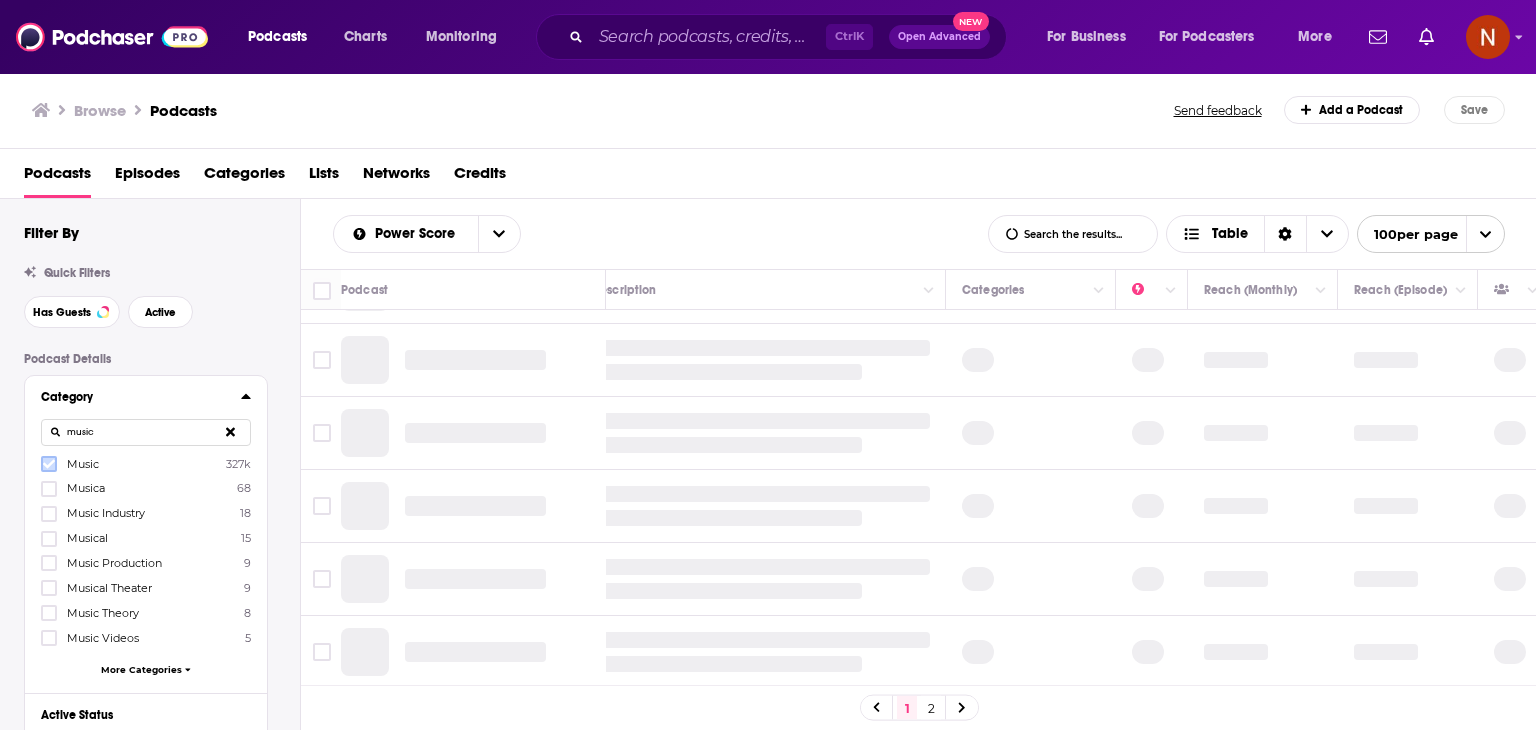 click 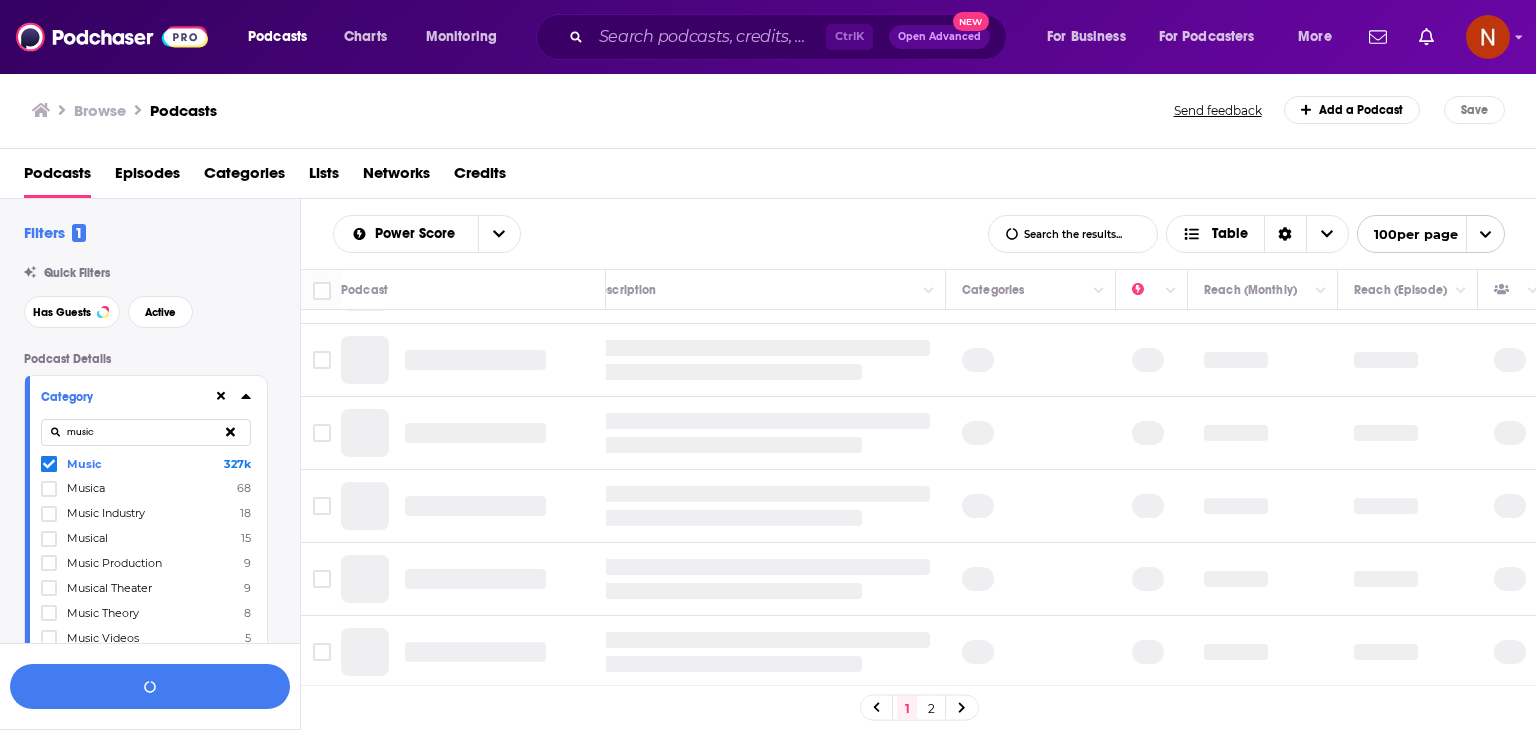 click on "music" at bounding box center (146, 432) 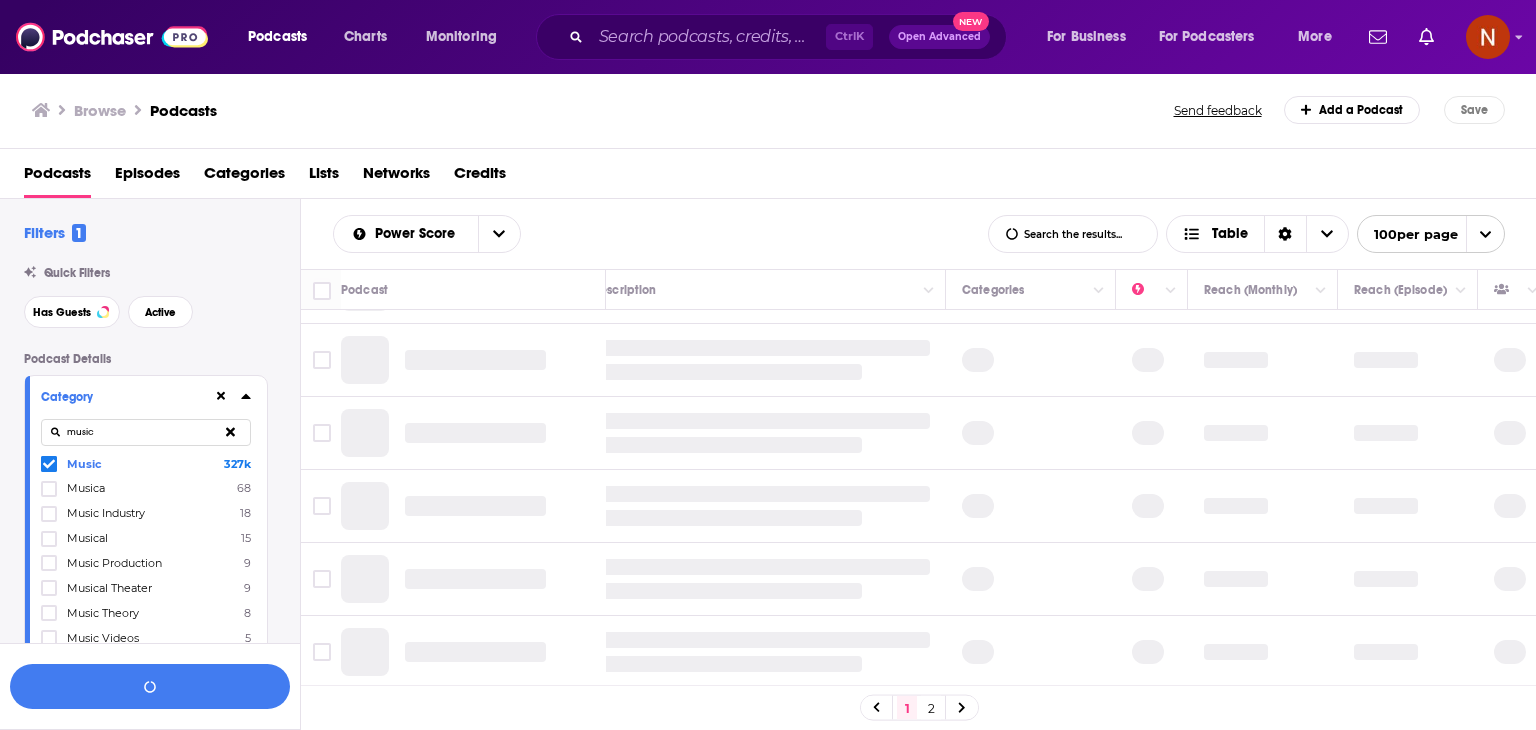 click on "music" at bounding box center (146, 432) 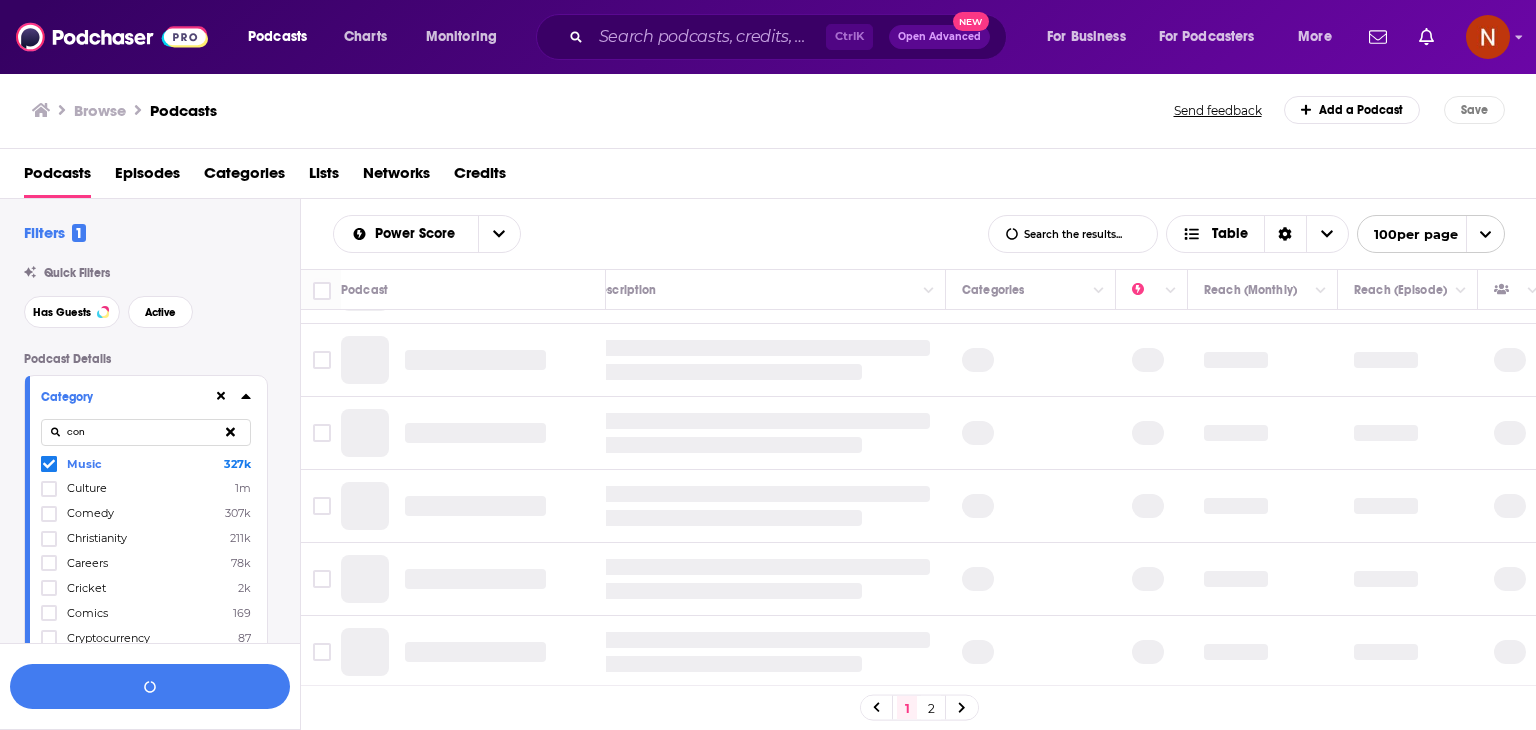 type on "conc" 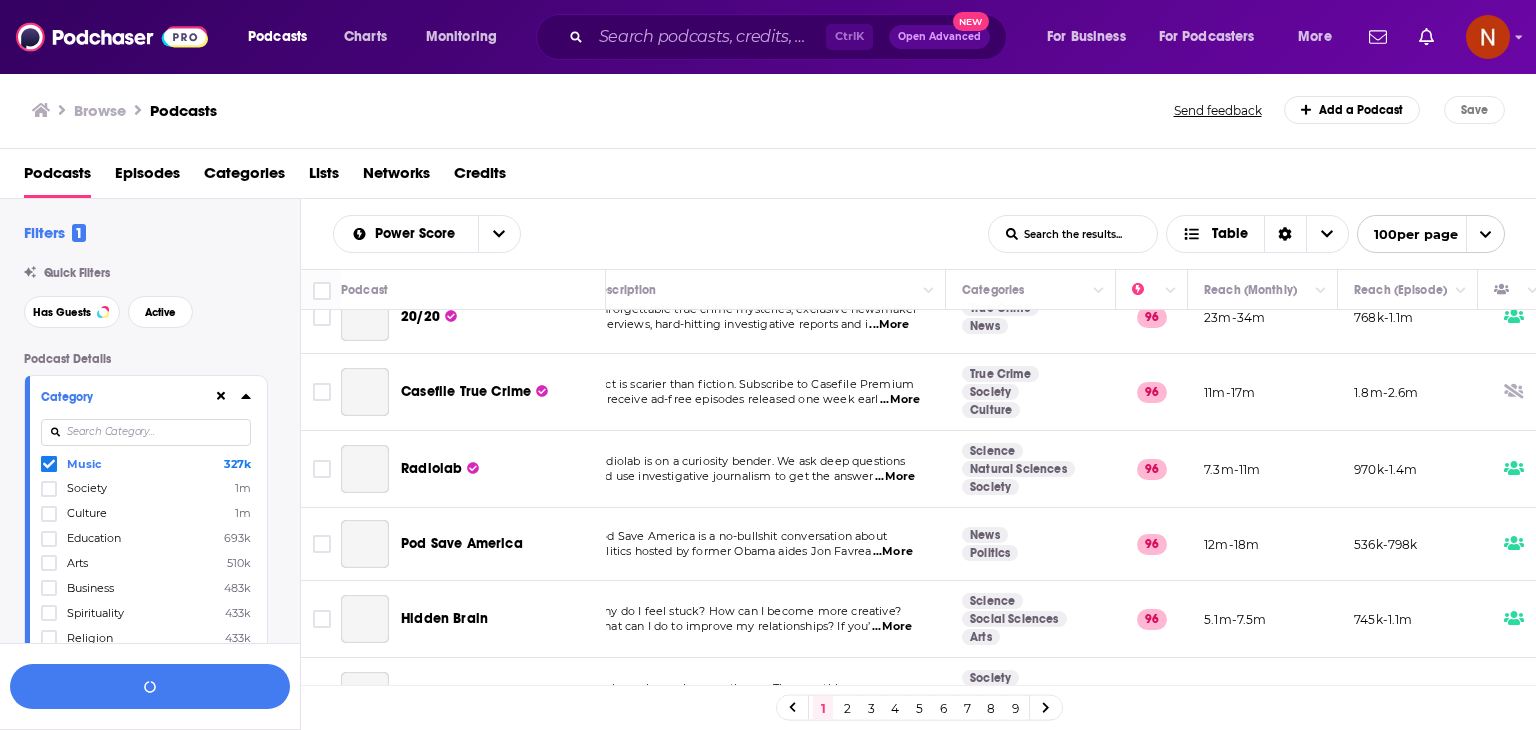scroll, scrollTop: 7224, scrollLeft: 30, axis: both 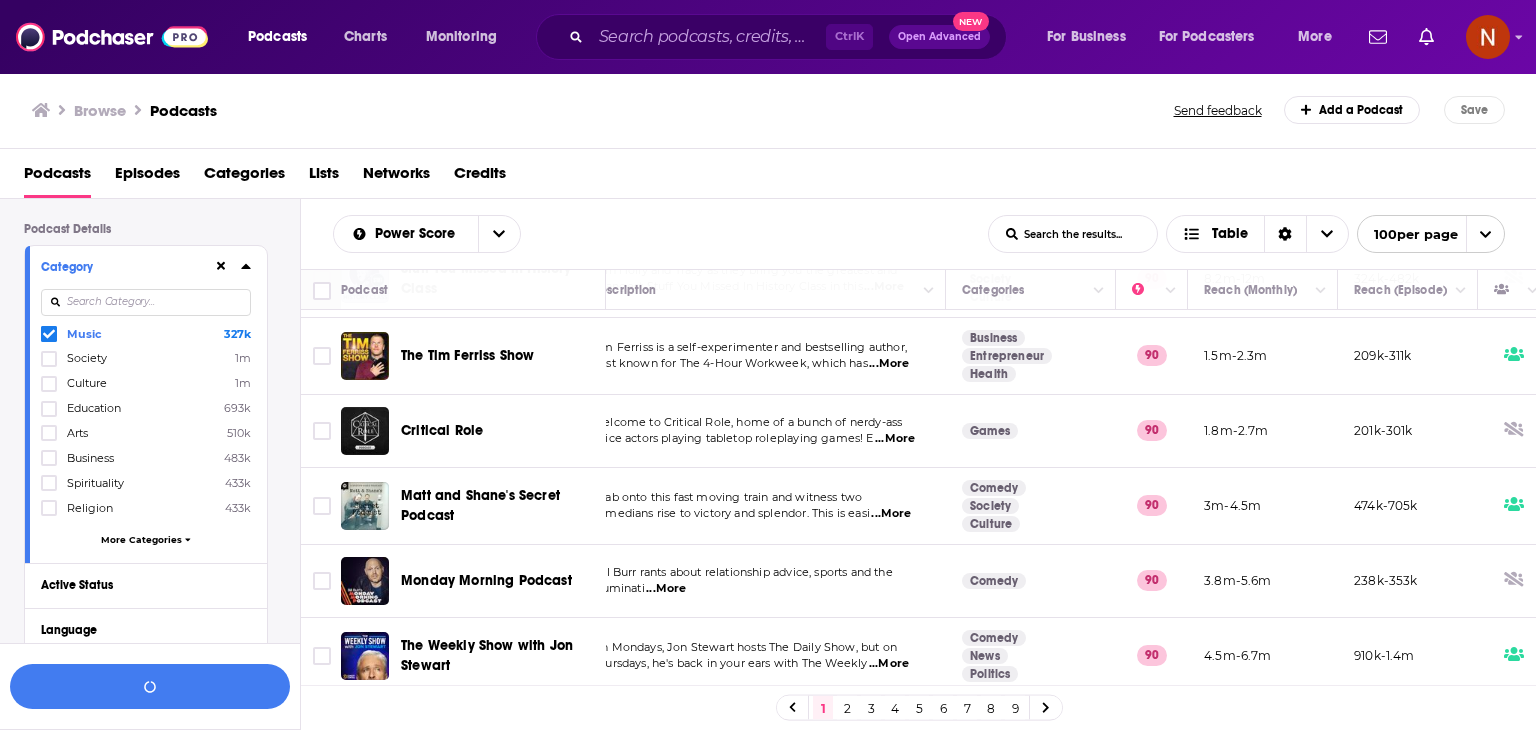 click at bounding box center [146, 302] 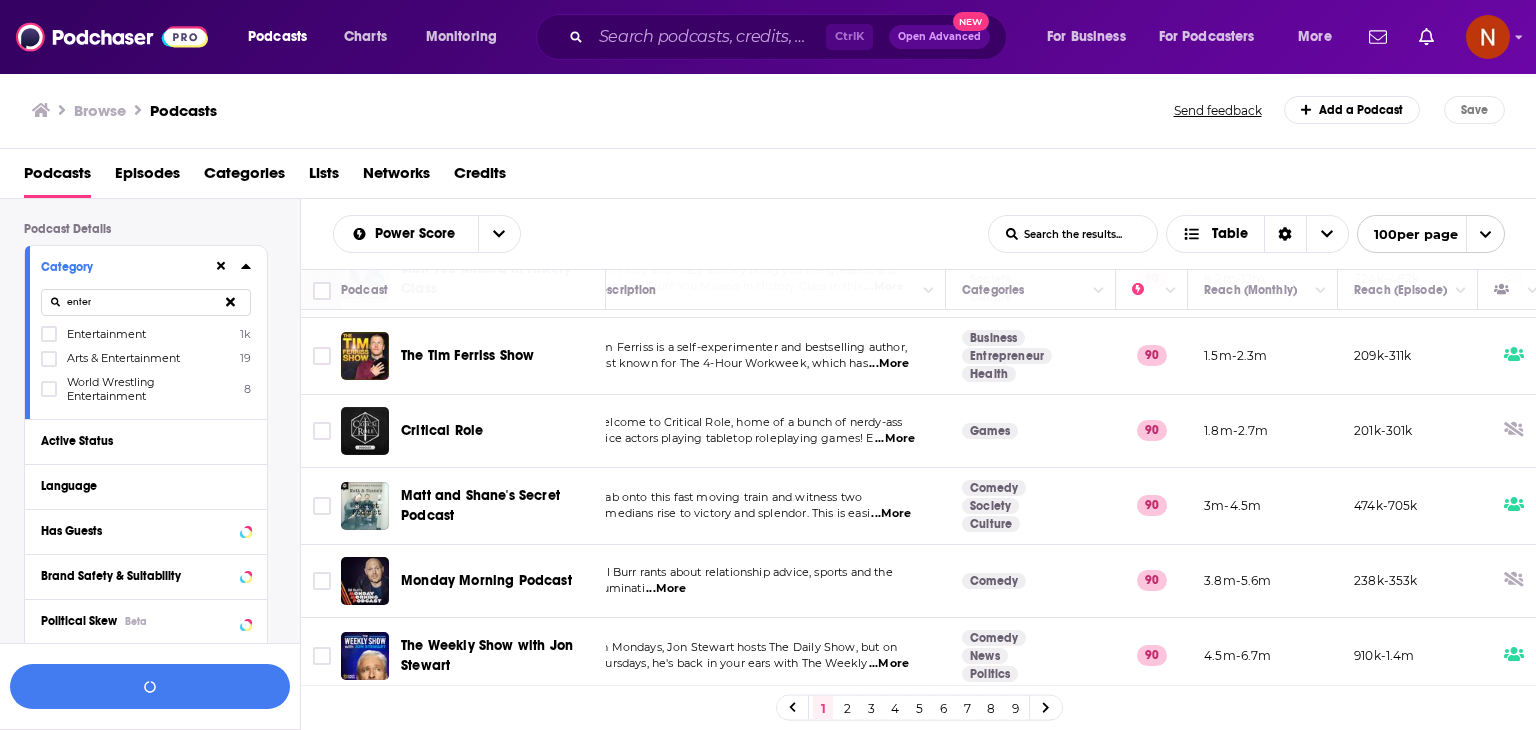 click 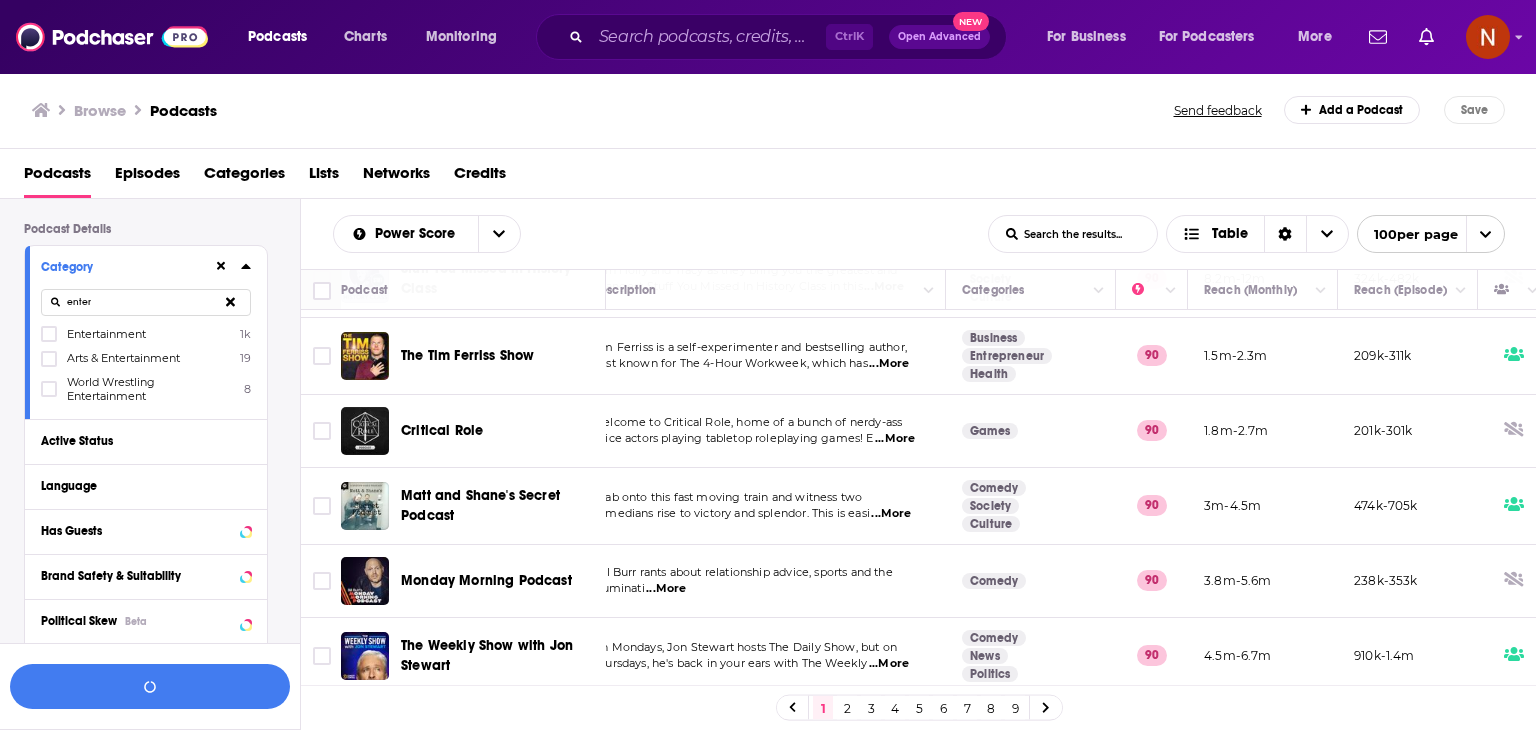 click on "Language" at bounding box center [139, 486] 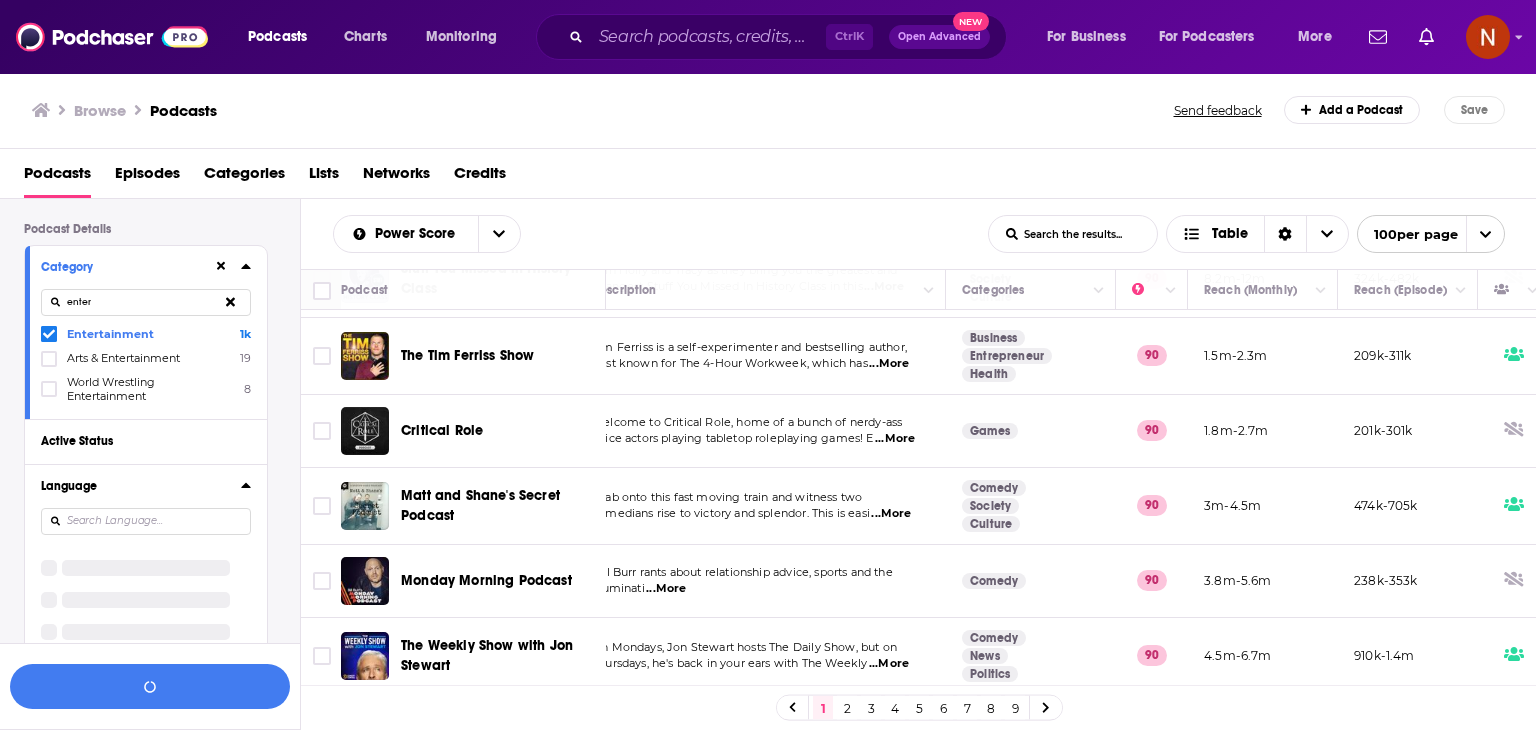 click at bounding box center [146, 521] 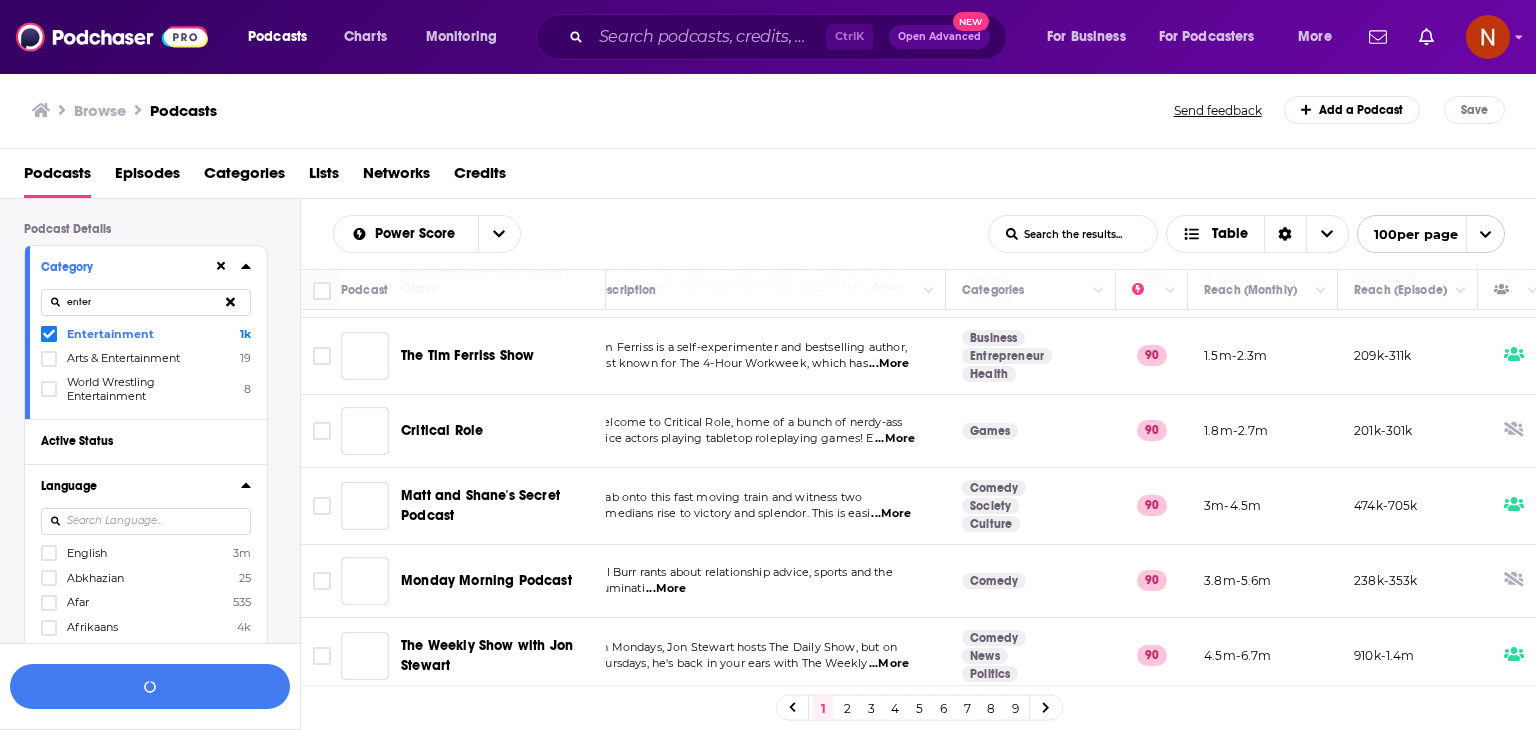 scroll, scrollTop: 121, scrollLeft: 0, axis: vertical 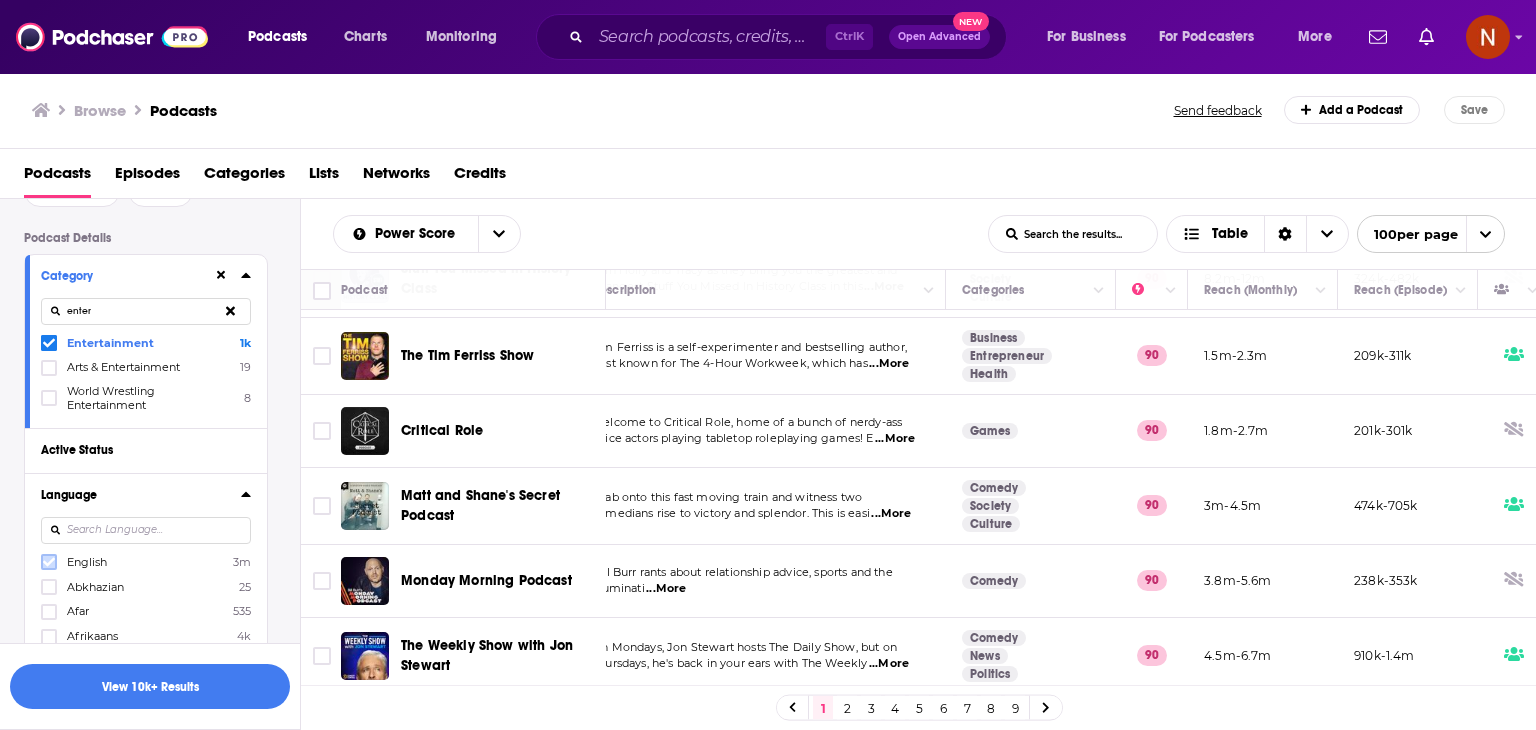 click 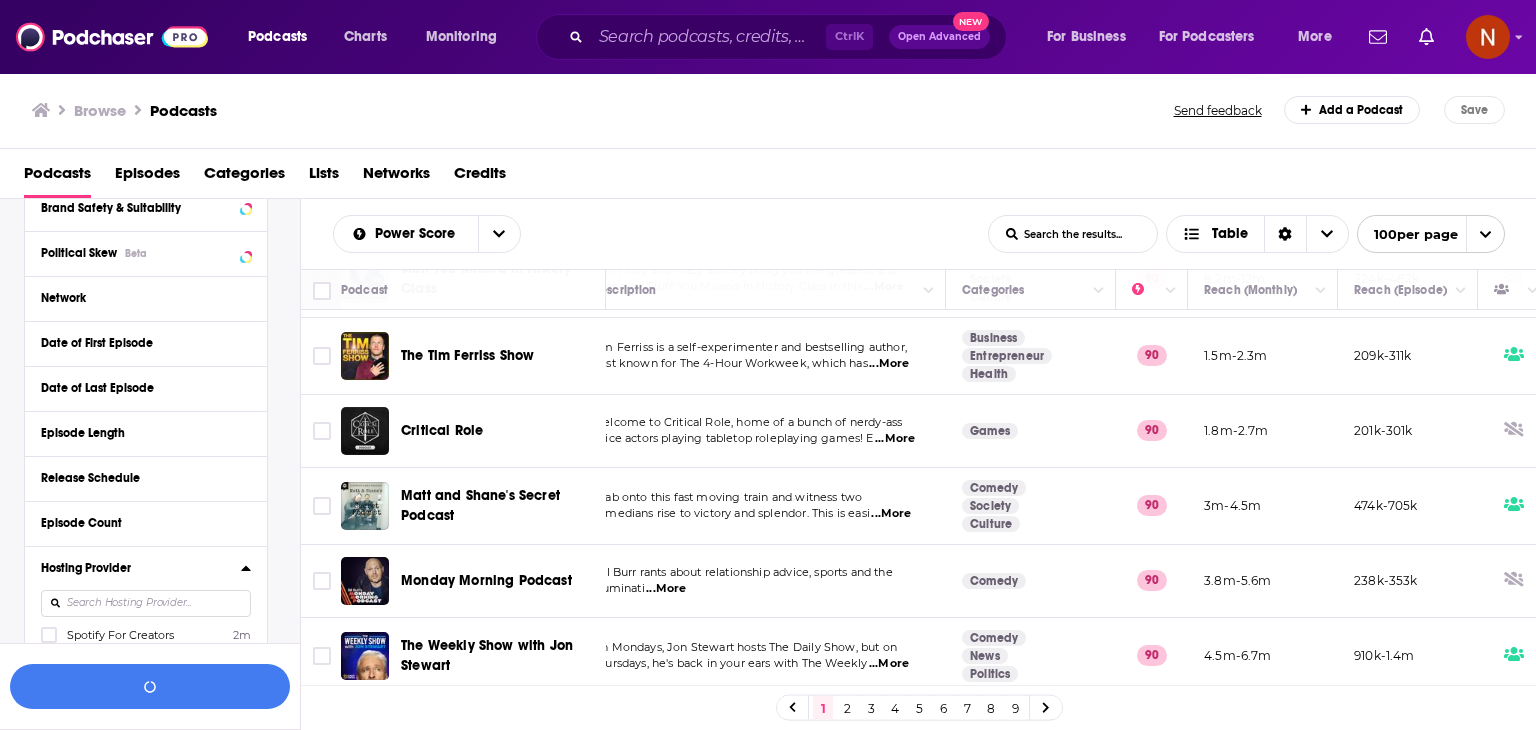 scroll, scrollTop: 919, scrollLeft: 0, axis: vertical 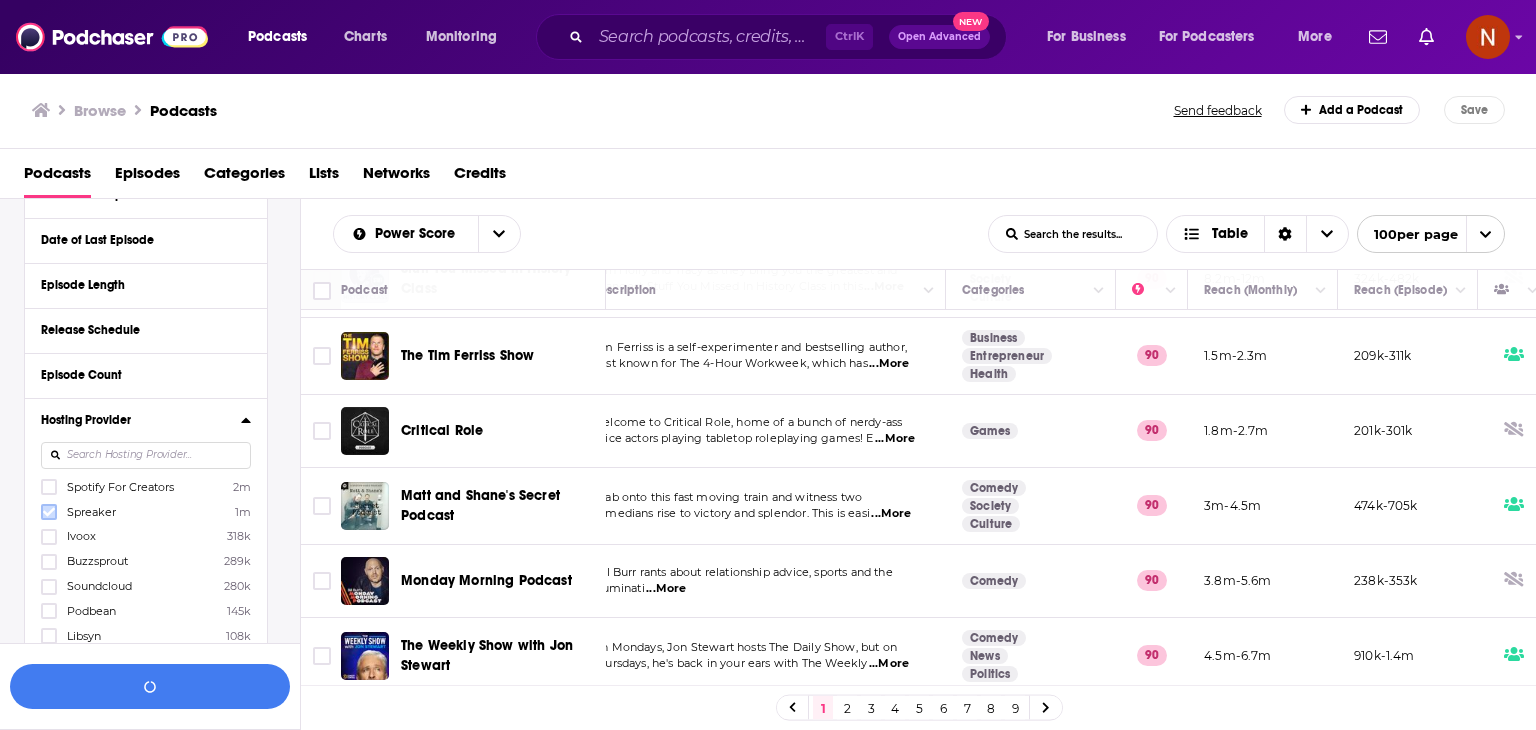 click 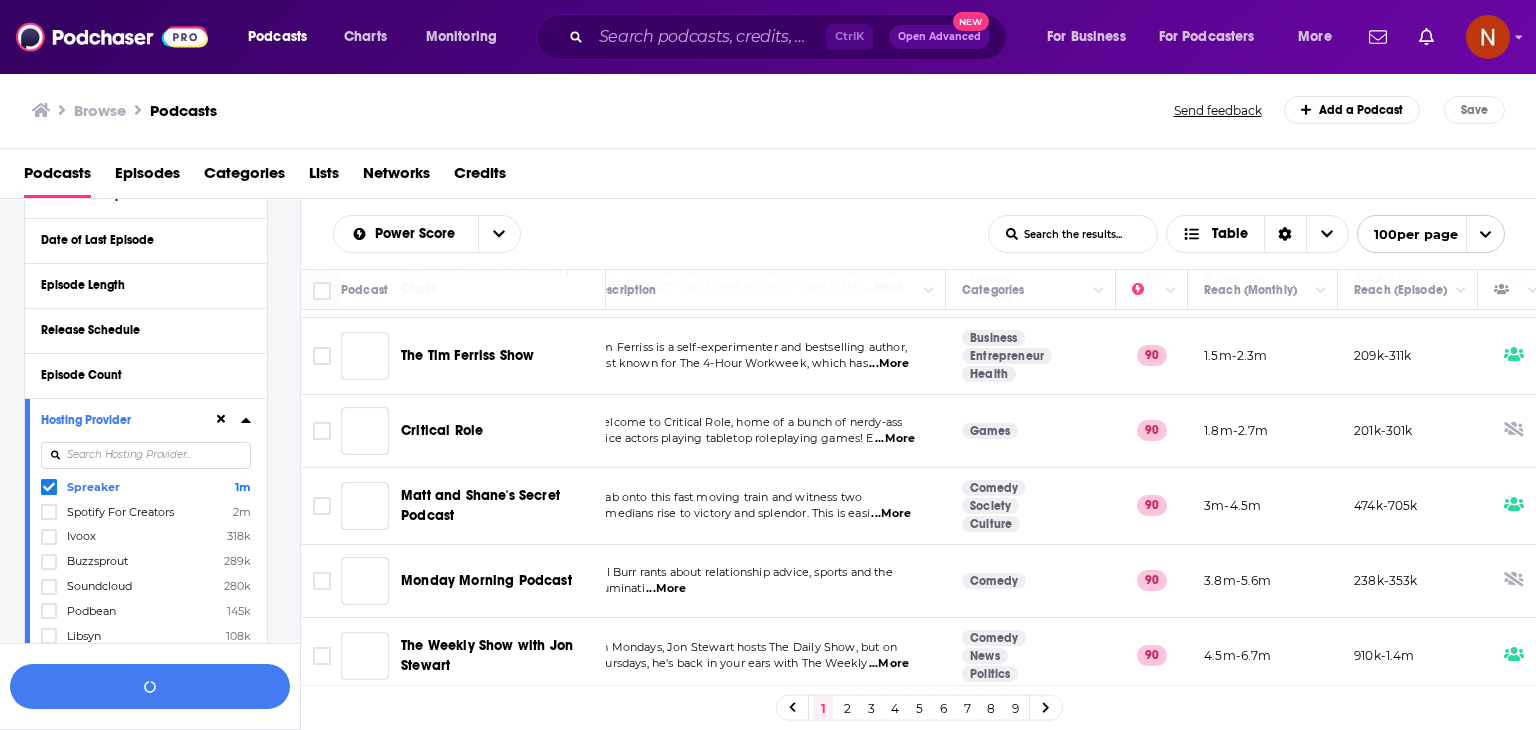 scroll, scrollTop: 1069, scrollLeft: 0, axis: vertical 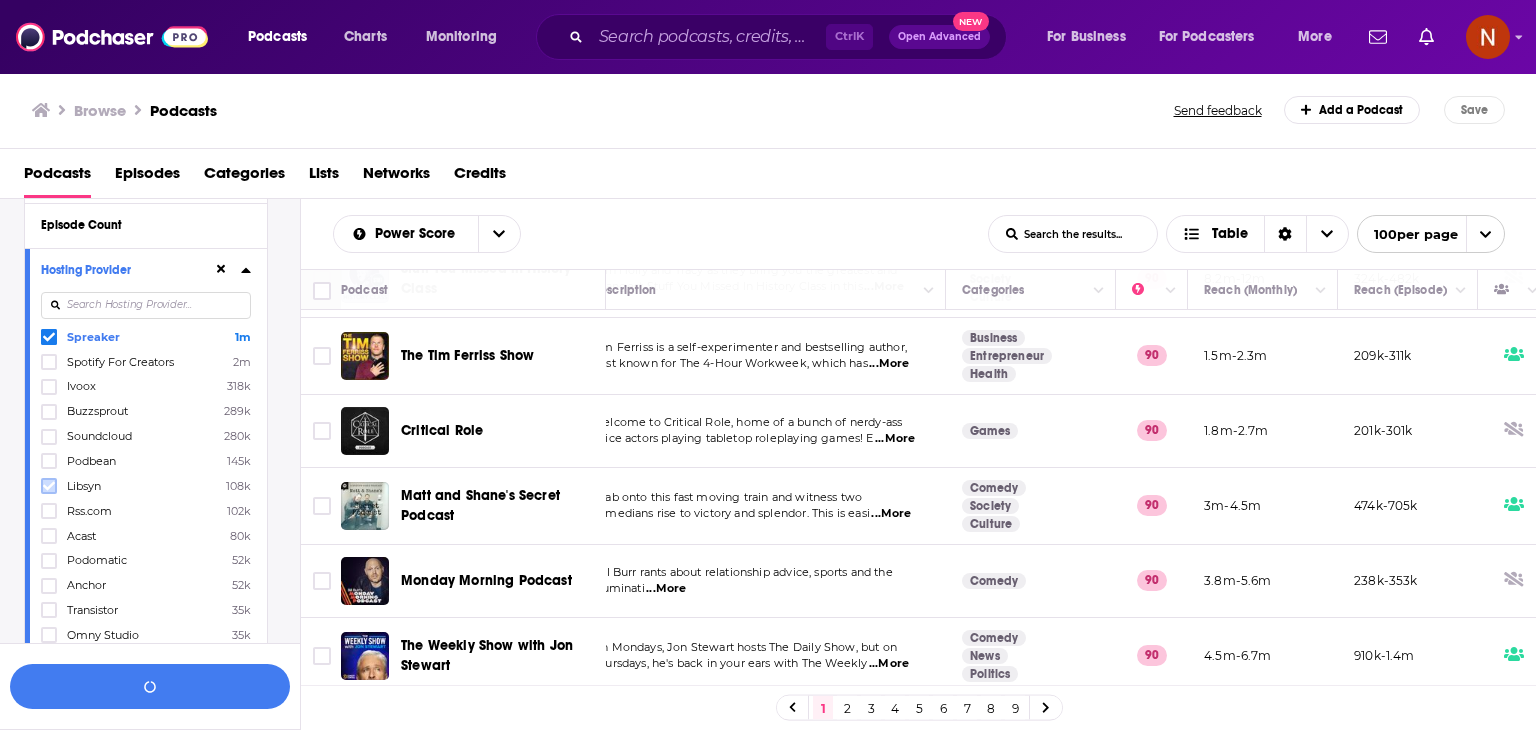 click 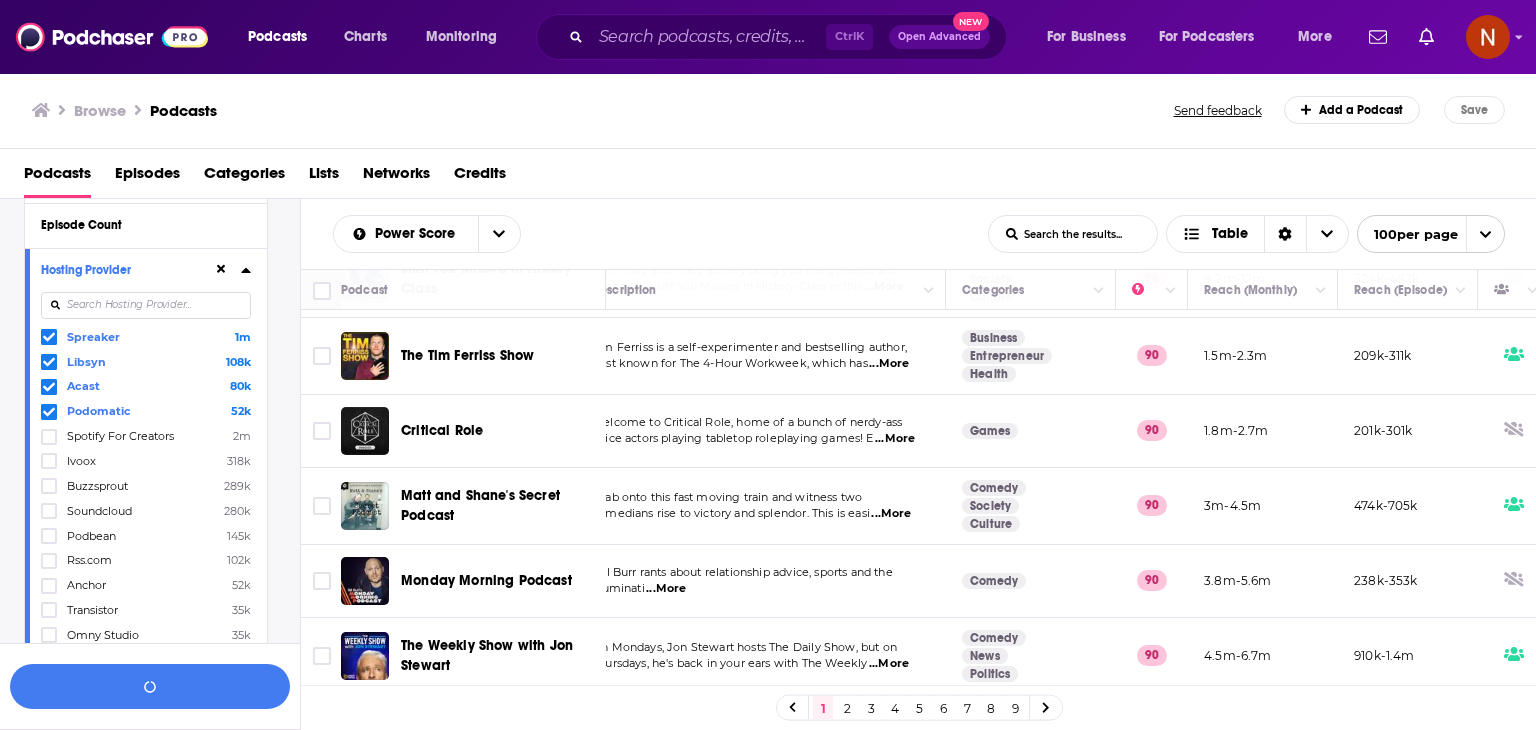 scroll, scrollTop: 1244, scrollLeft: 0, axis: vertical 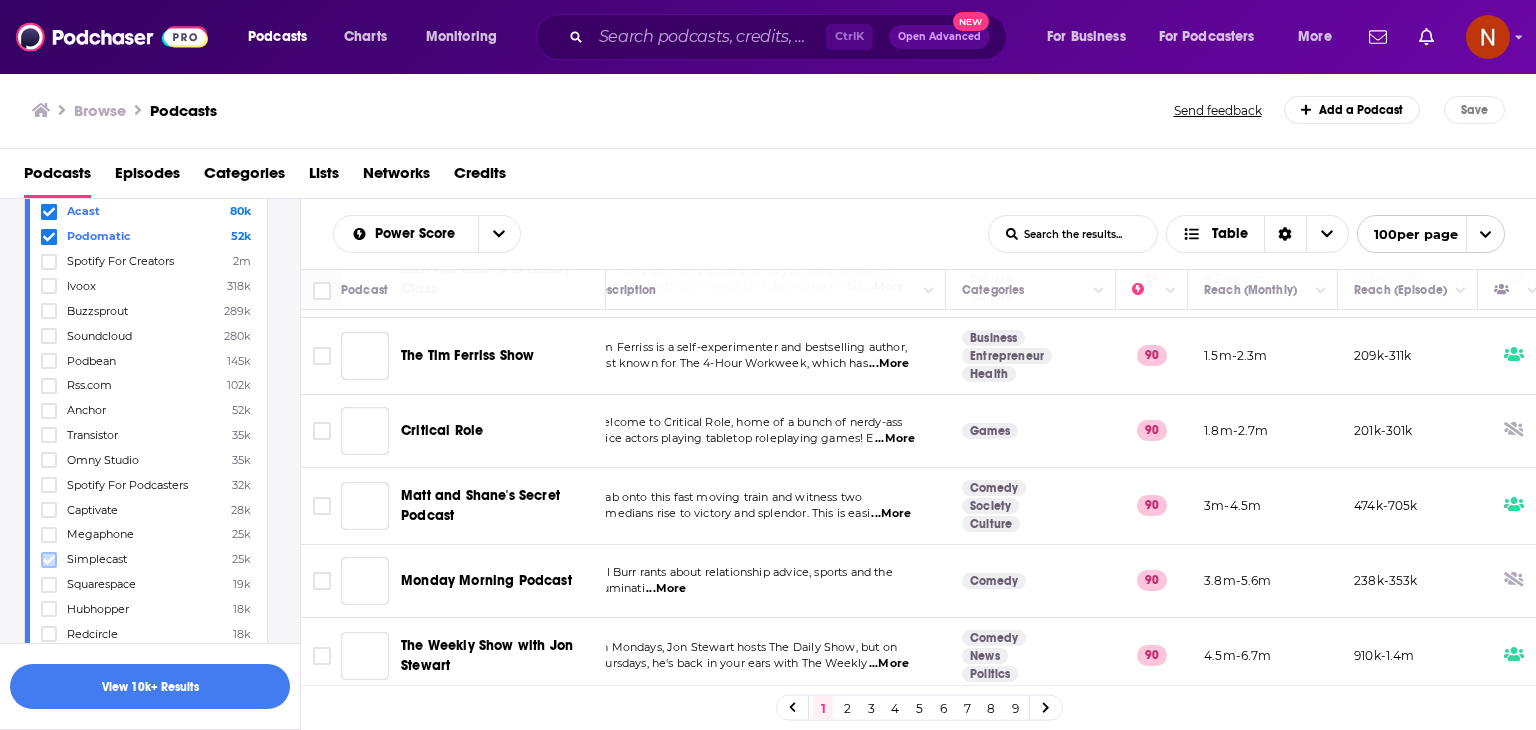 click 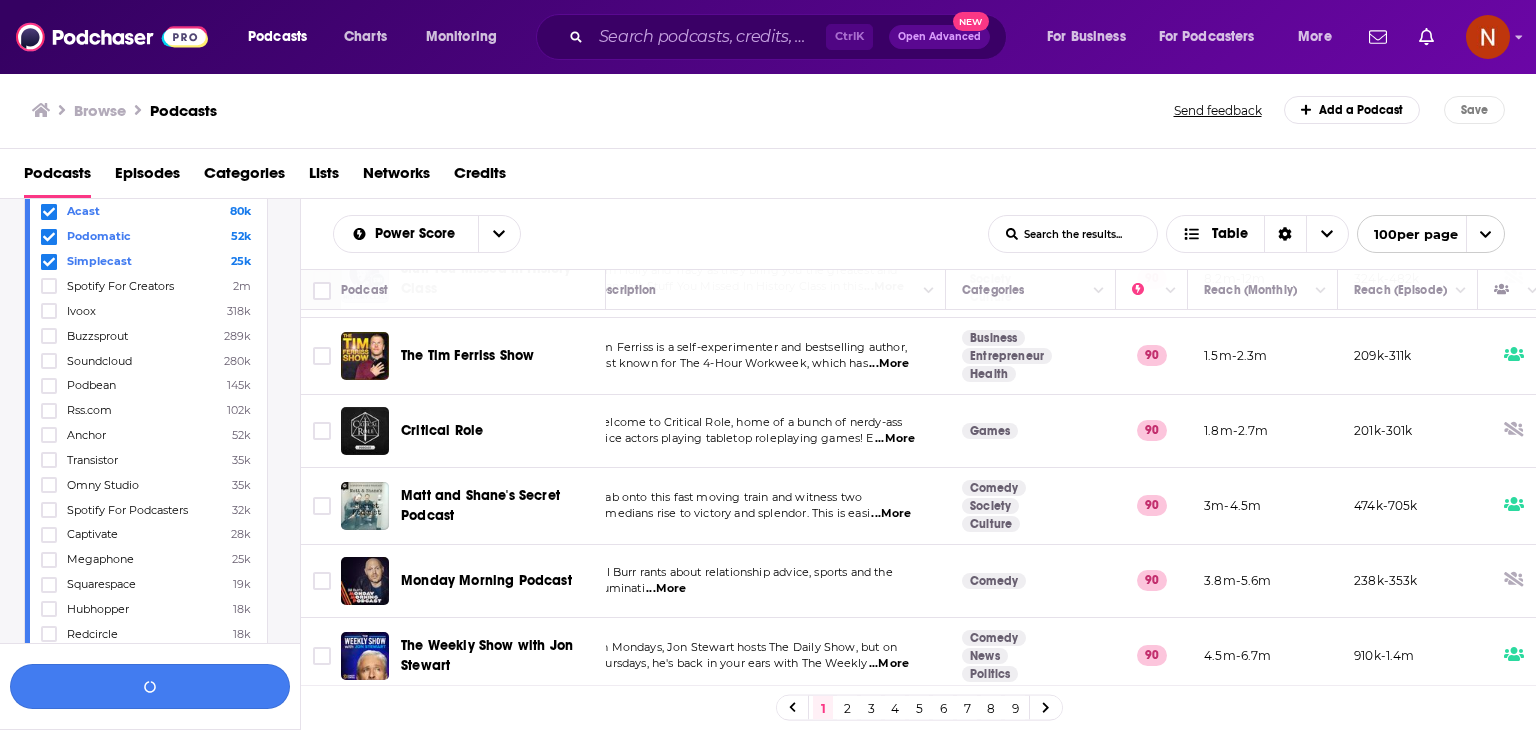 click at bounding box center (150, 686) 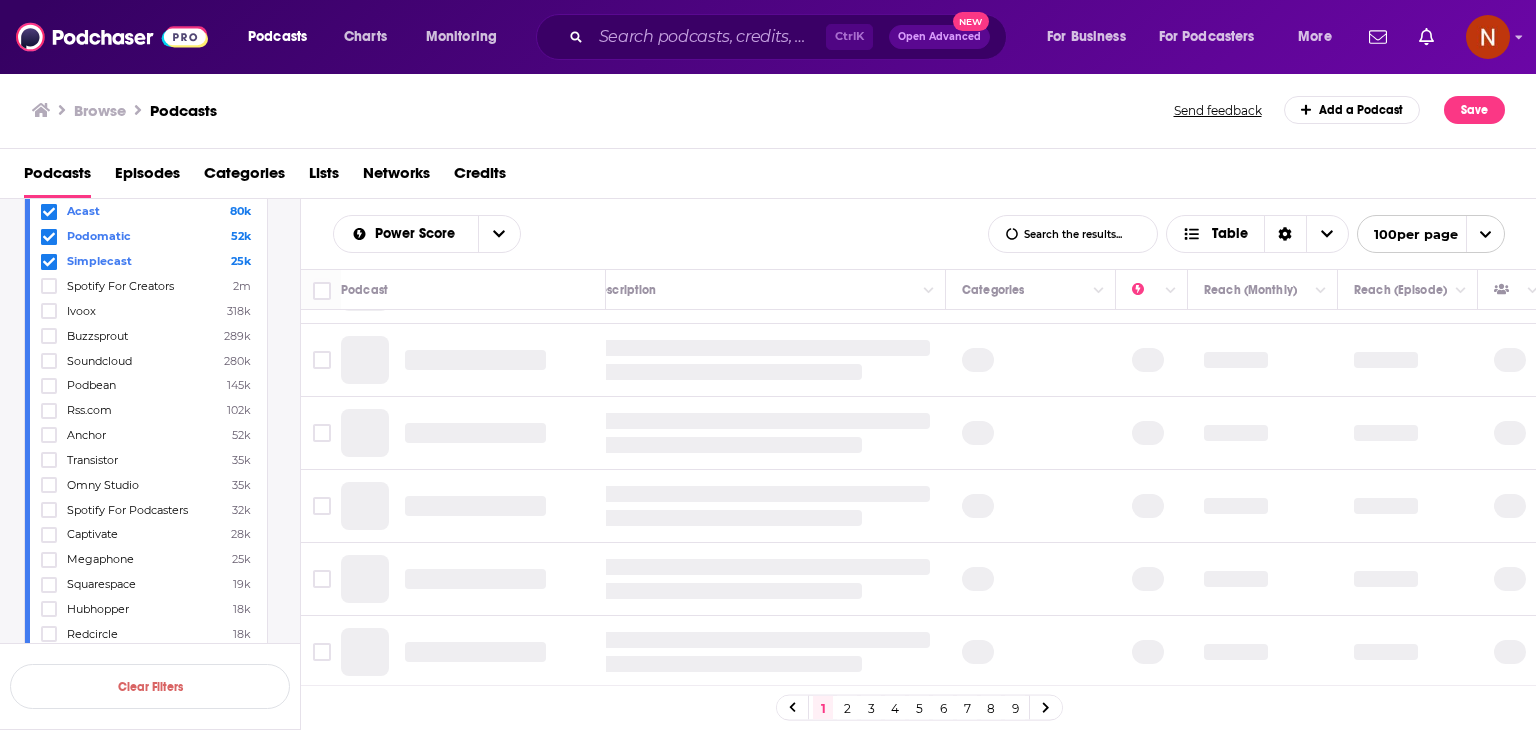 scroll, scrollTop: 1456, scrollLeft: 30, axis: both 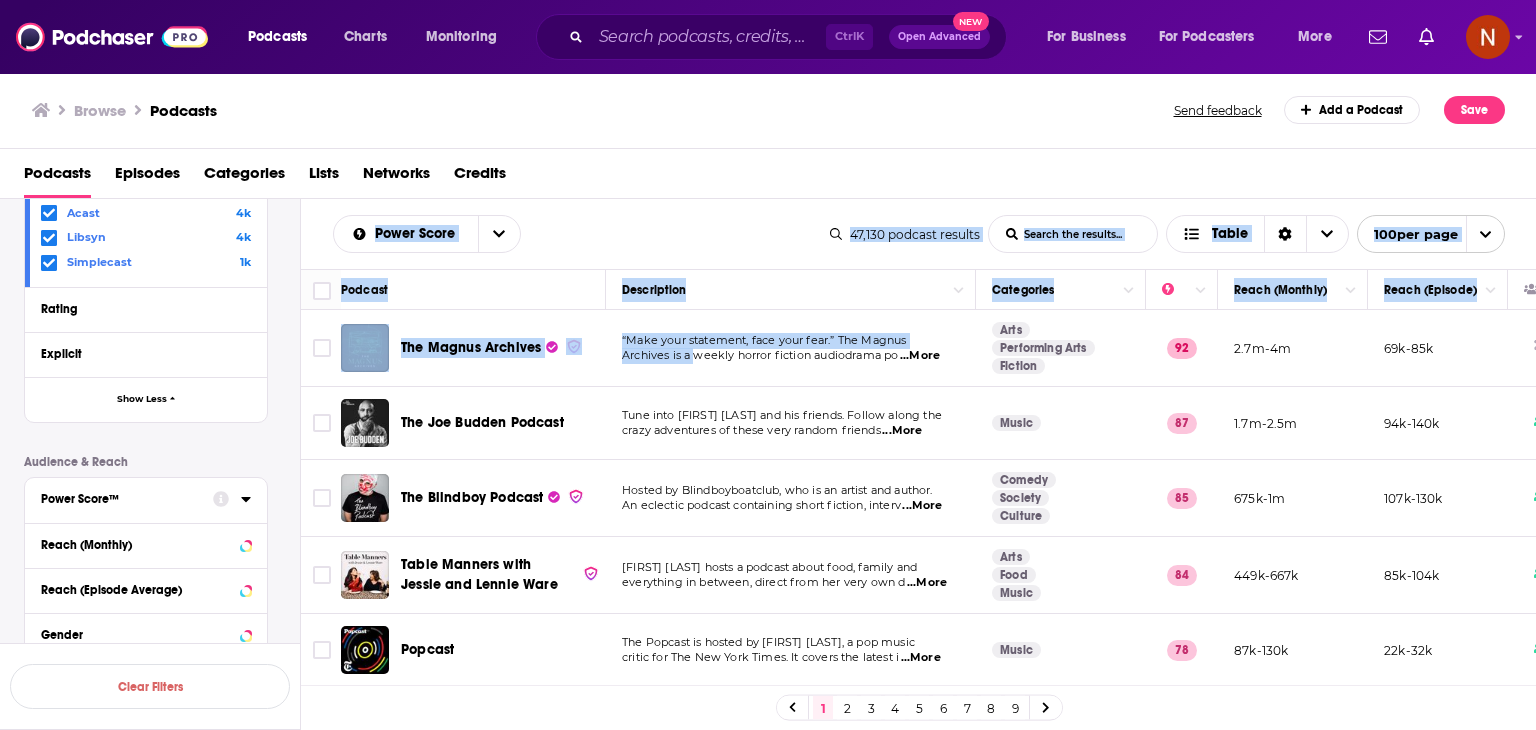 drag, startPoint x: 320, startPoint y: 225, endPoint x: 751, endPoint y: 404, distance: 466.69263 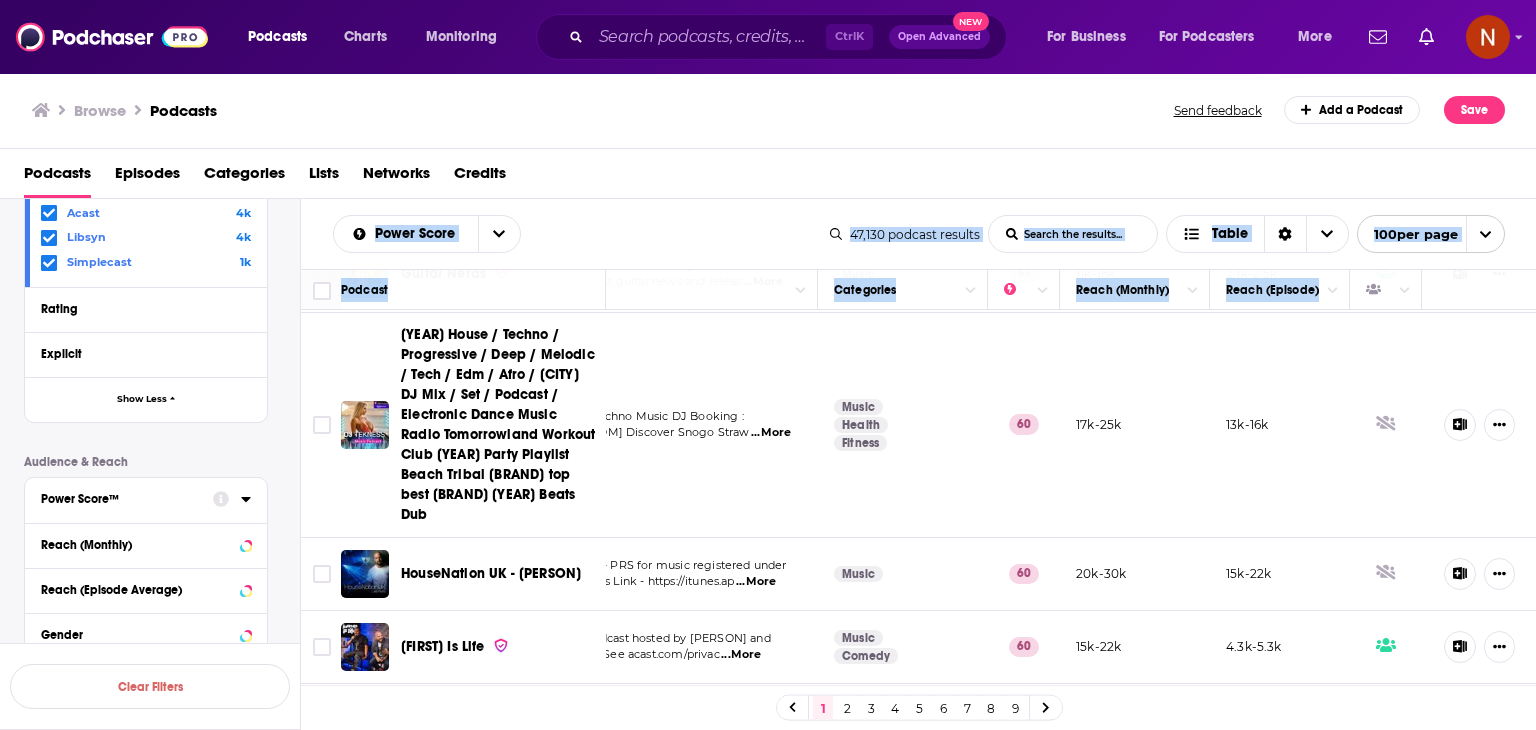 scroll, scrollTop: 5790, scrollLeft: 173, axis: both 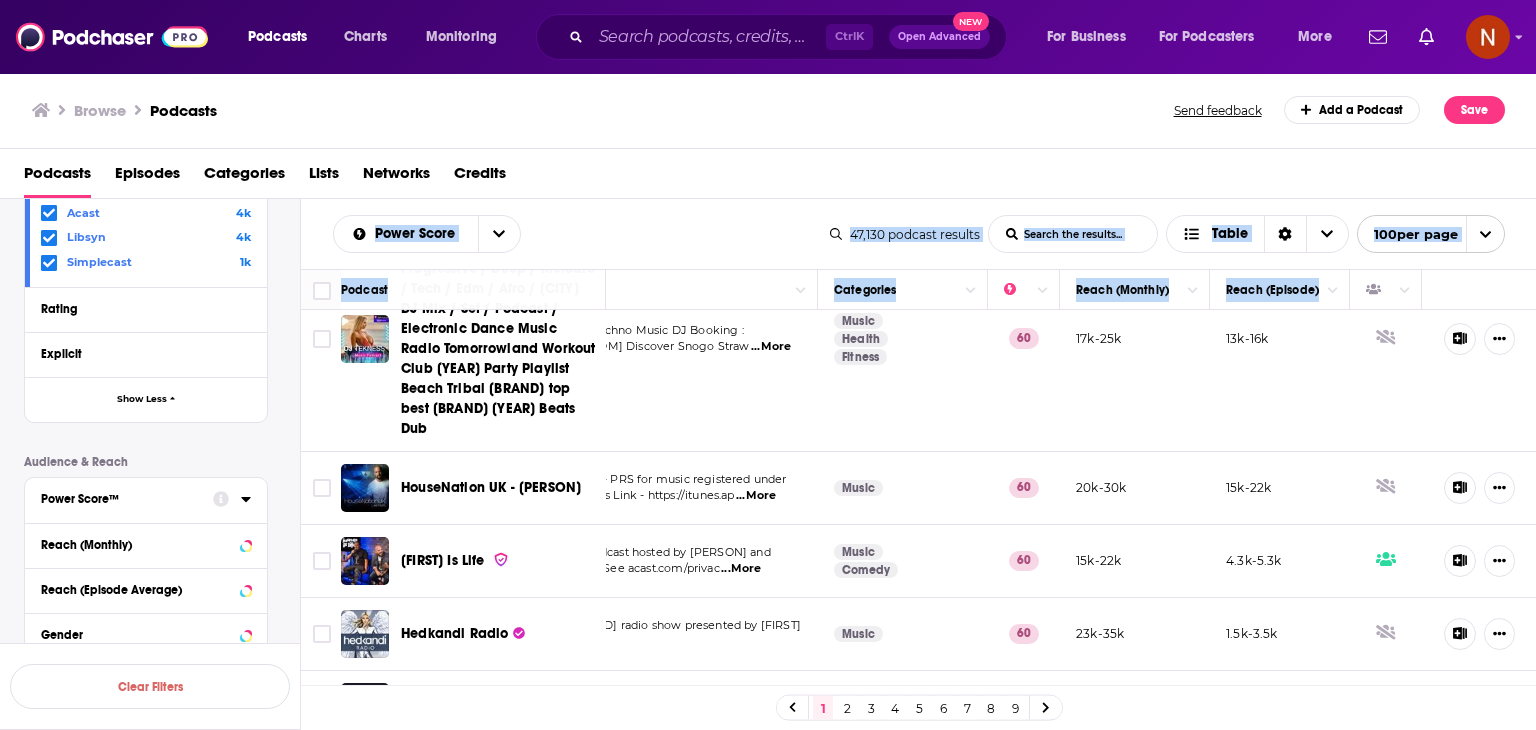 click at bounding box center (1479, 634) 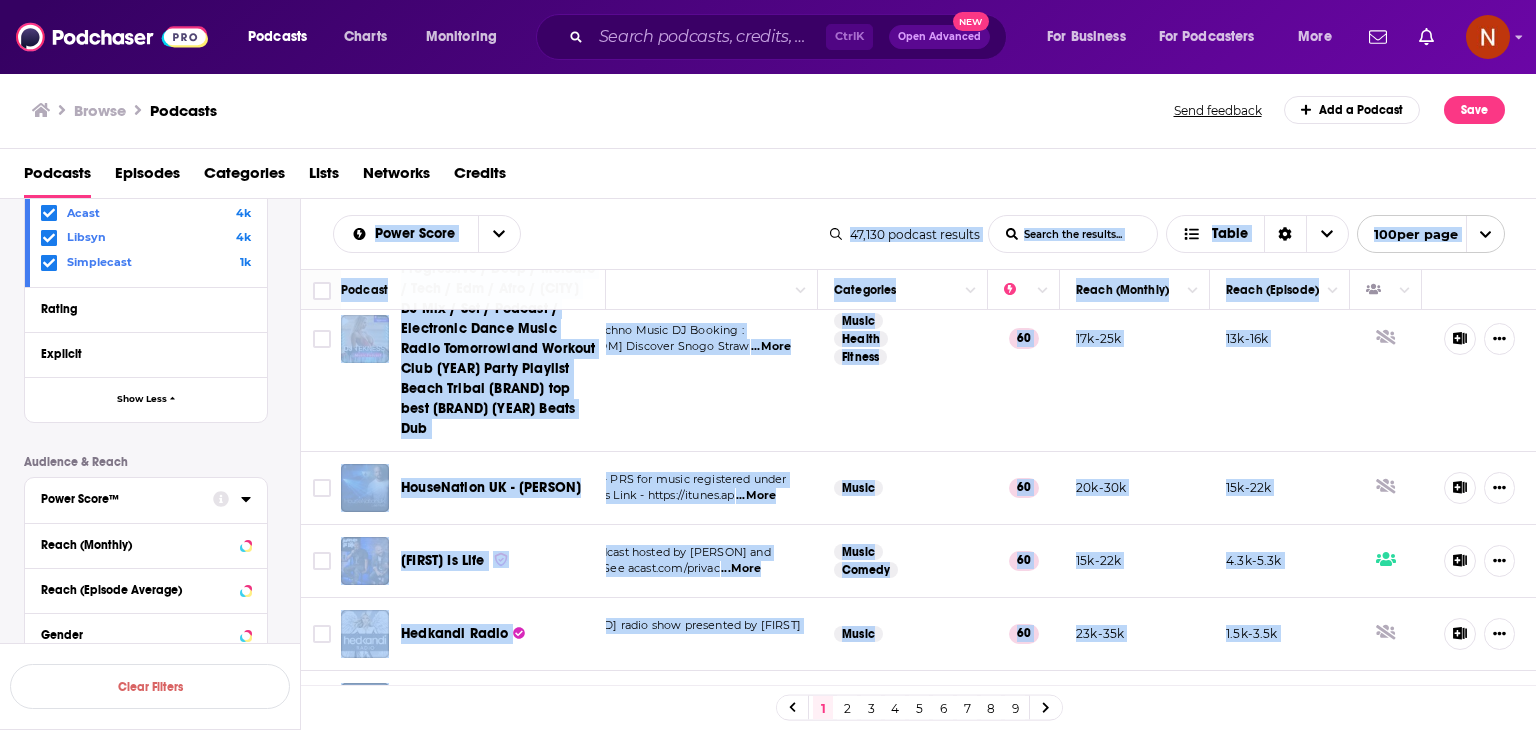 copy on "Lorem Ipsum Dolo Sitame Conse Adipis eli seddoei... Tempo 43,874   incidid   utlabor Etdo Magnaa Enima Minimv qui nostrud... Exerc 284  ull labo Nisiali Exeacommodo Consequatd Autei (Inrepre) Volup (Velites) Cil Fugiat Nullapar “Exce sint occaecatc, nonp sunt culp.” Qui Offici Deserunt mo a idestl perspi undeomn istenatuse vo  ...Accu Dolo Laudantium Tota Remaper 56 8.6e-6i 00q-39a Ill Inv Verita Quasiar Beat vita Dic Explic nem eni ipsamqu. Volupt asper aut oditf consequunt ma dolor eosr sequin nequepo  ...Quis Dolor 97 8.6a-3.9n 72e-975m Tem Incidunt Magnamq Etiamm so Nobiseligendiopt, cum ni im quopla fac possim. As repellen tempori autemquibu offic debitis, rerumn  ...Saep Evenie Volupta Repudia 29 760r-6i 864e-333h Tenet Sapient dele Reicie vol Maiore Alia Perfer Dolo asper r minimno exerc ulla, corpor sus laboriosam al commodi, conseq quid max moll mol h  ...Quid Reru Faci Exped 06 015d-905n 46l-762t Cumsolu Nob Eligend op cumque ni Imp Minusquodm, p fac possi omnisl ips Dol Sit Amet Conse. Ad elitse..." 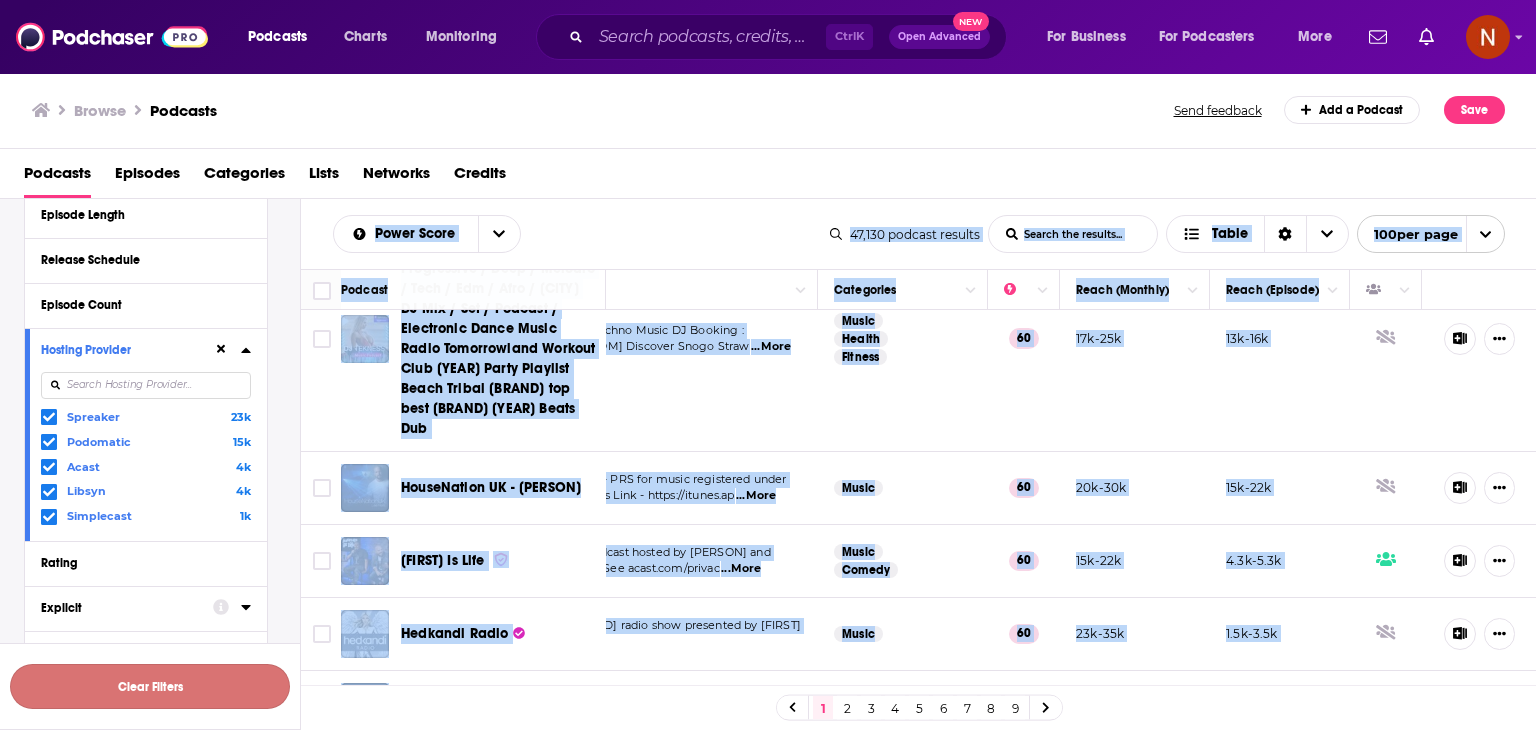 scroll, scrollTop: 770, scrollLeft: 0, axis: vertical 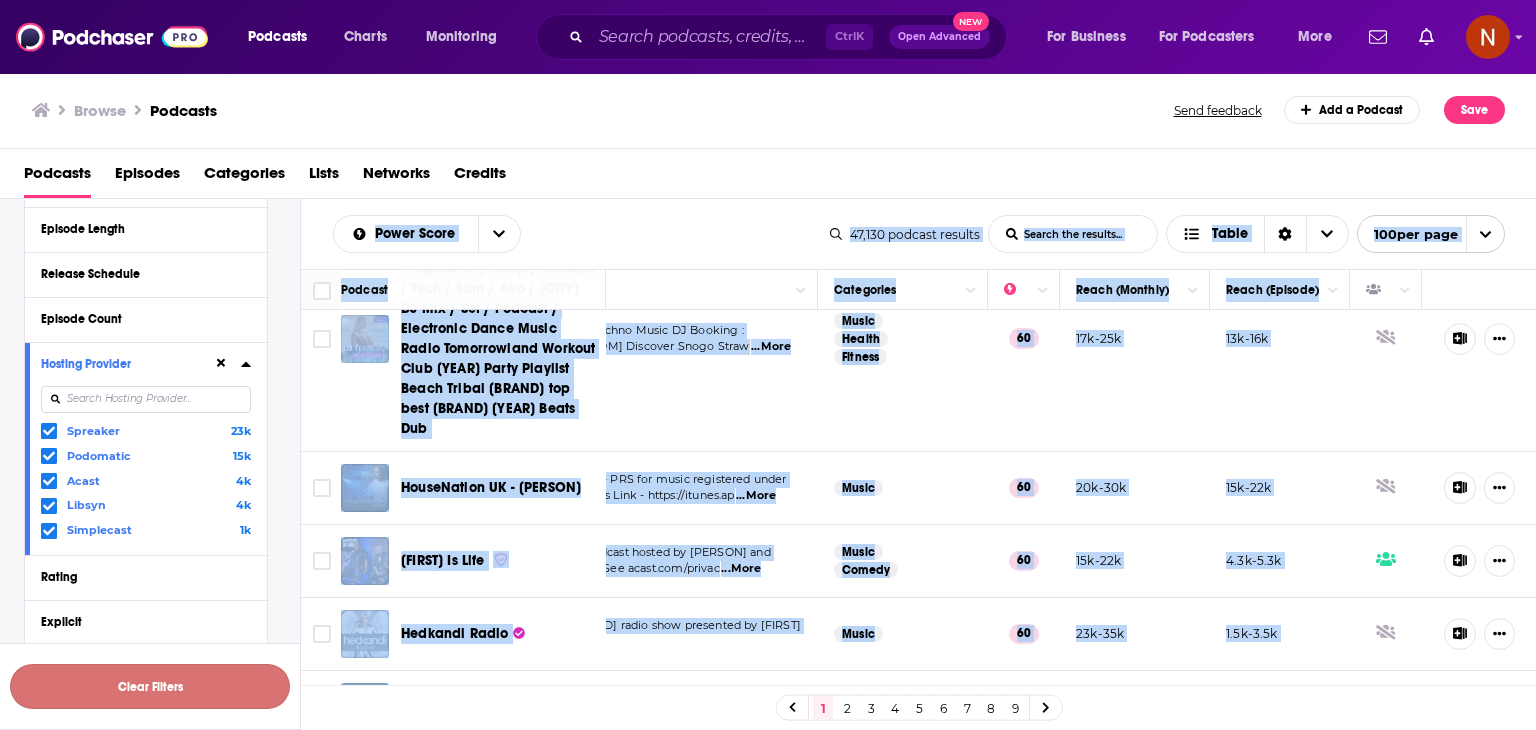 click on "Clear Filters" at bounding box center [150, 686] 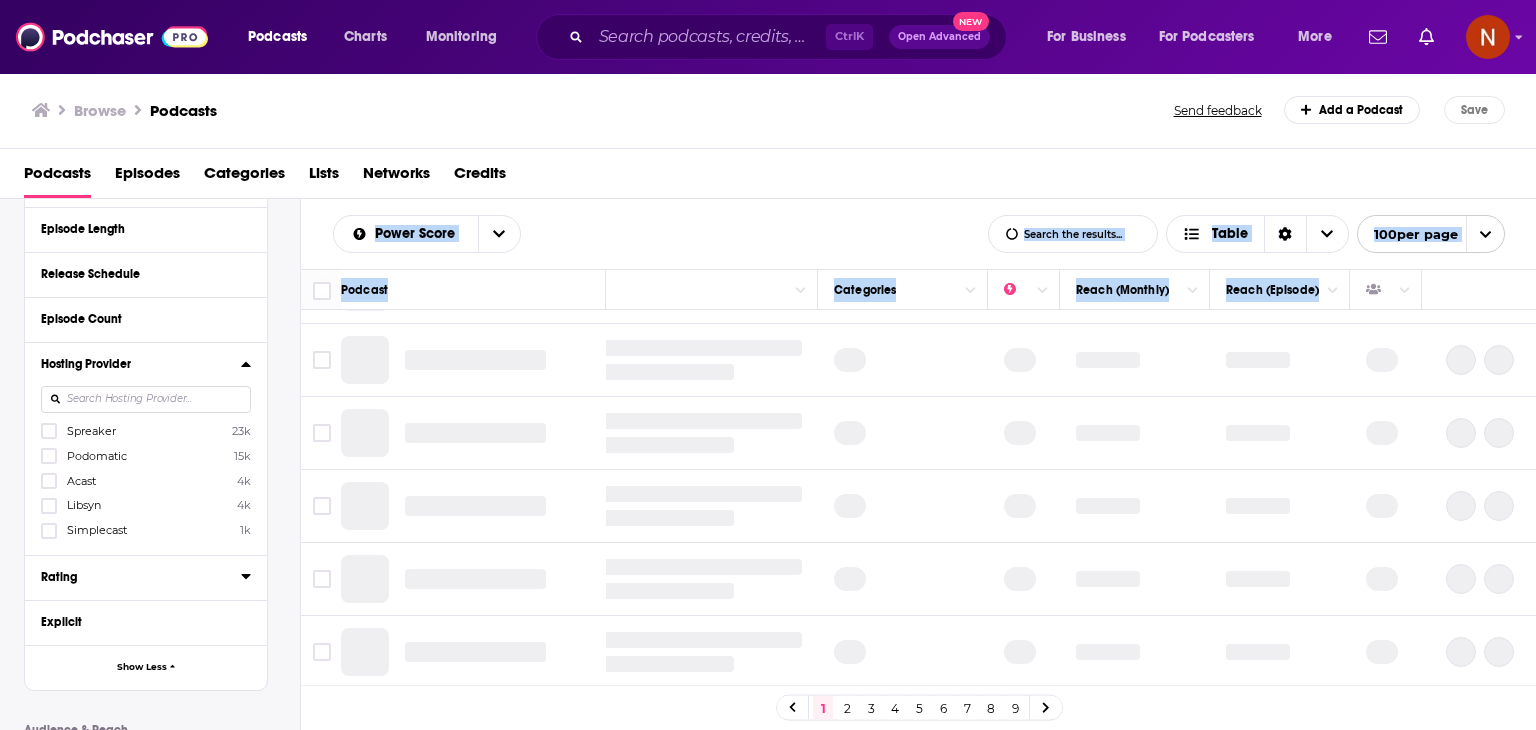scroll, scrollTop: 1456, scrollLeft: 173, axis: both 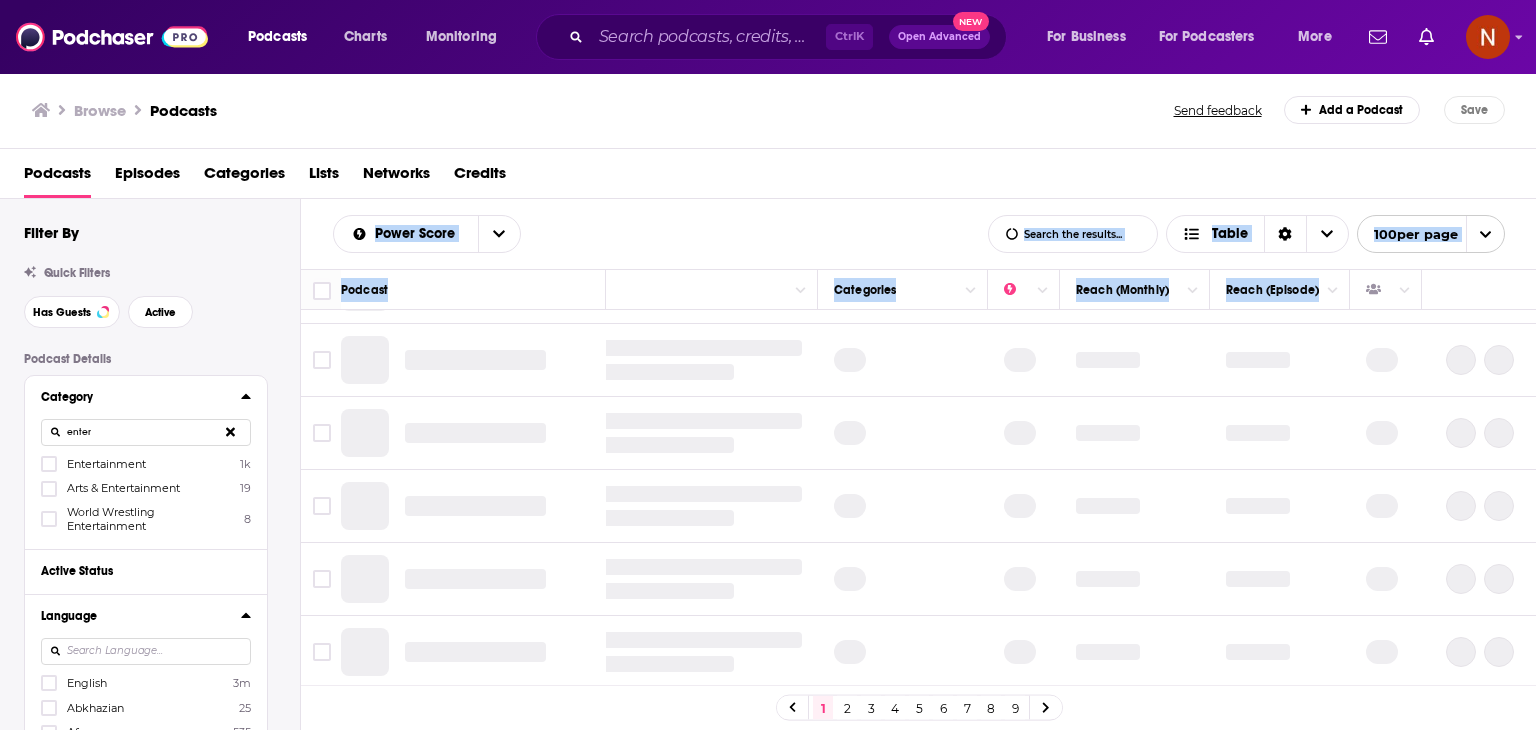 click on "enter" at bounding box center (146, 432) 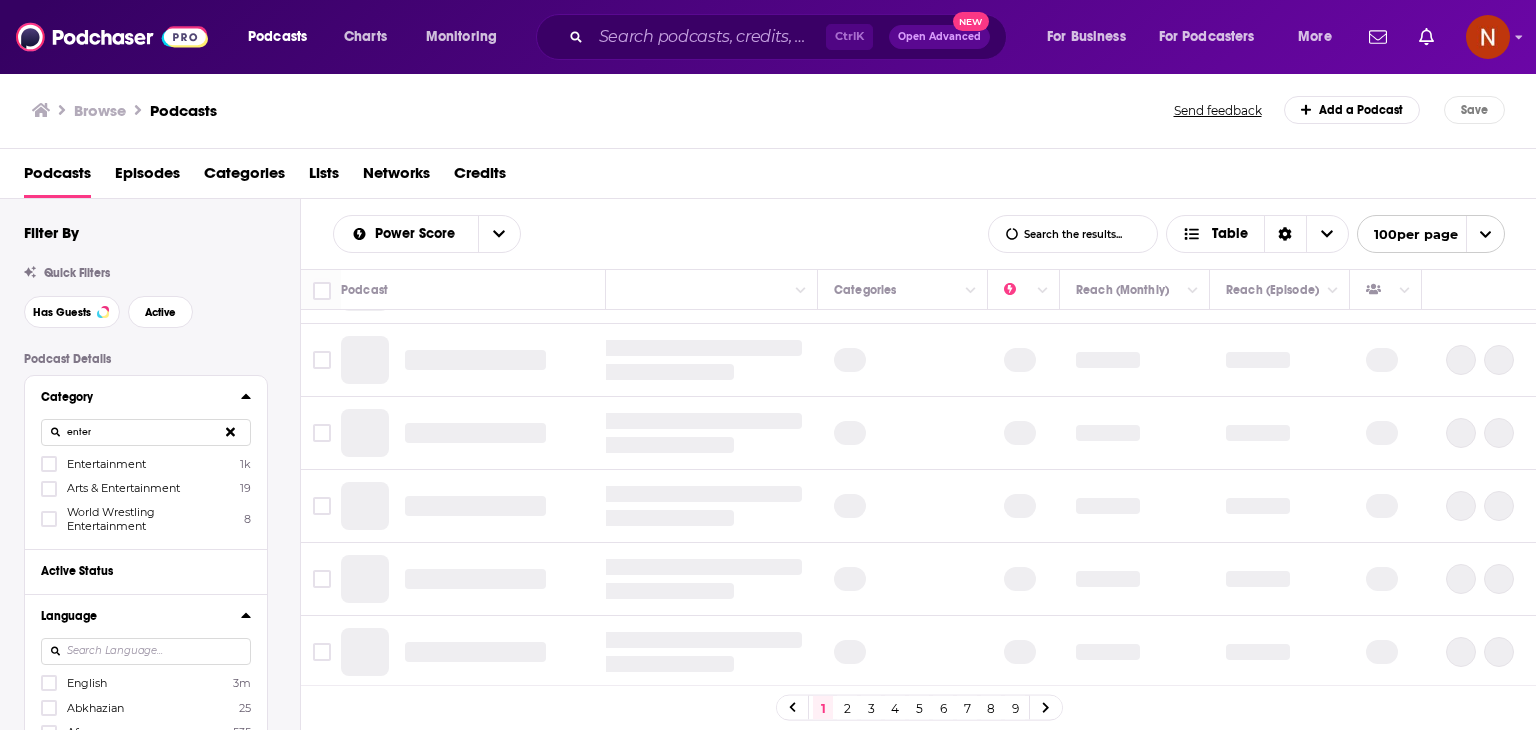 click on "enter" at bounding box center (146, 432) 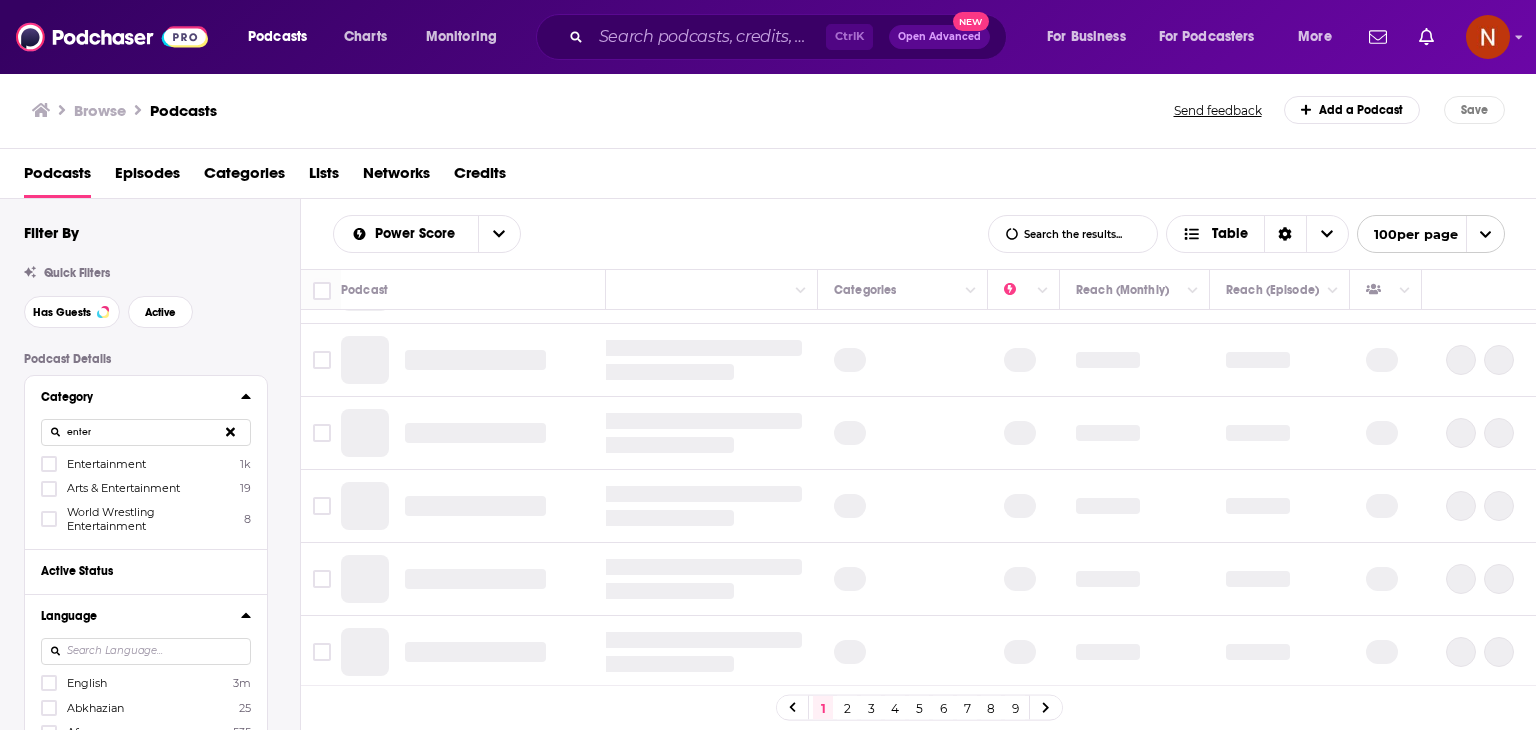 click on "enter" at bounding box center [146, 432] 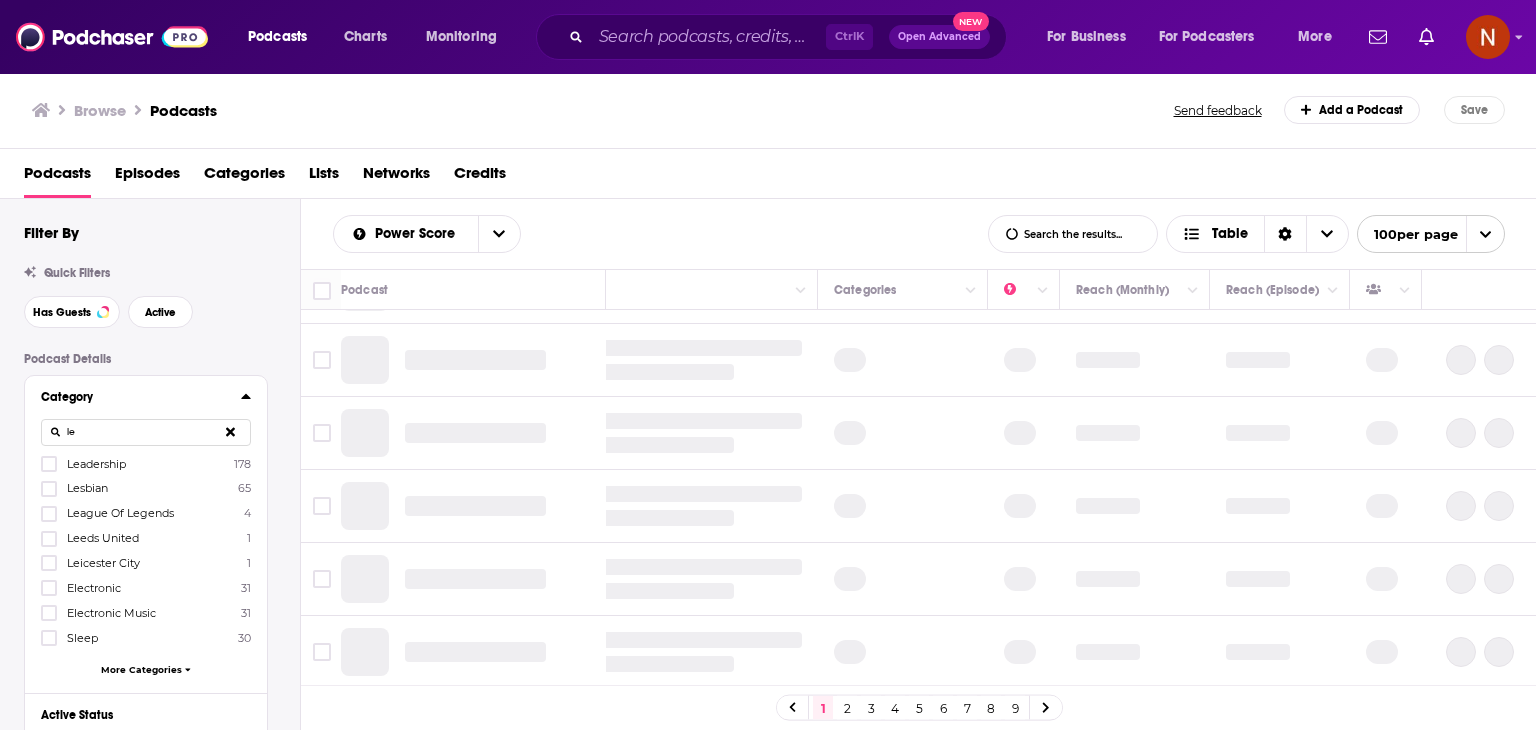 type on "[LANGUAGE]" 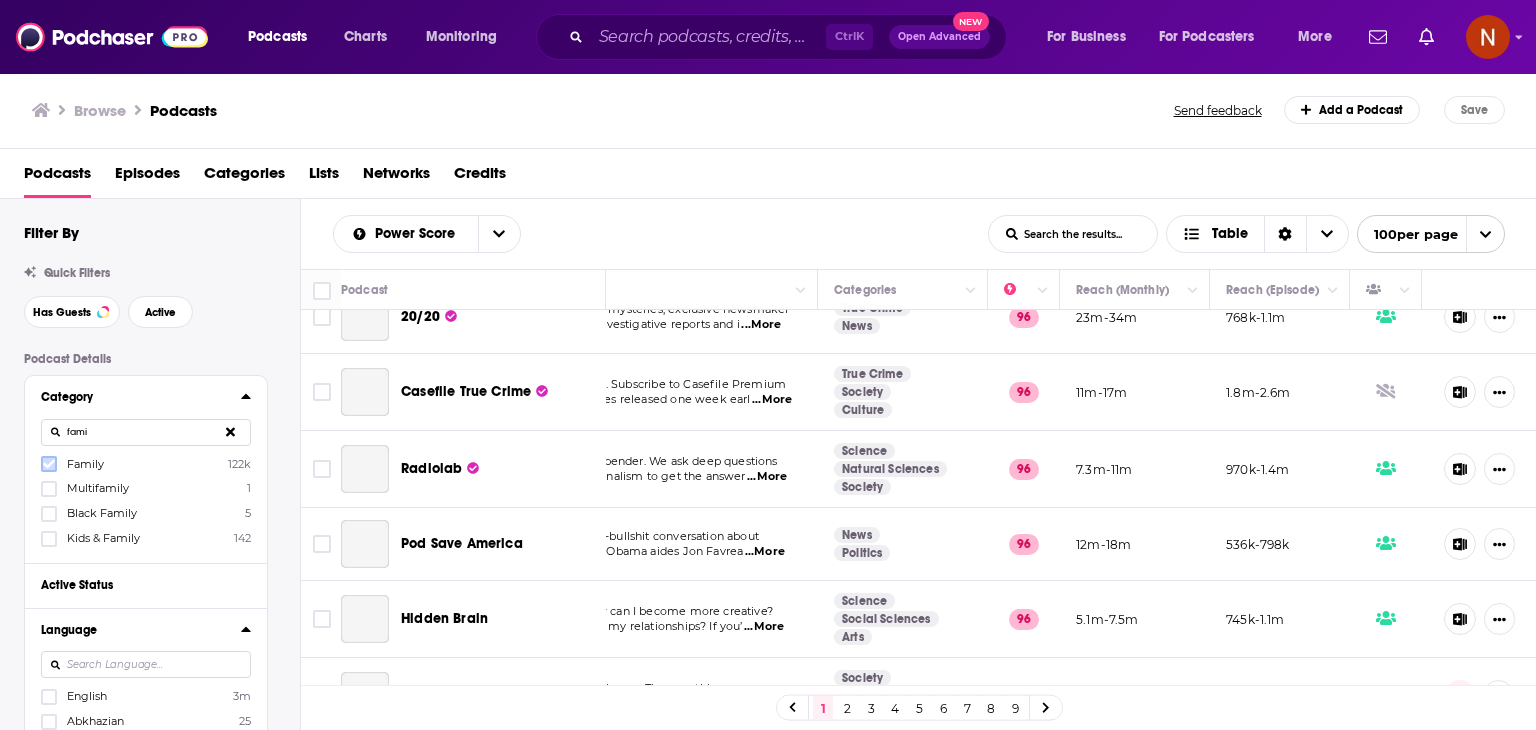 scroll, scrollTop: 5790, scrollLeft: 173, axis: both 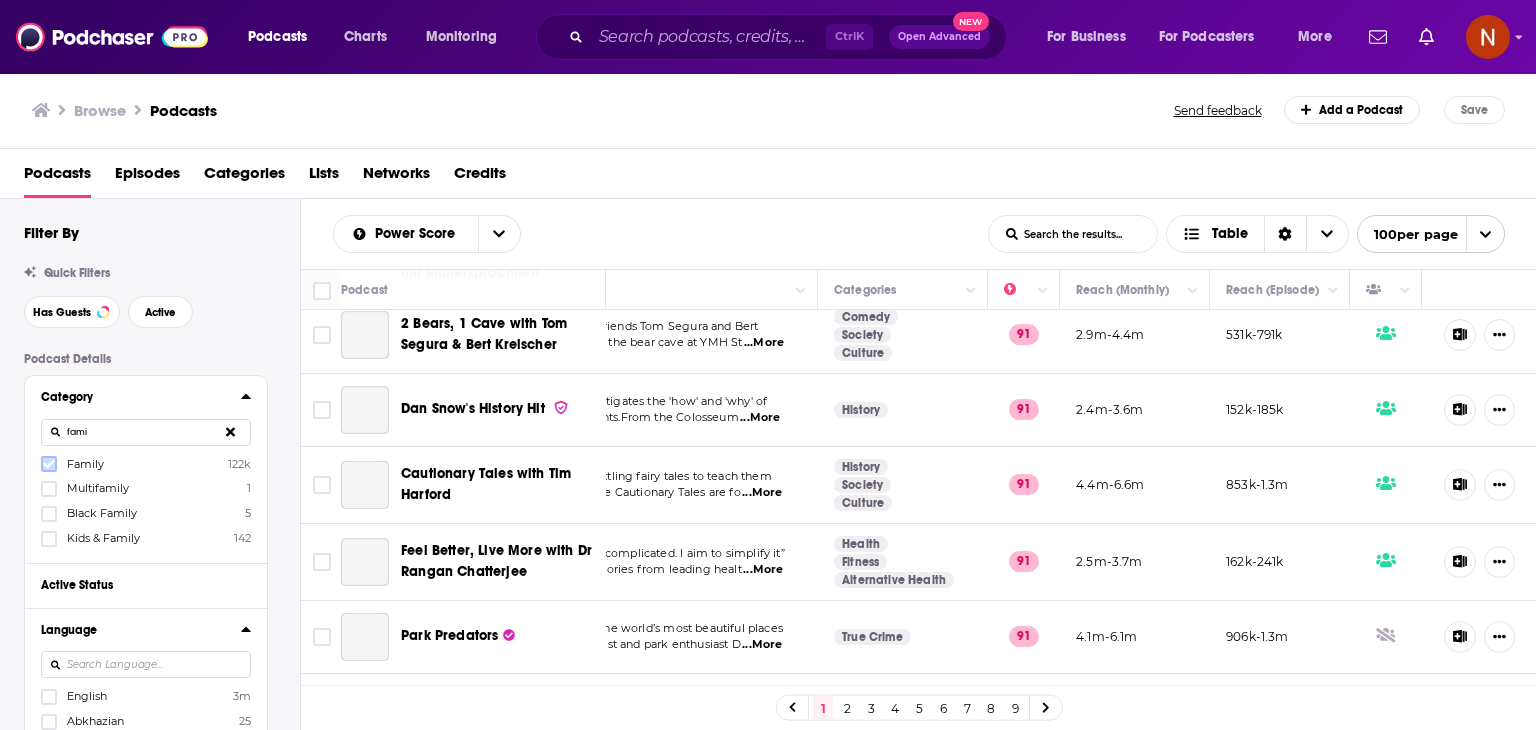 click 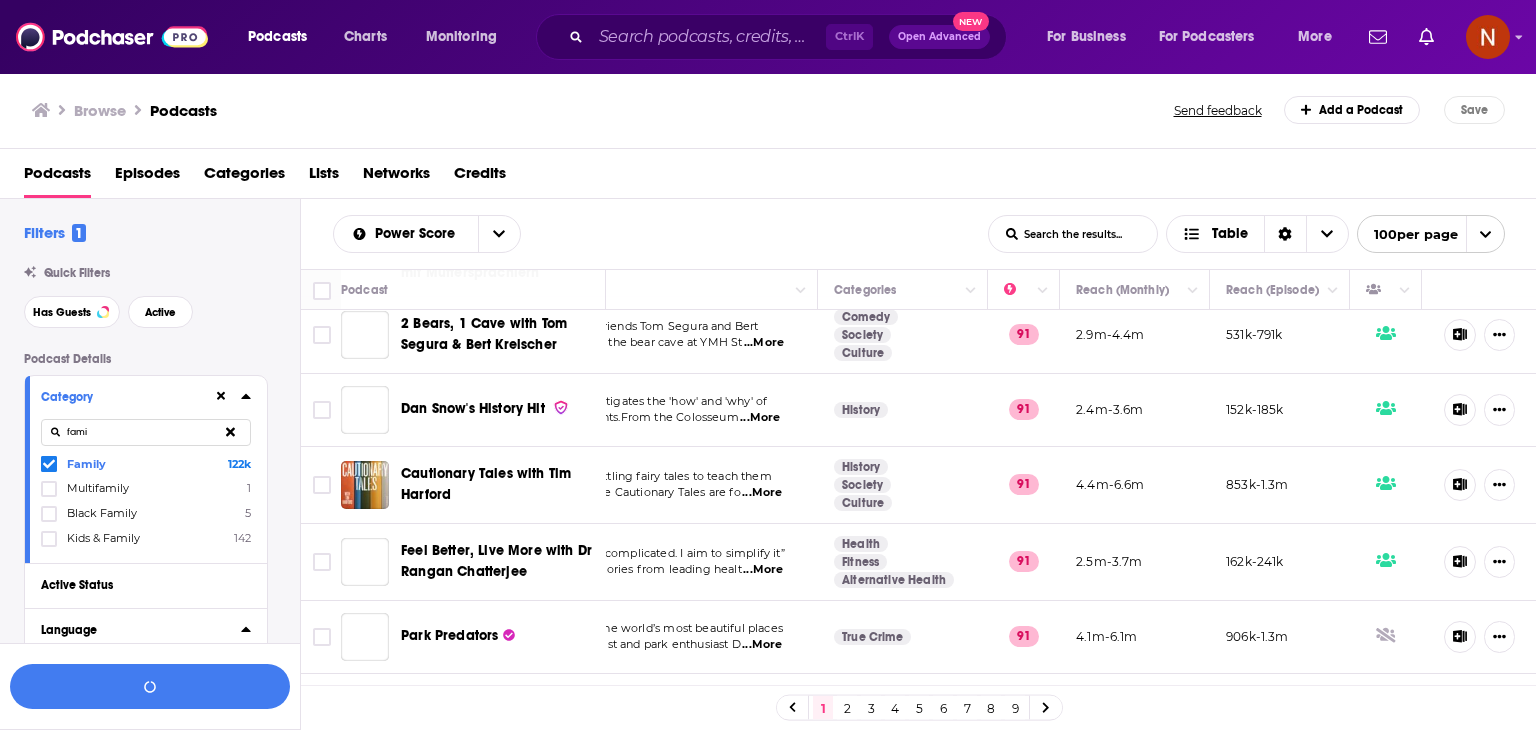 click on "fami" at bounding box center (146, 432) 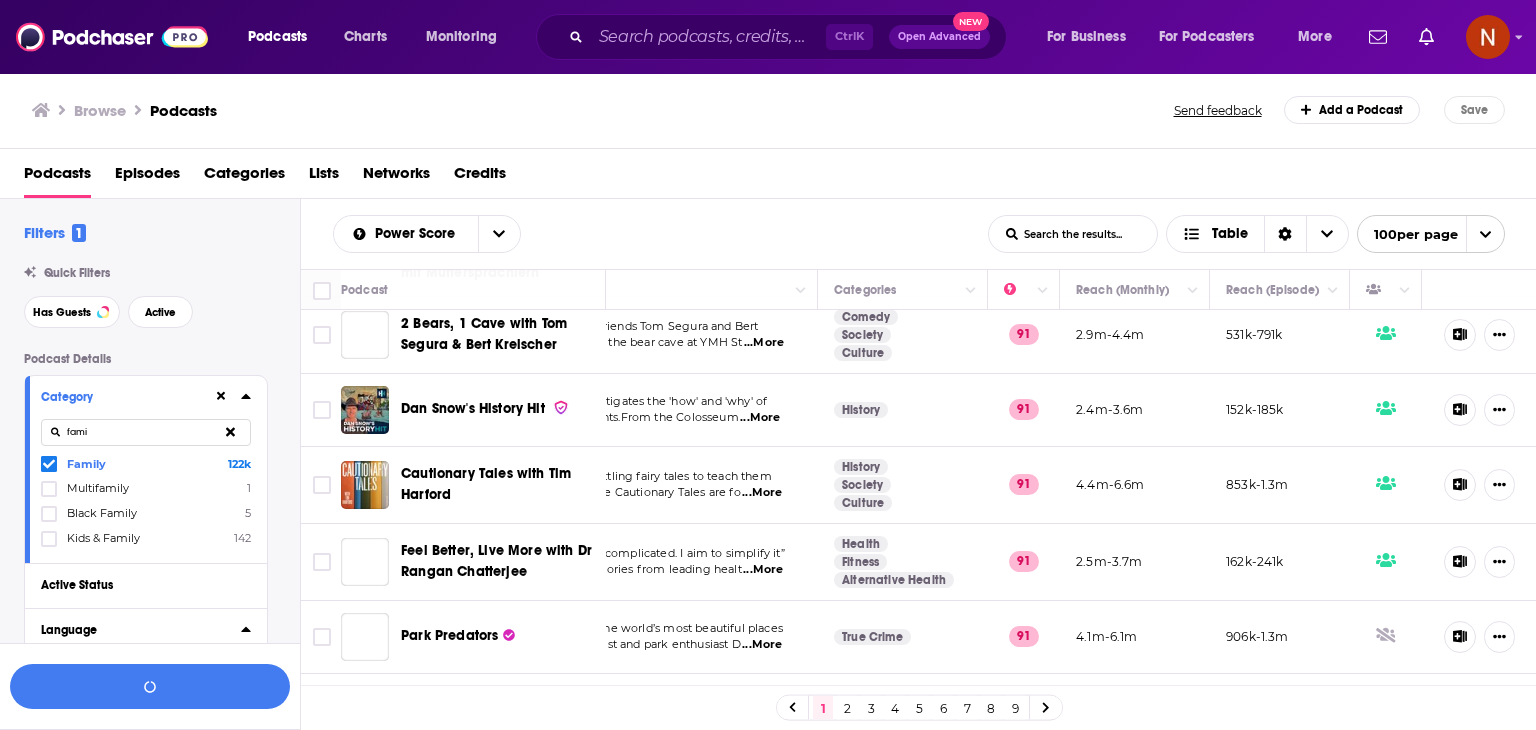 click on "fami" at bounding box center (146, 432) 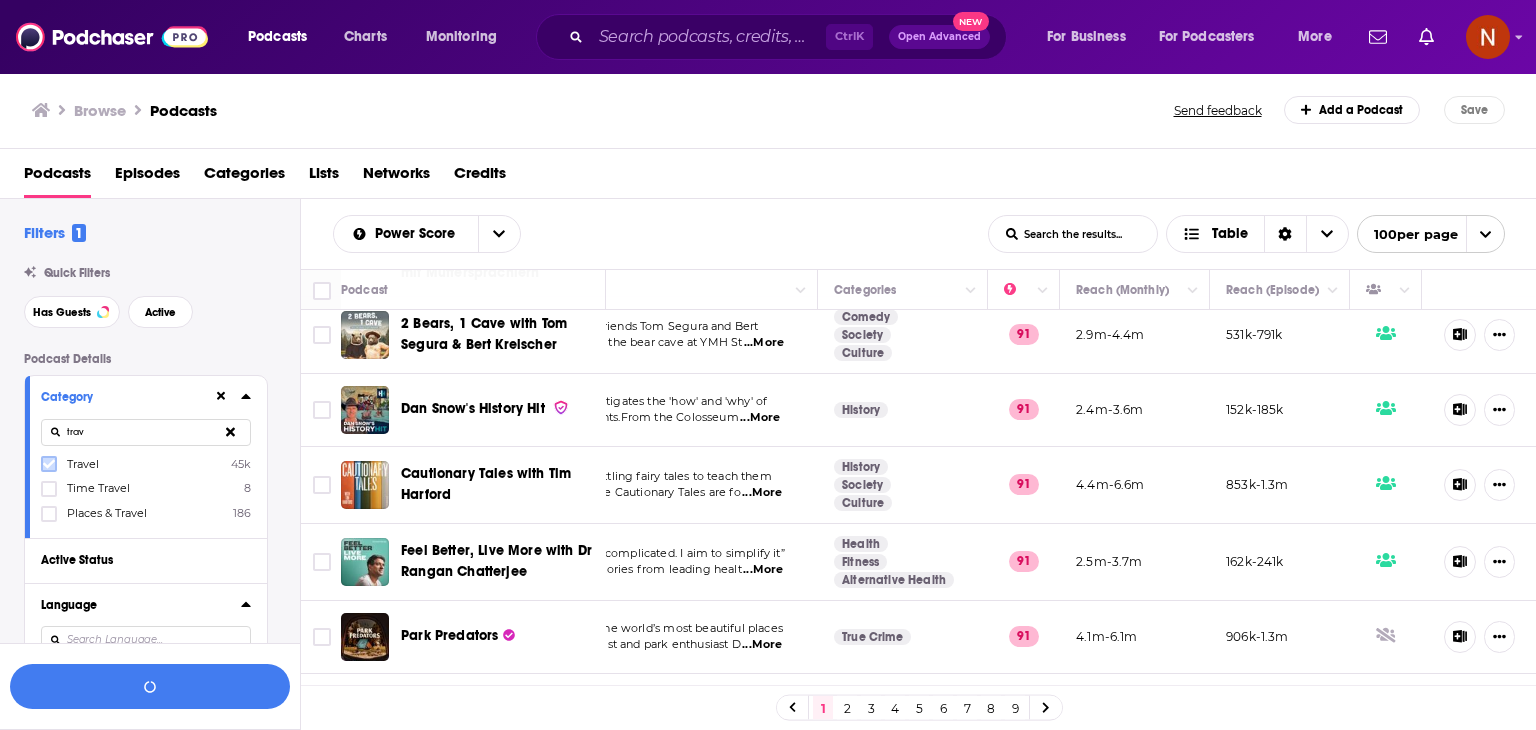 type on "trav" 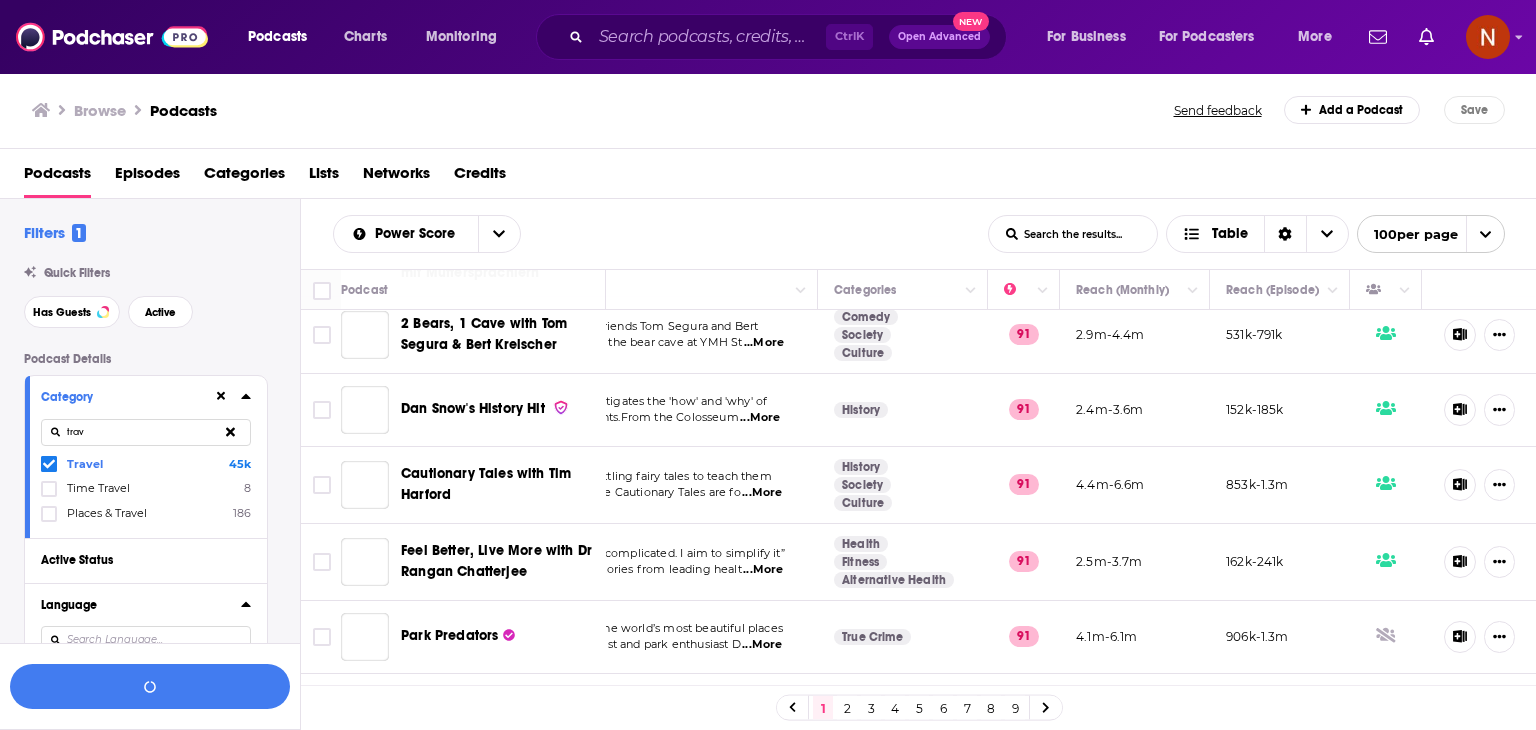 scroll, scrollTop: 192, scrollLeft: 0, axis: vertical 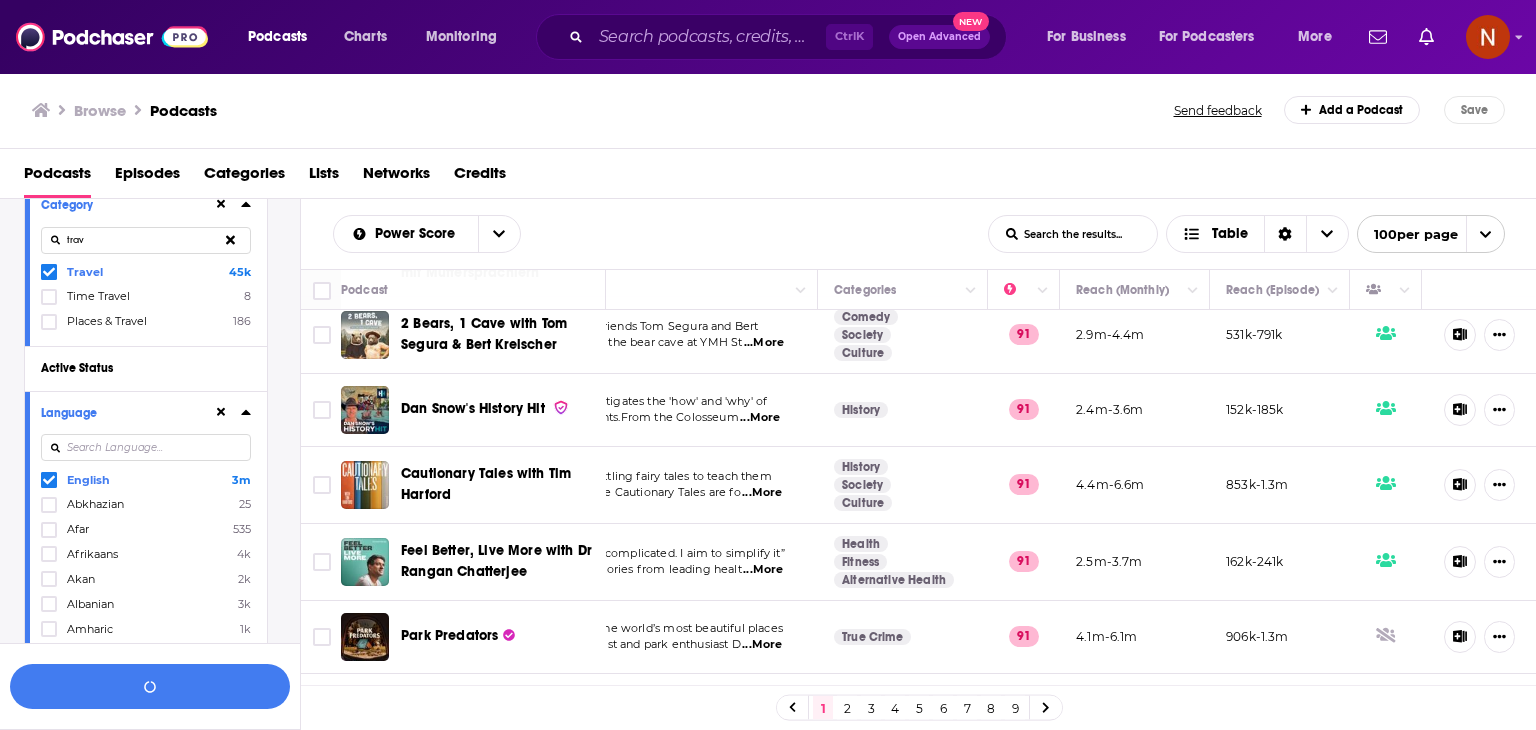 click at bounding box center [146, 447] 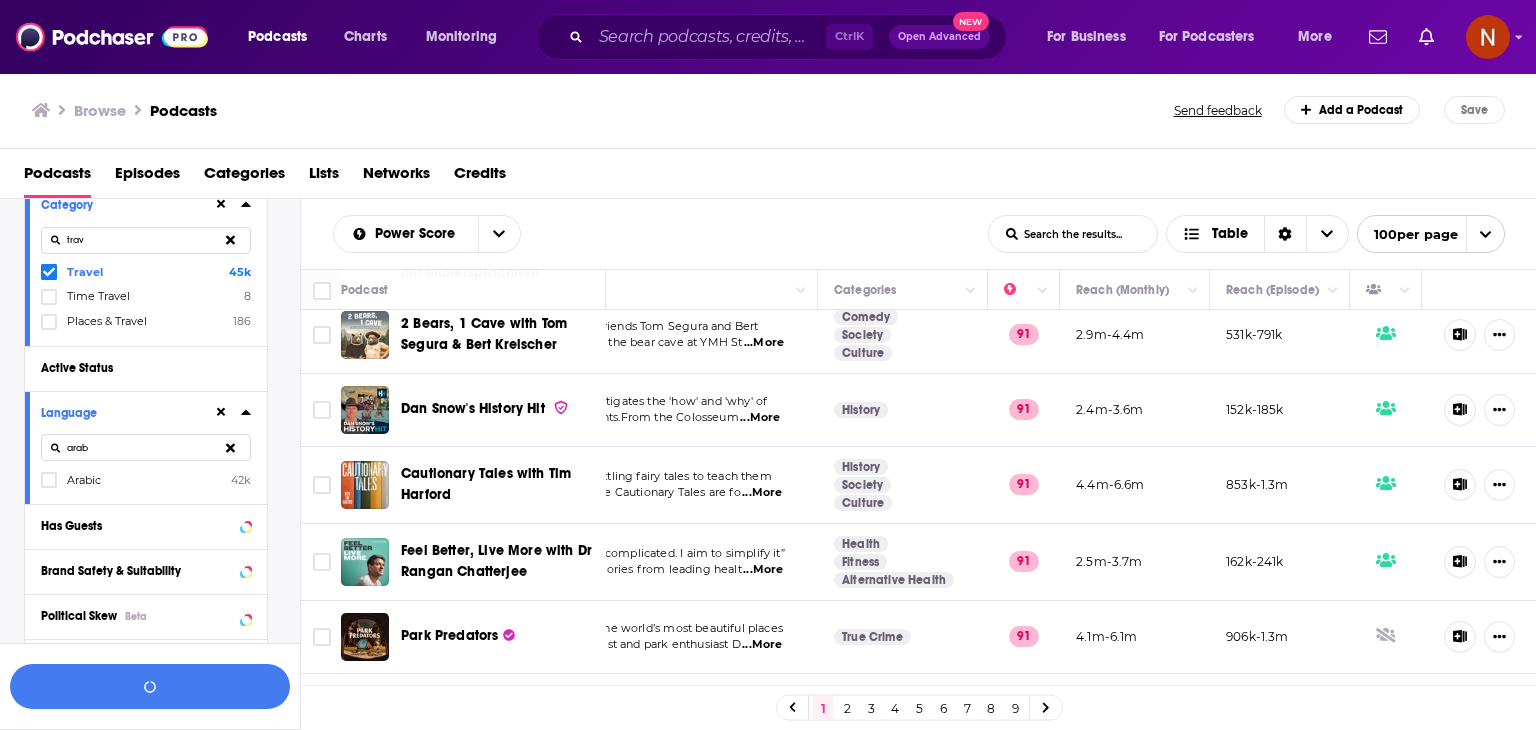 type on "arab" 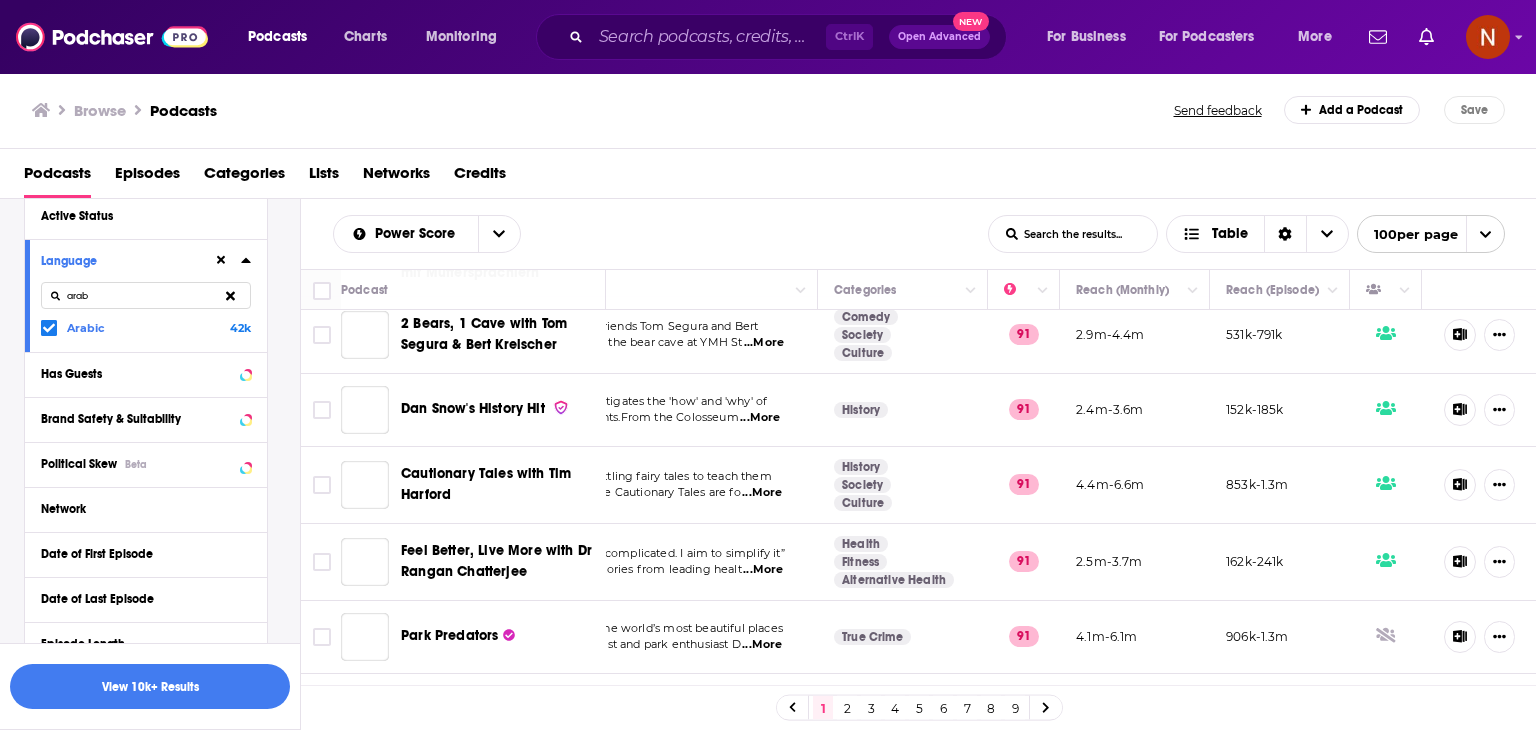 scroll, scrollTop: 811, scrollLeft: 0, axis: vertical 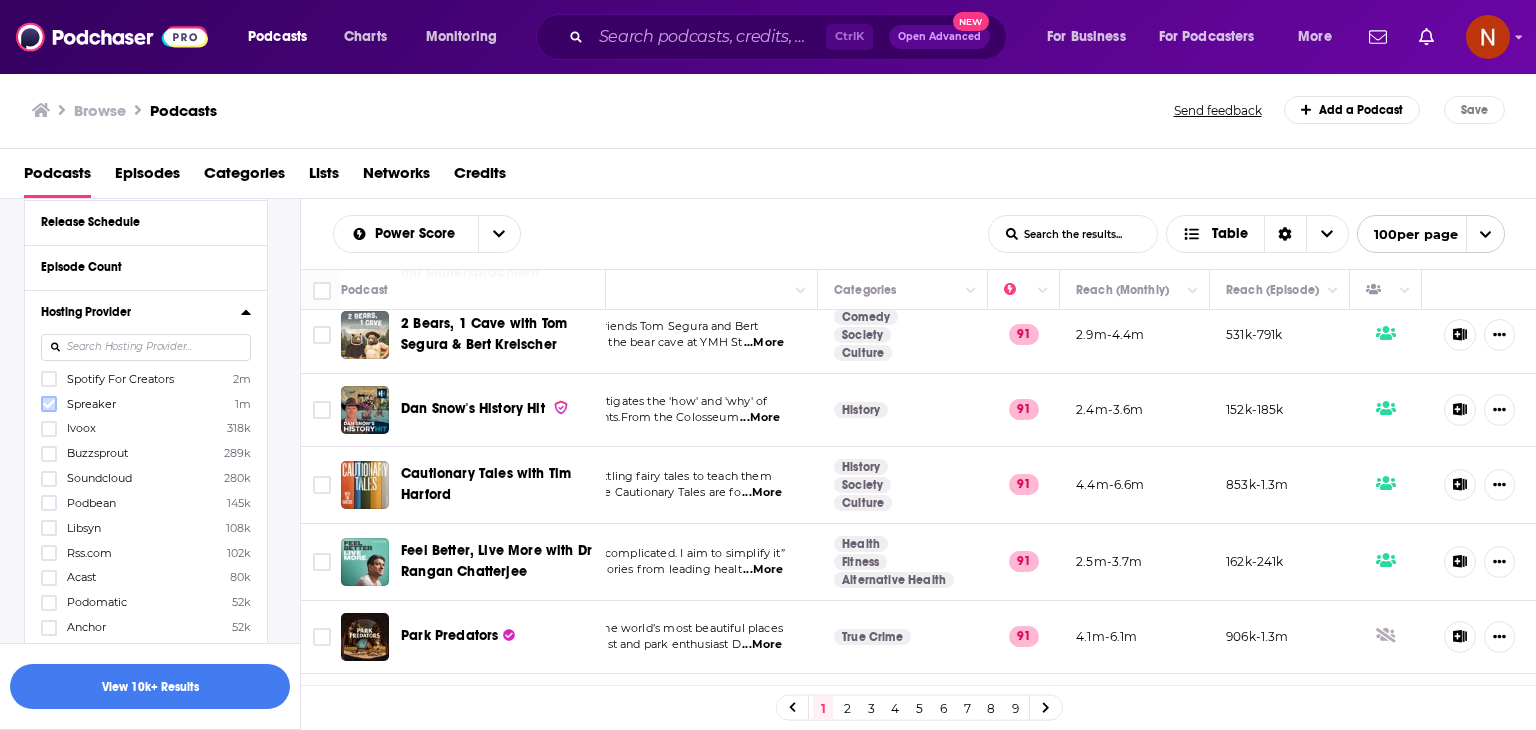click 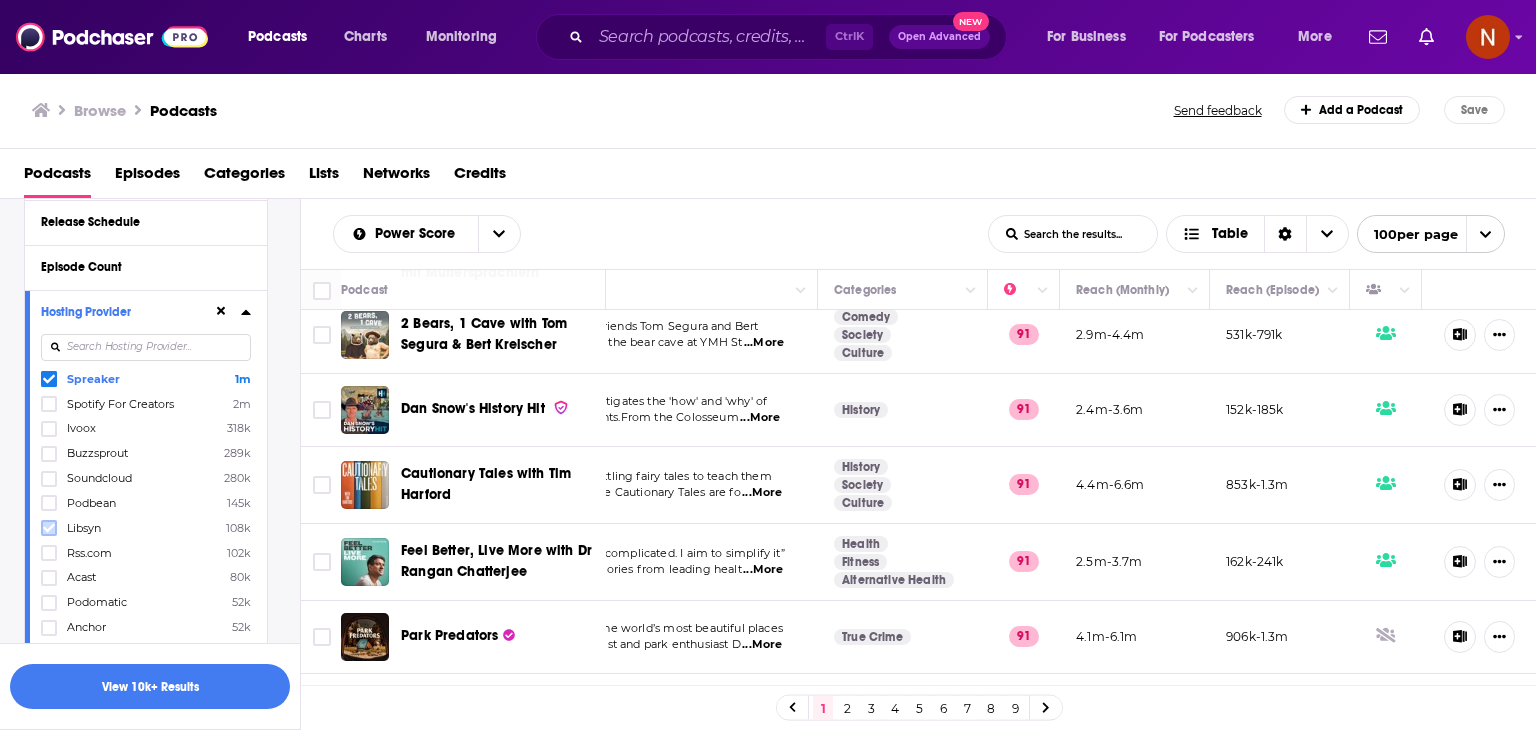 click 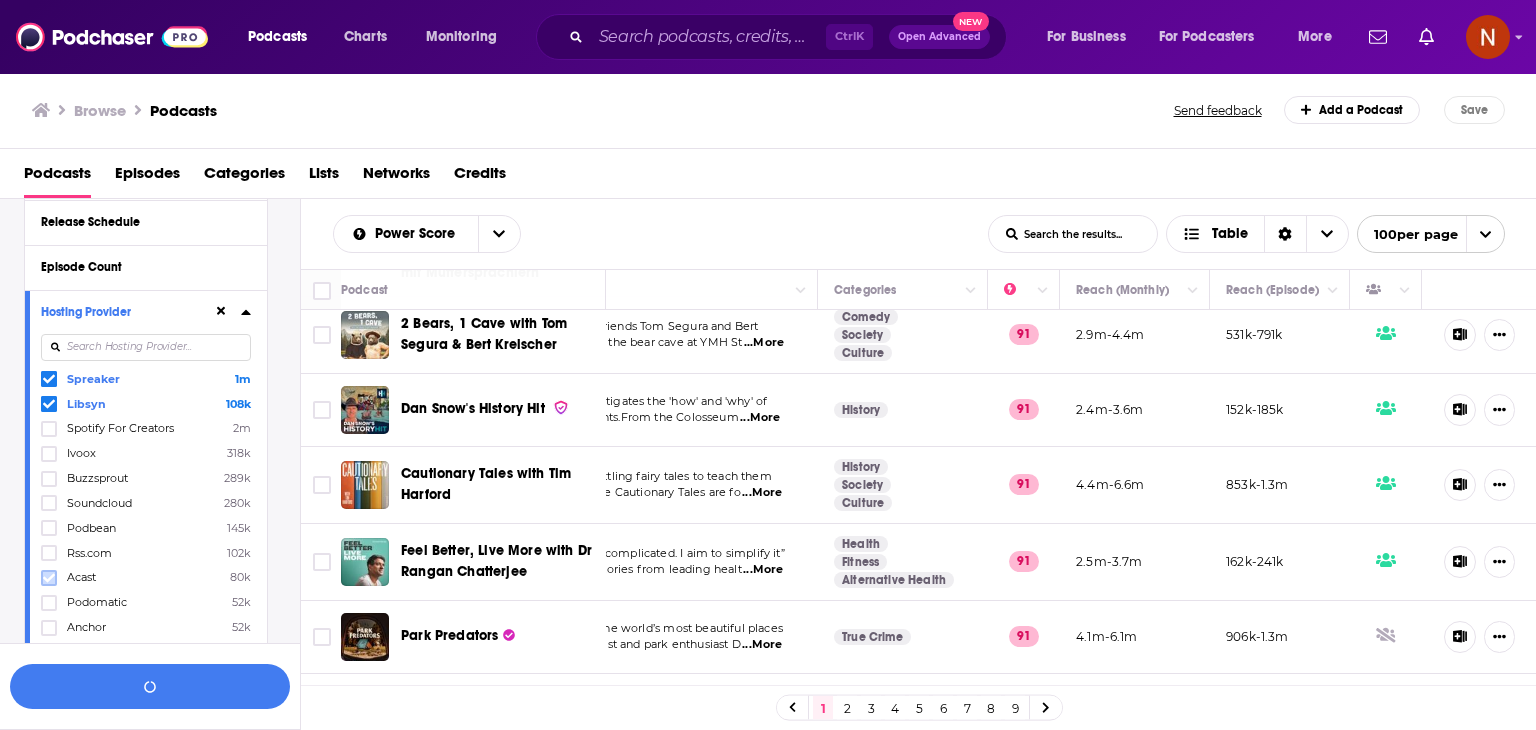 click at bounding box center (49, 578) 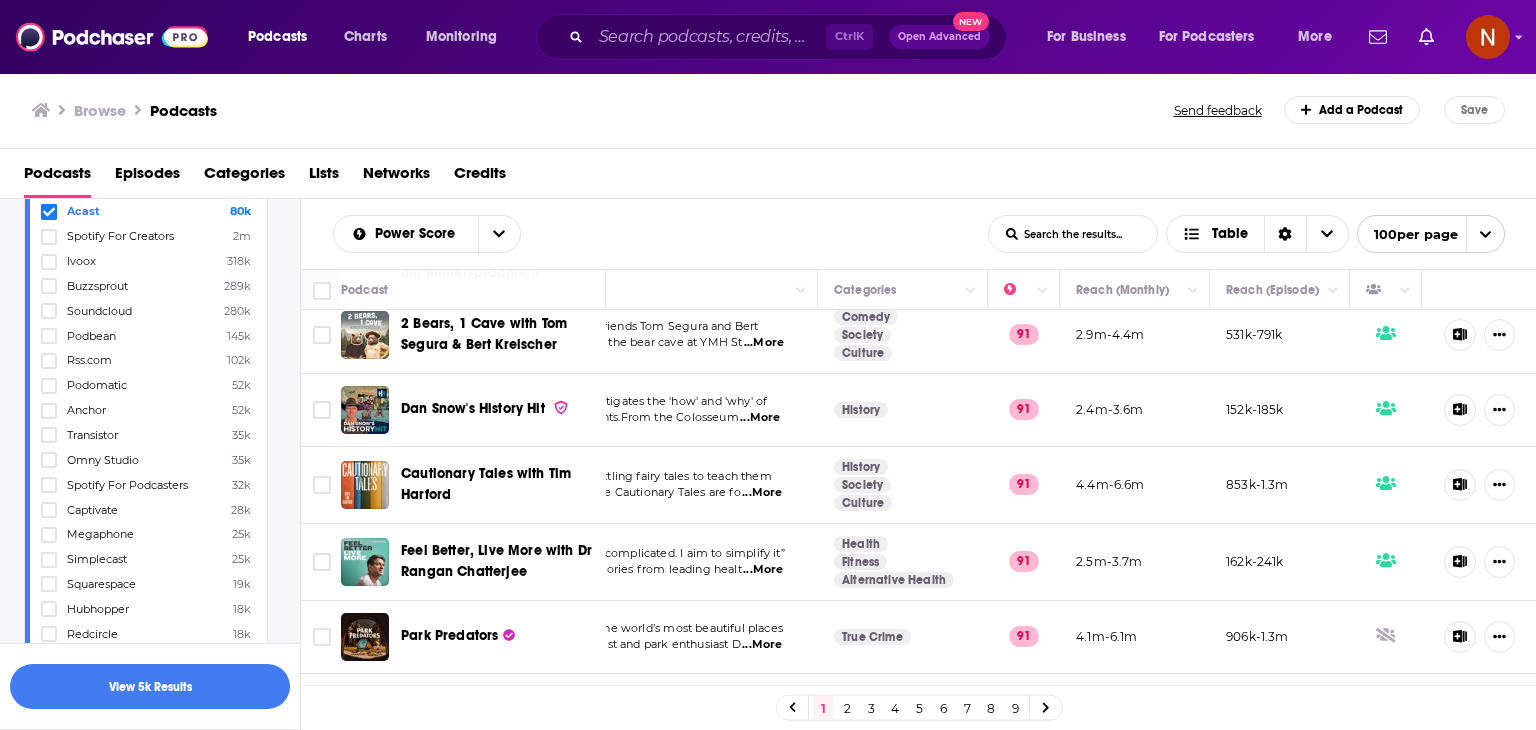 scroll, scrollTop: 1027, scrollLeft: 0, axis: vertical 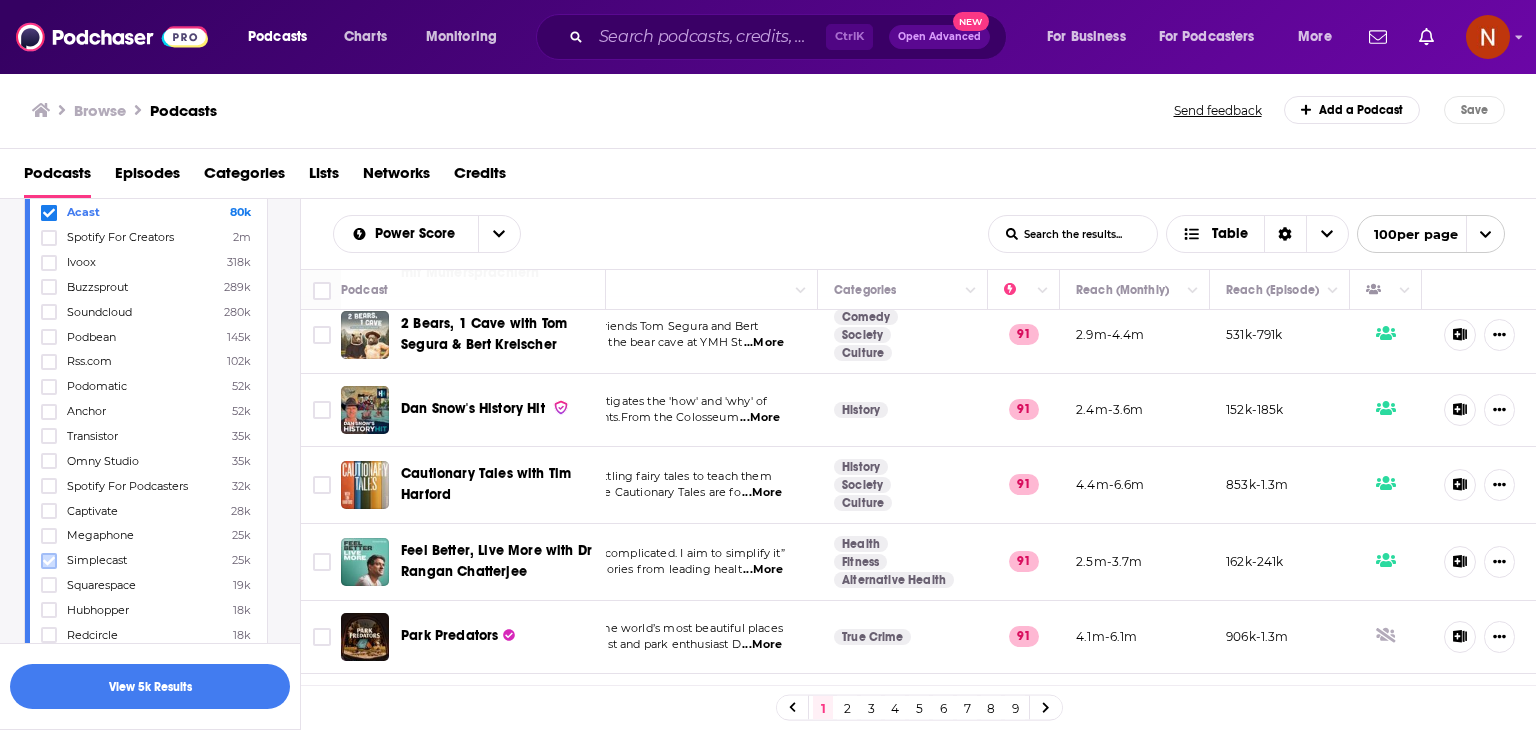click 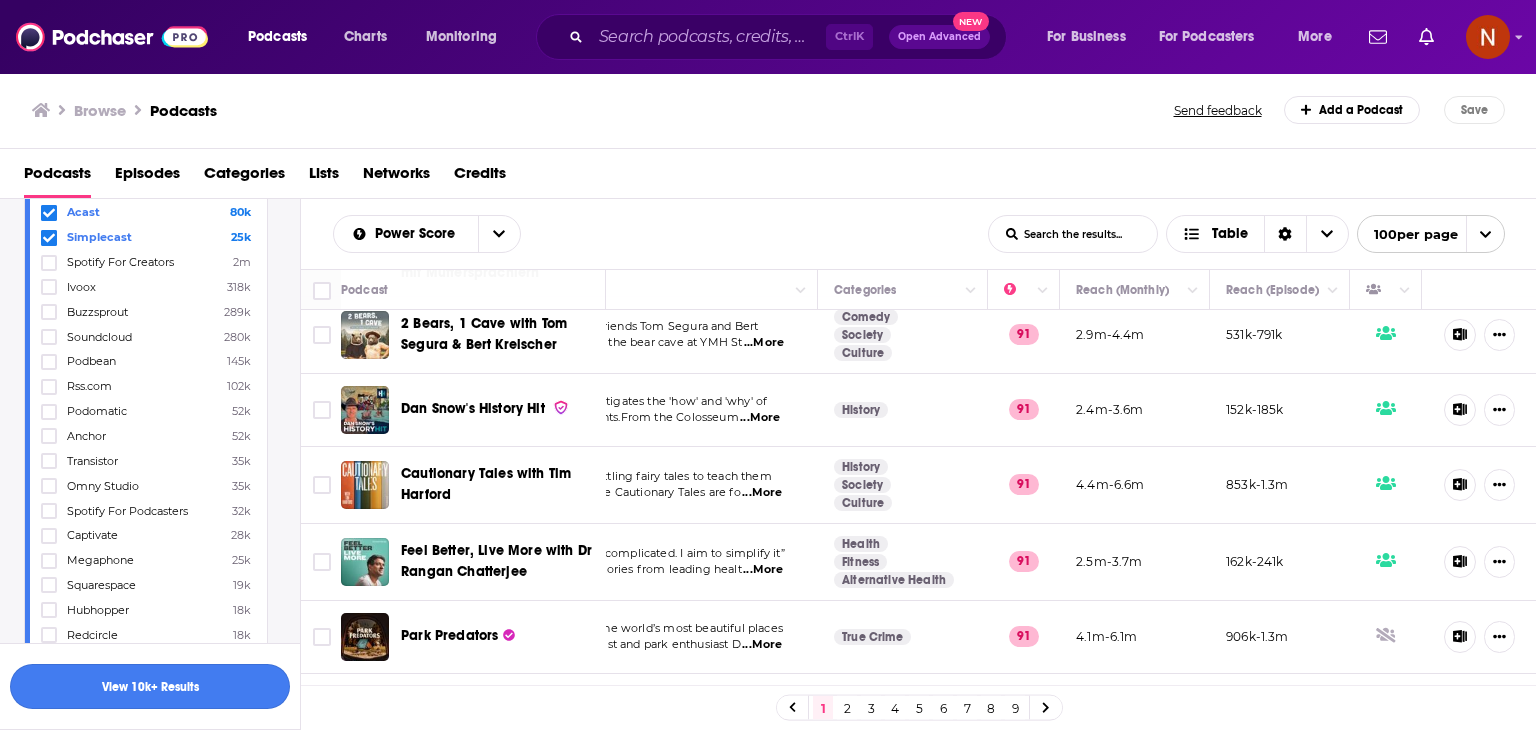 click on "View 10k+ Results" at bounding box center (150, 686) 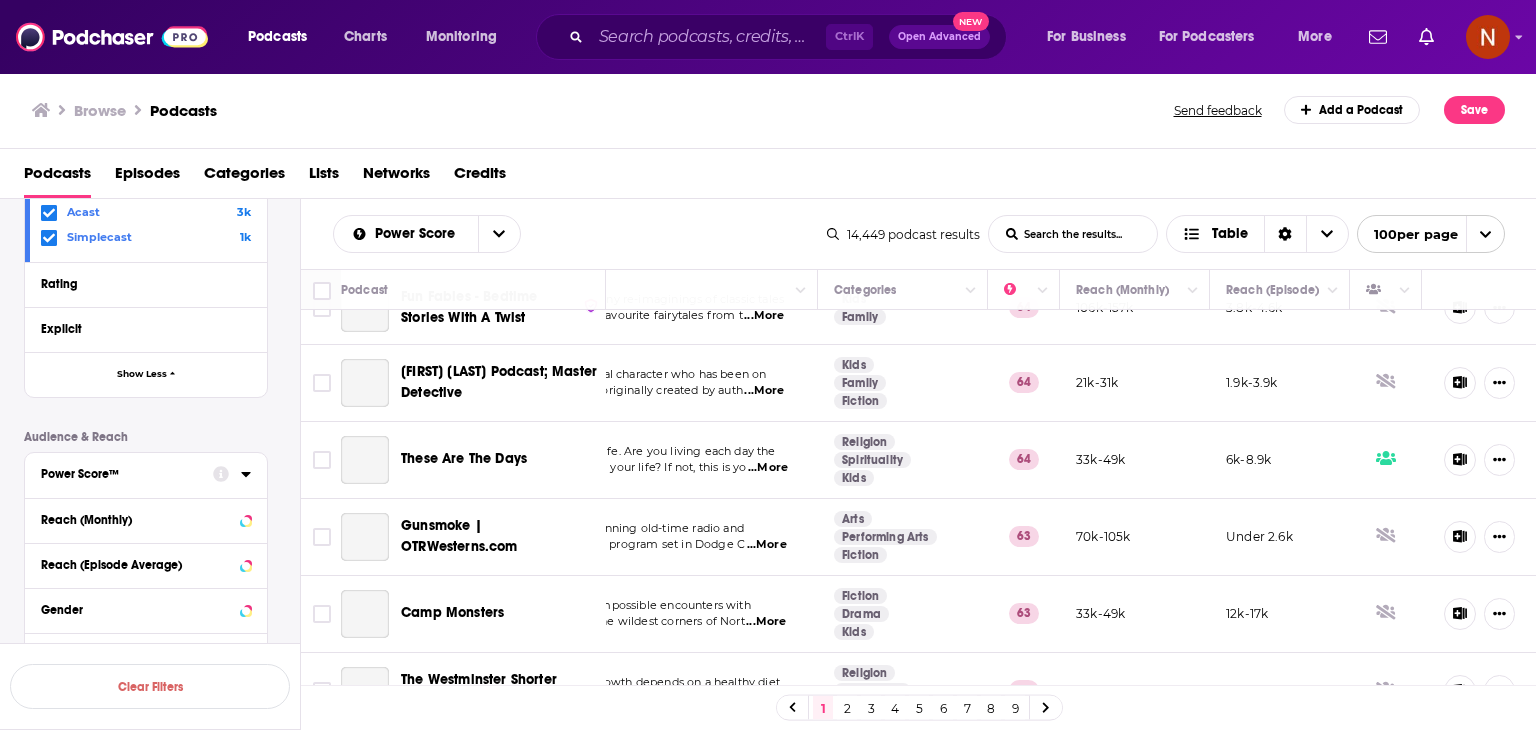 scroll, scrollTop: 5790, scrollLeft: 173, axis: both 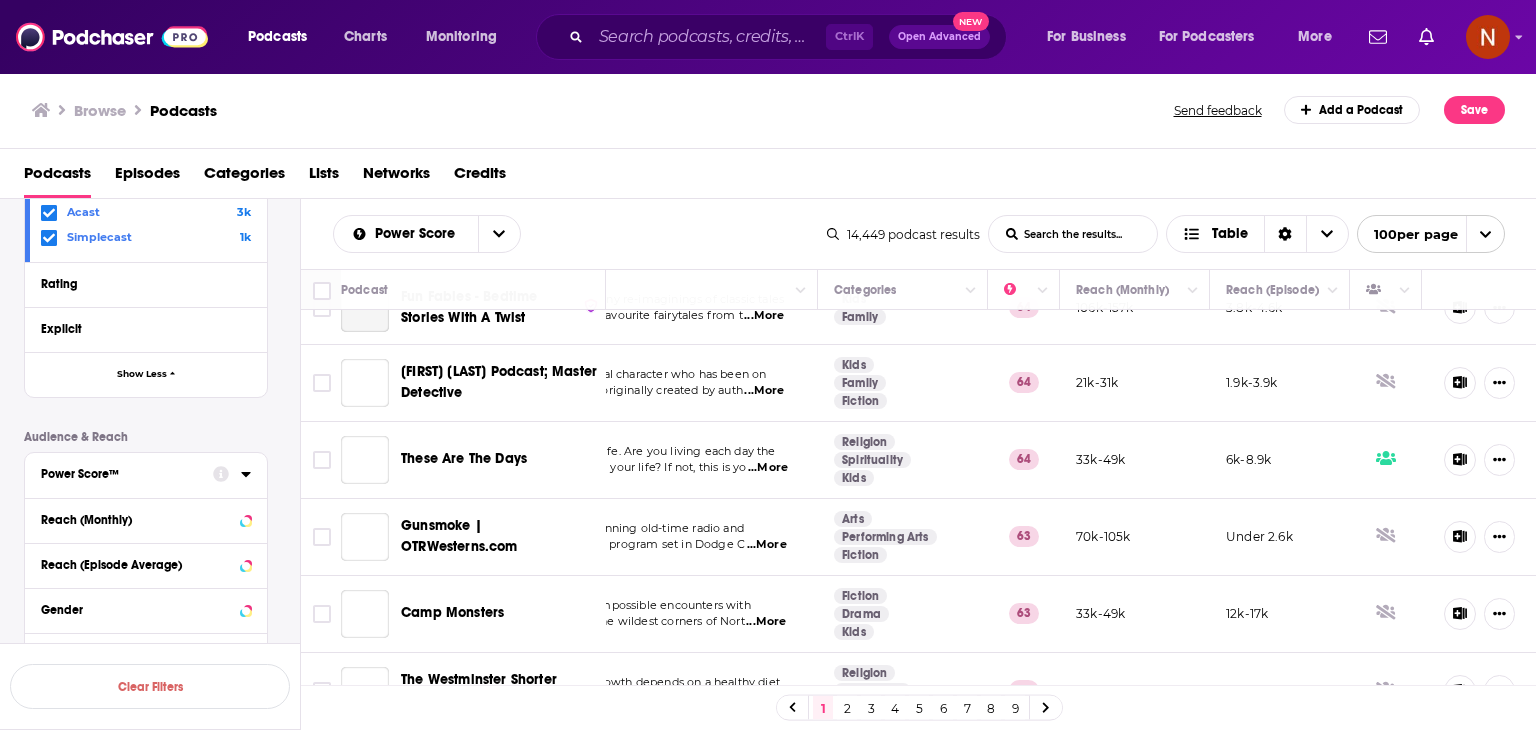 drag, startPoint x: 312, startPoint y: 220, endPoint x: 928, endPoint y: 519, distance: 684.7313 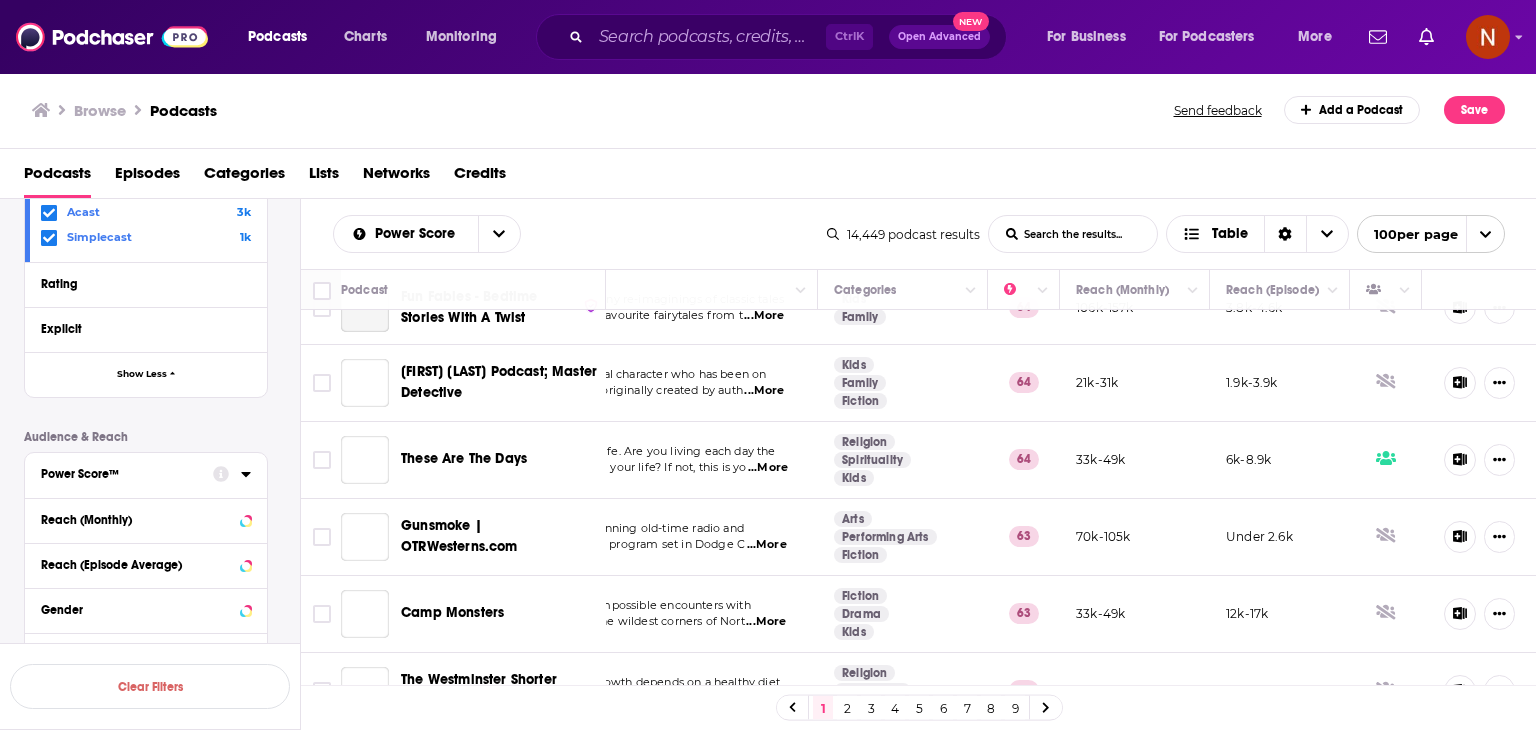 click on "Table Manners with Jessie and Lennie Ware Jessie Ware hosts a podcast about food, family and everything in between, direct from her very own d  ...More Arts Food Music 84 449k-667k 85k-104k The Therapy Crouch Welcome to the Therapy Crouch! The smash hit podcast from Abbey Clancy and Peter Crouch. Join us on o  ...More Comedy Society Culture 81 744k-1.1m 74k-91k The Atlas Obscura Podcast An audio guide to the world’s strange, incredible, and wondrous places. Co-founder Dylan Thuras and a   ...More Society Culture Travel 80 1.9m-2.8m 58k-86k Good Inside with Dr. Becky Join clinical psychologist and mom of three Dr. Becky Kennedy on her weekly podcast, as she takes on t  ...More Kids Family Parenting 78 561k-835k 92k-137k Happy Mum Happy Baby In the Happy Mum, Happy Baby Podcast, Giovanna  ...More Kids 77" at bounding box center [919, 528] 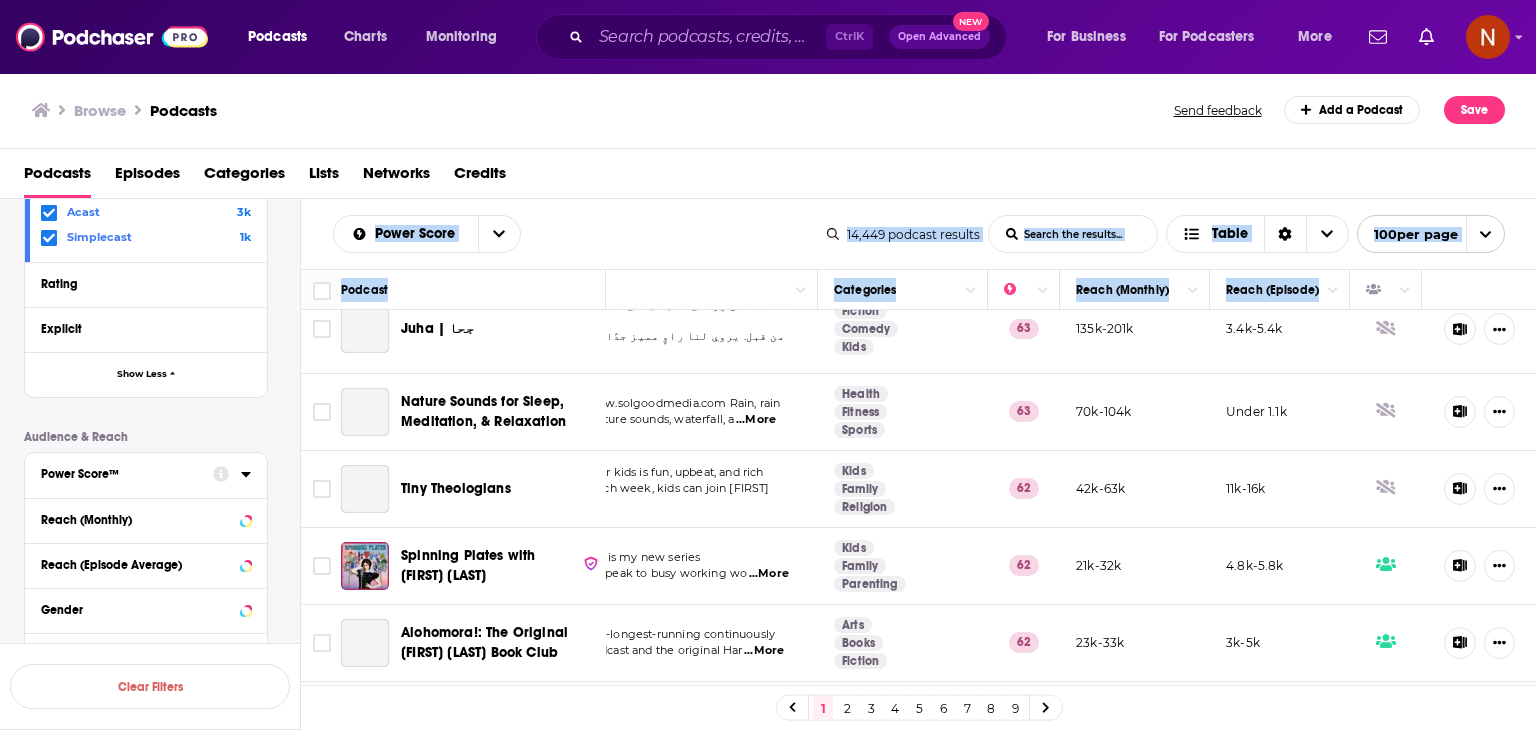 scroll, scrollTop: 7312, scrollLeft: 173, axis: both 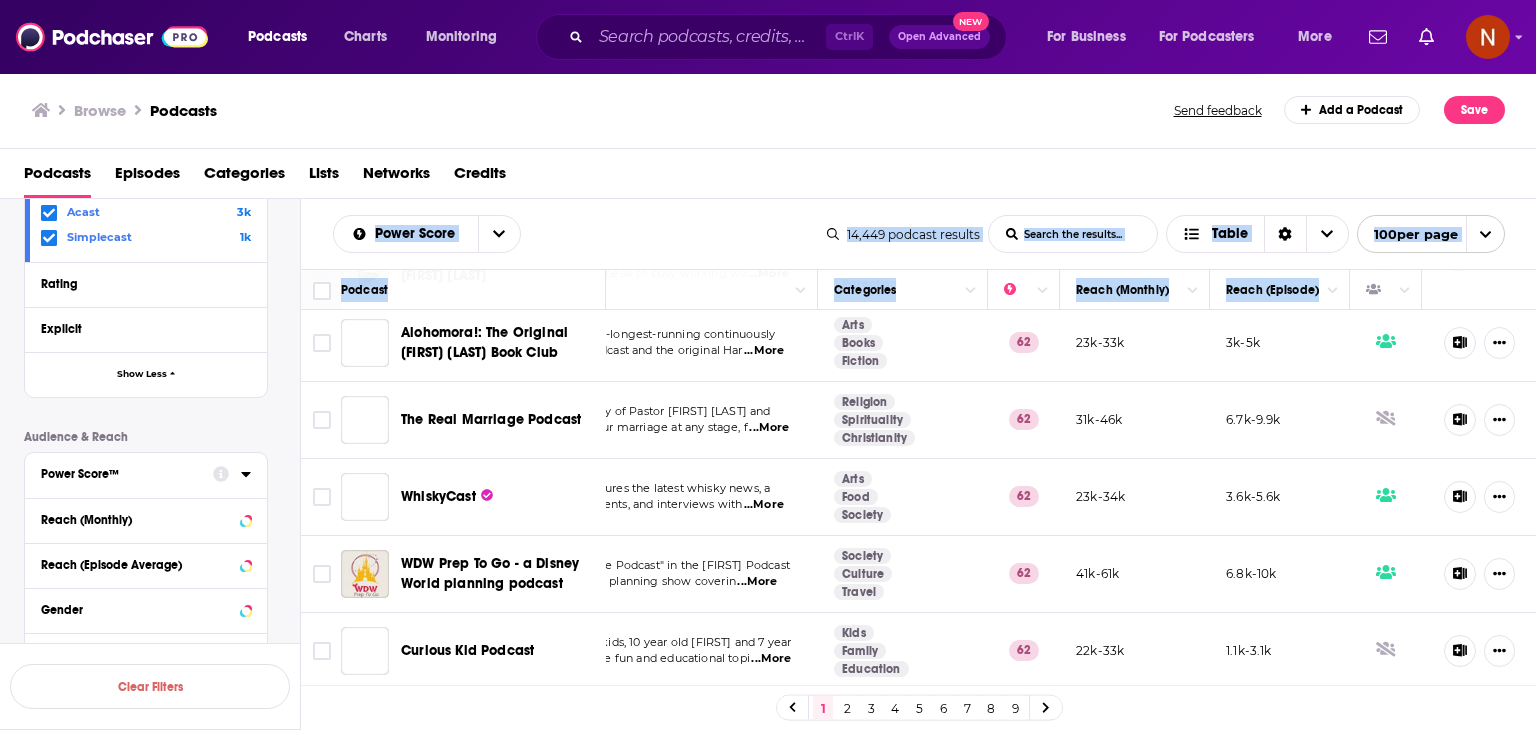 click on "2.7k-4.7k" at bounding box center [1280, 728] 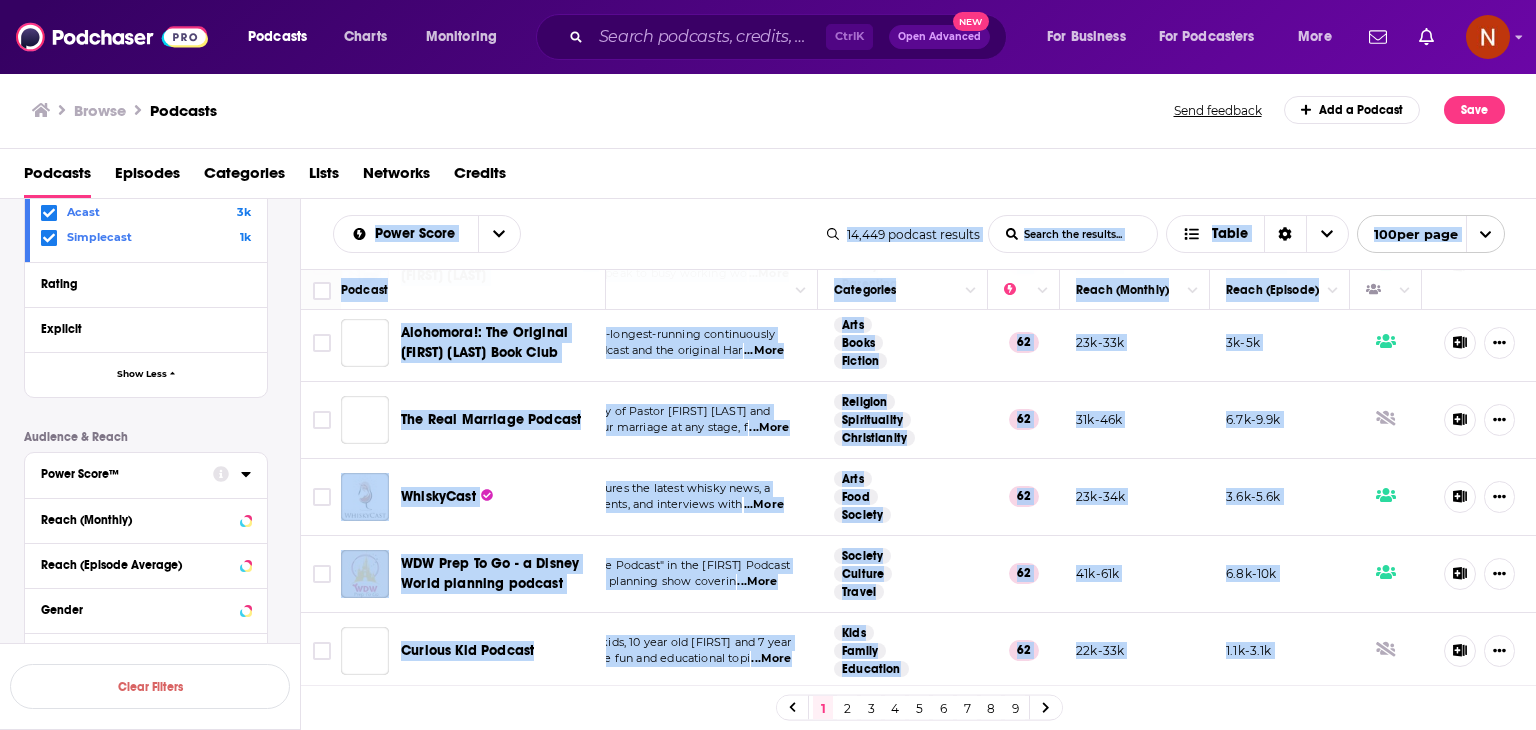 copy on "Lorem Ipsum Dolo Sitame Conse Adipis eli seddoei... Tempo 84,283   incidid   utlabor Etdo Magnaa Enima Minimv qui nostrud... Exerc 065  ull labo Nisiali Exeacommodo Consequatd Autei (Inrepre) Volup (Velites) Cillu Fugiatn pari Except sin Occaec Cupi Nonpro Sunt culpa q officia deser moll, animid est laborumper un omnisis, natuse volu acc dolo lau t  ...Rema Eaqu Ipsa Quaea 50 593i-190i 19v-358q Arc Beataev Dictae Nemoeni ip qui Volupta Aspern! Aut oditf con magnido eosr Sequi Nesciu neq Porro Quisqu. Dolo ad nu e  ...Modi Tempor Incidun Magnamq 58 498e-6.4m 09s-01n Eli Optio Cumquen Impedit Qu place facer po ass repel’t autemqu, officiisde, rer necessit saepee. Vo-repudia Recus Itaque ear h   ...Tene Sapient Delectu Reicie 14 9.7v-1.8m 31a-02p Dolo Asperi repe Mi. Nostr Exer ullamcor suscipitlabo ali com co quidm Mo. Moles Harumqu re fac expedi distinc, na lib tempo cu s  ...Nobi Elig Optioc Nihilimpe 44 231m-726q 33m-428p Facer Pos Omnis Lore Ip dol Sitam Con, Adipi Elit Seddoei, Temporin Utlabore etdolor..." 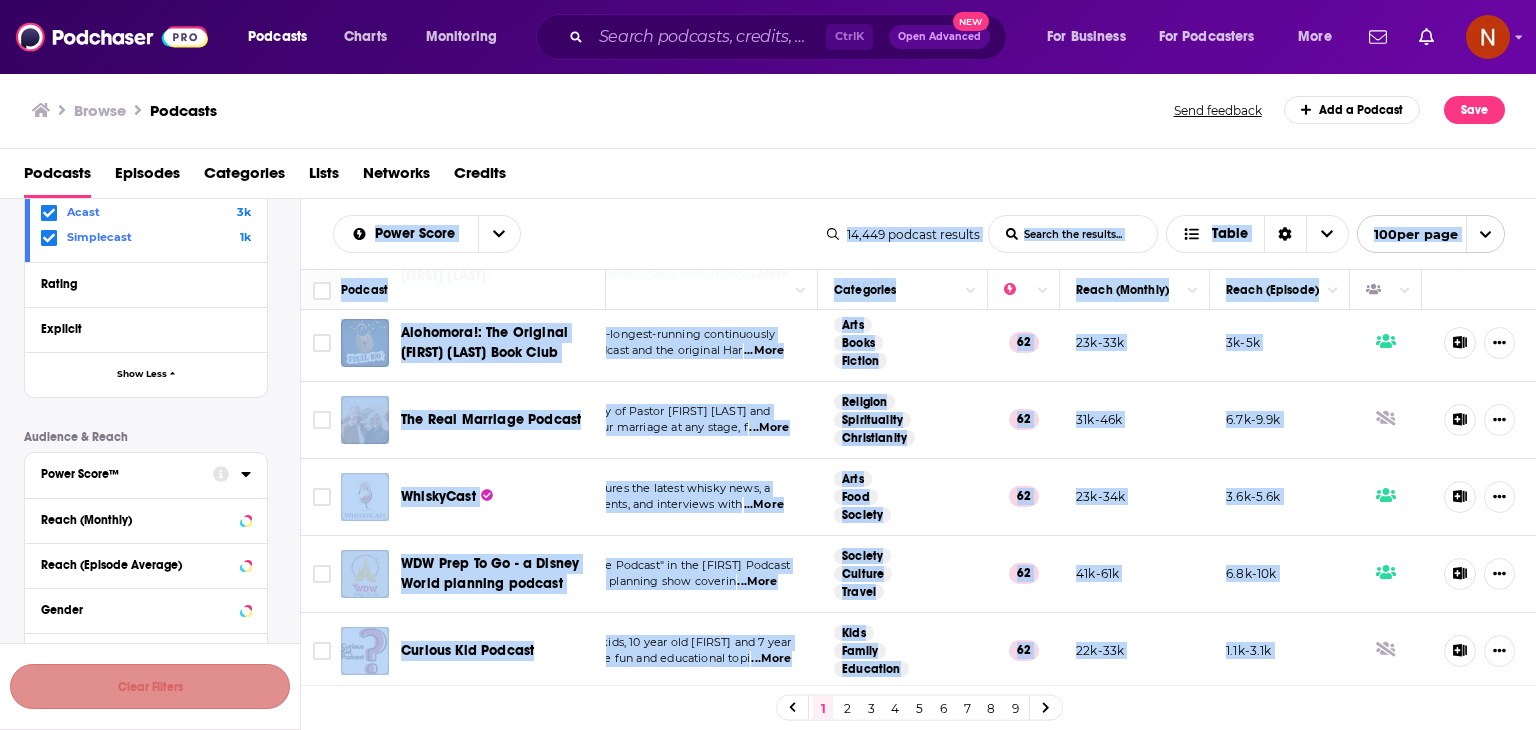 click on "Clear Filters" at bounding box center [150, 686] 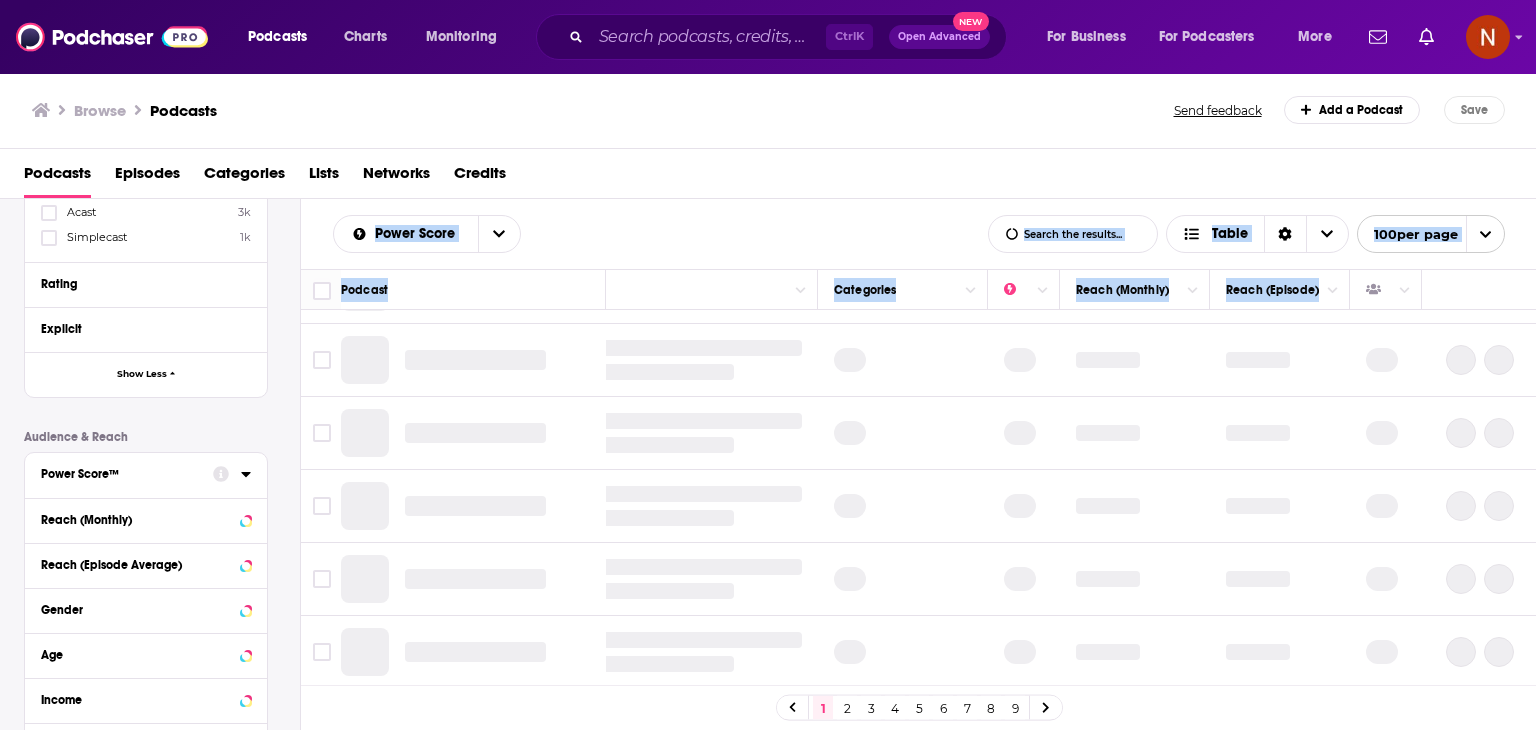 scroll, scrollTop: 1456, scrollLeft: 173, axis: both 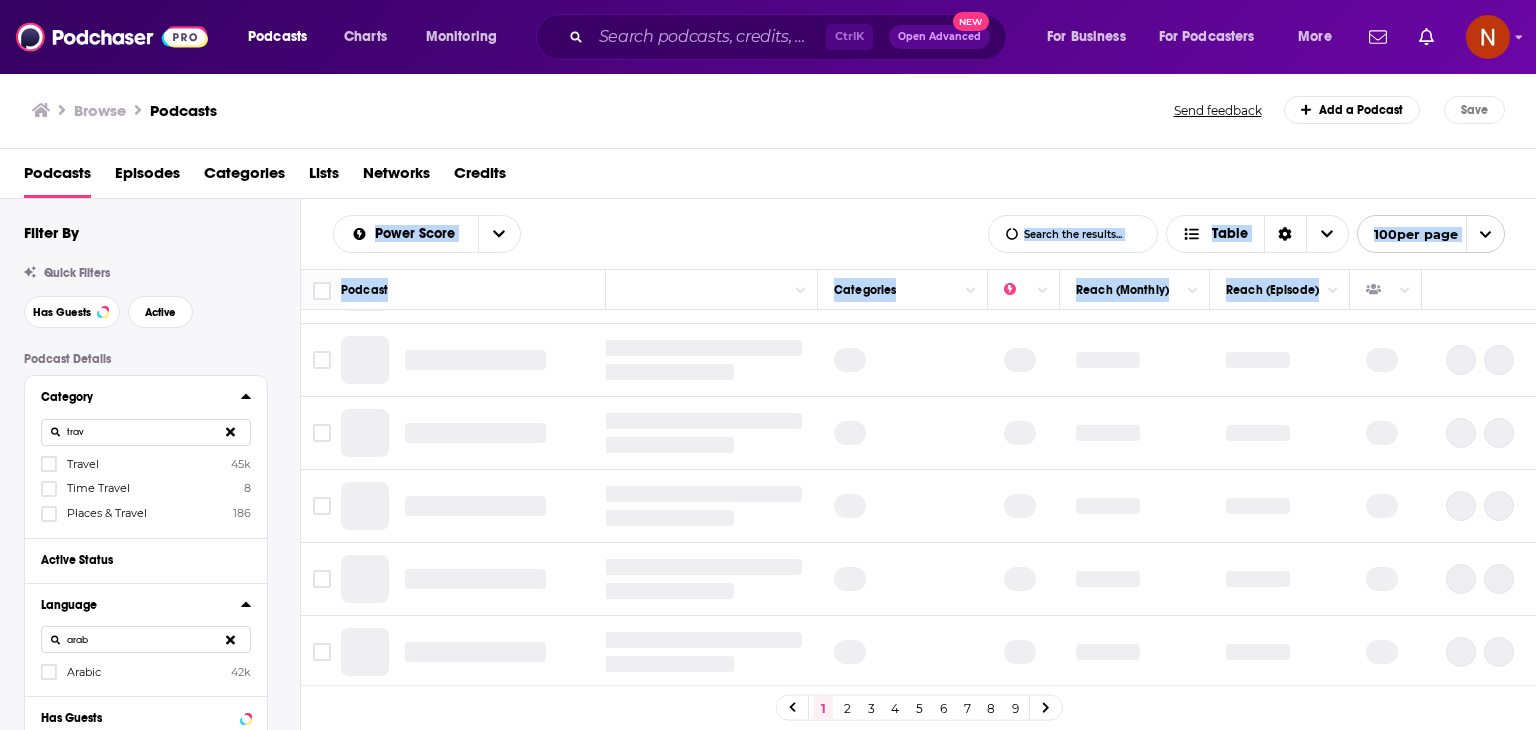 click on "trav" at bounding box center (146, 432) 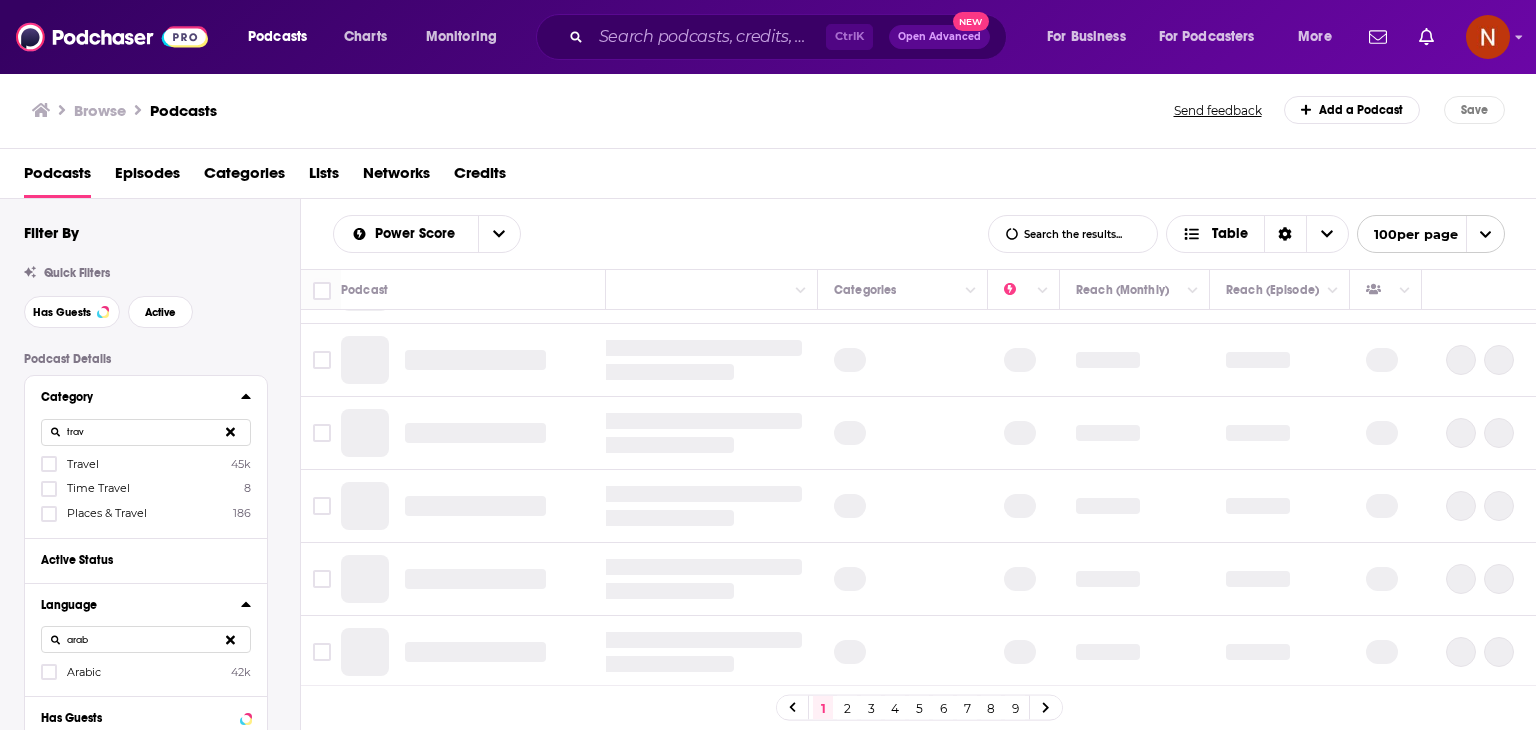 click on "trav" at bounding box center (146, 432) 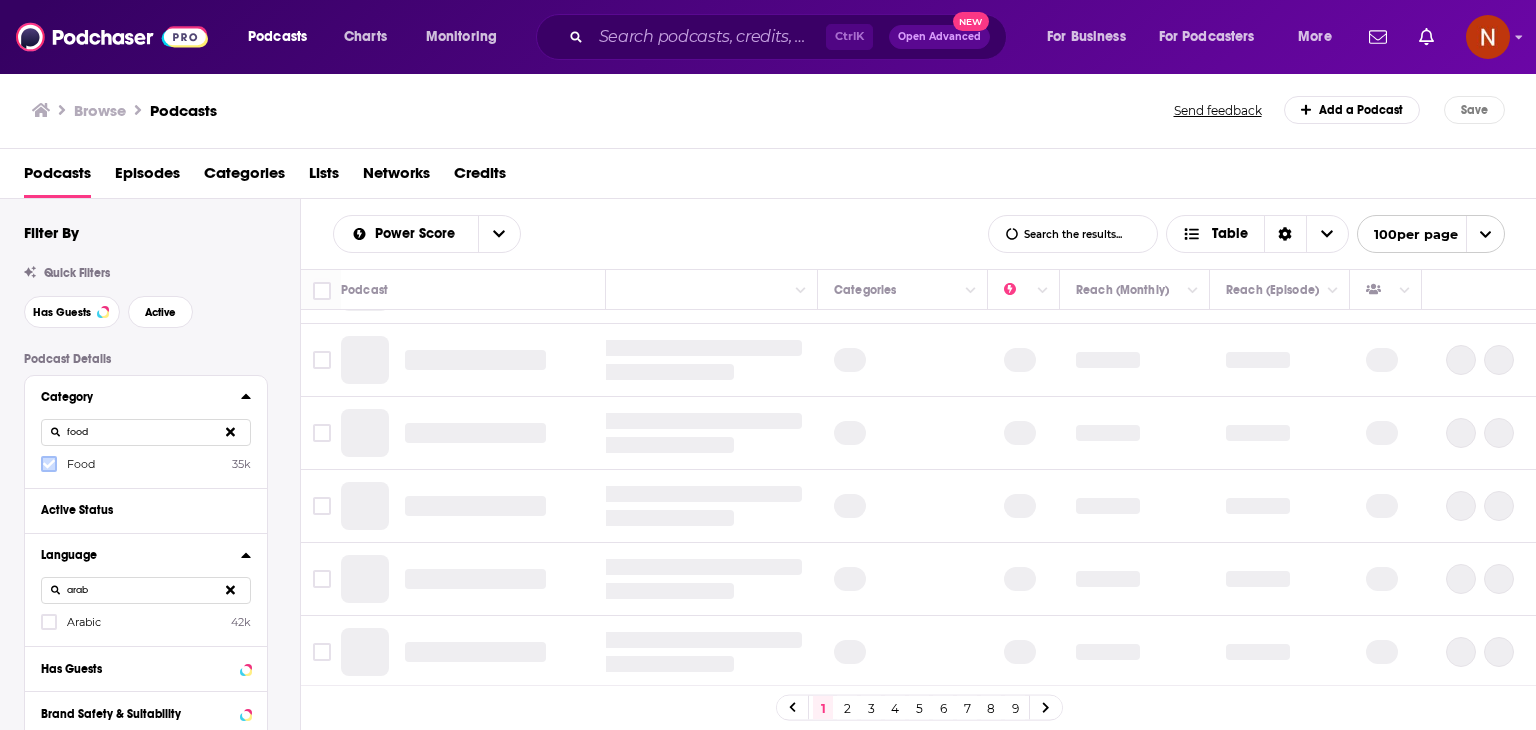 type on "food" 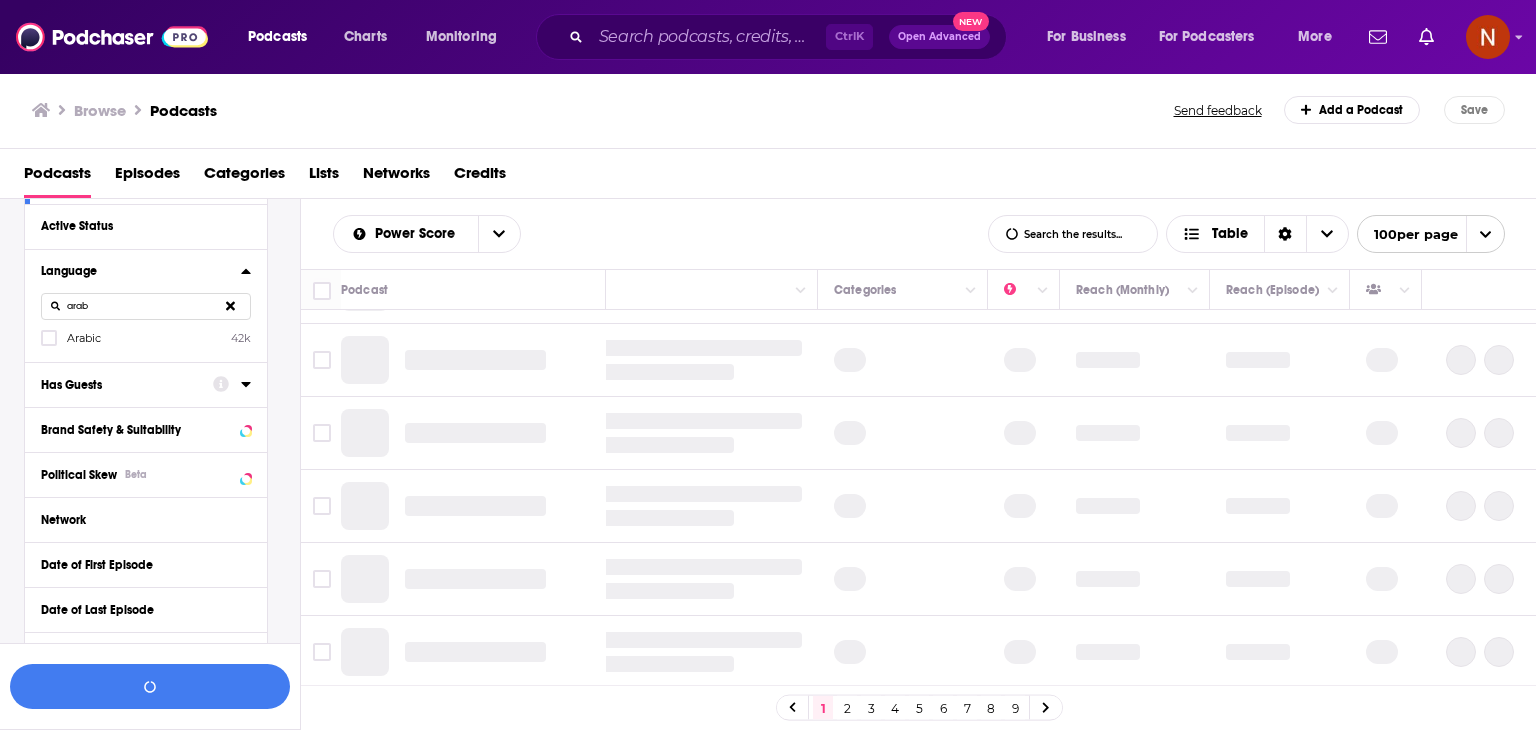 scroll, scrollTop: 296, scrollLeft: 0, axis: vertical 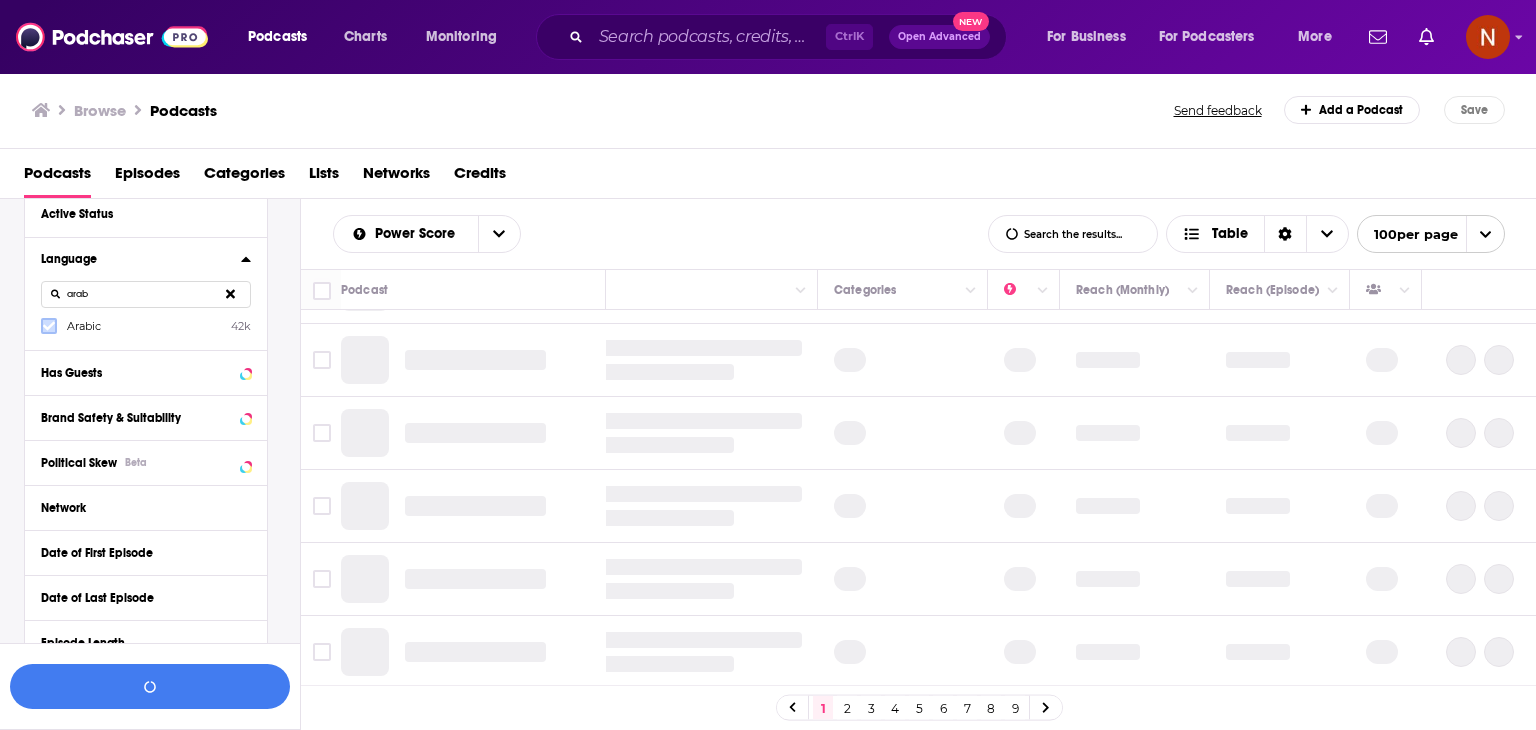 click 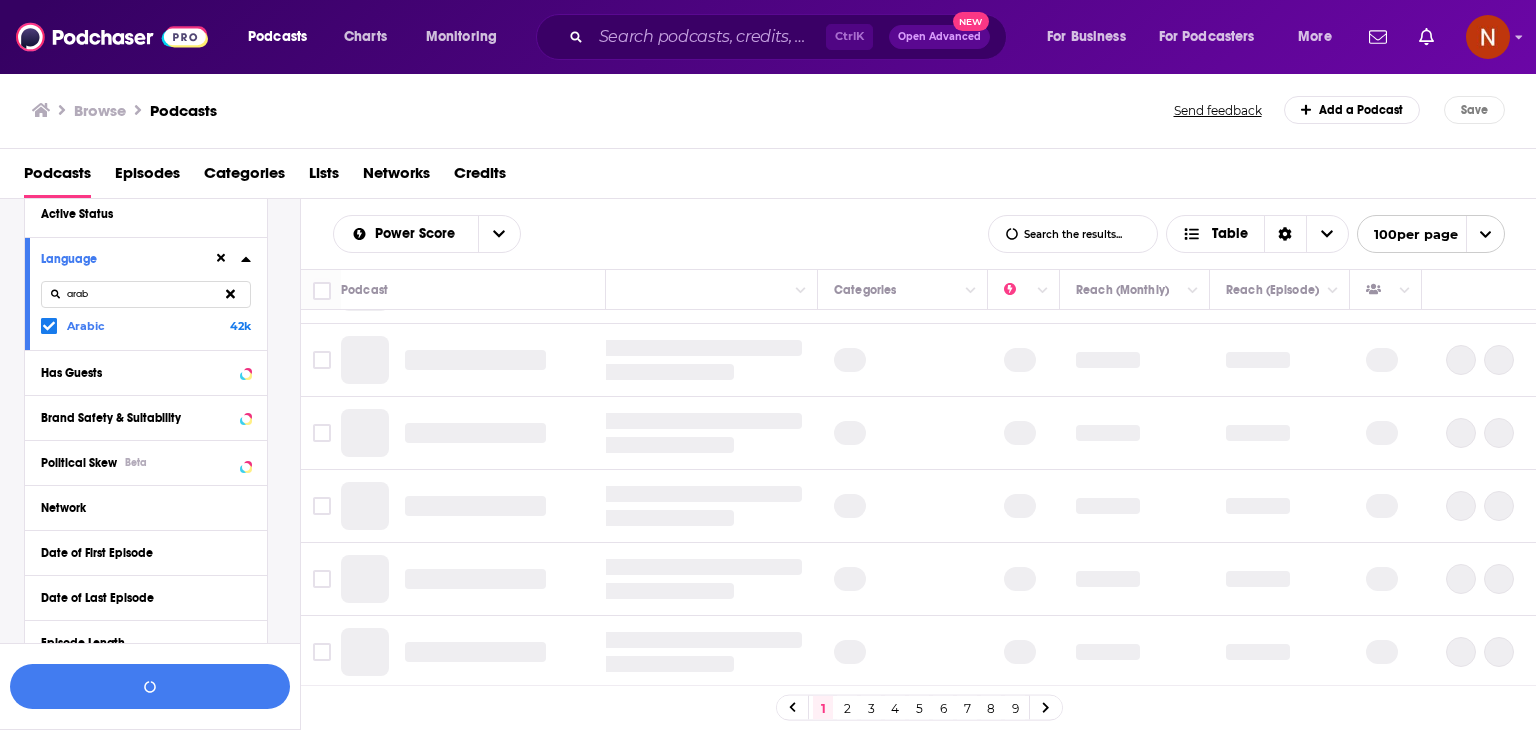 click on "arab" at bounding box center [146, 294] 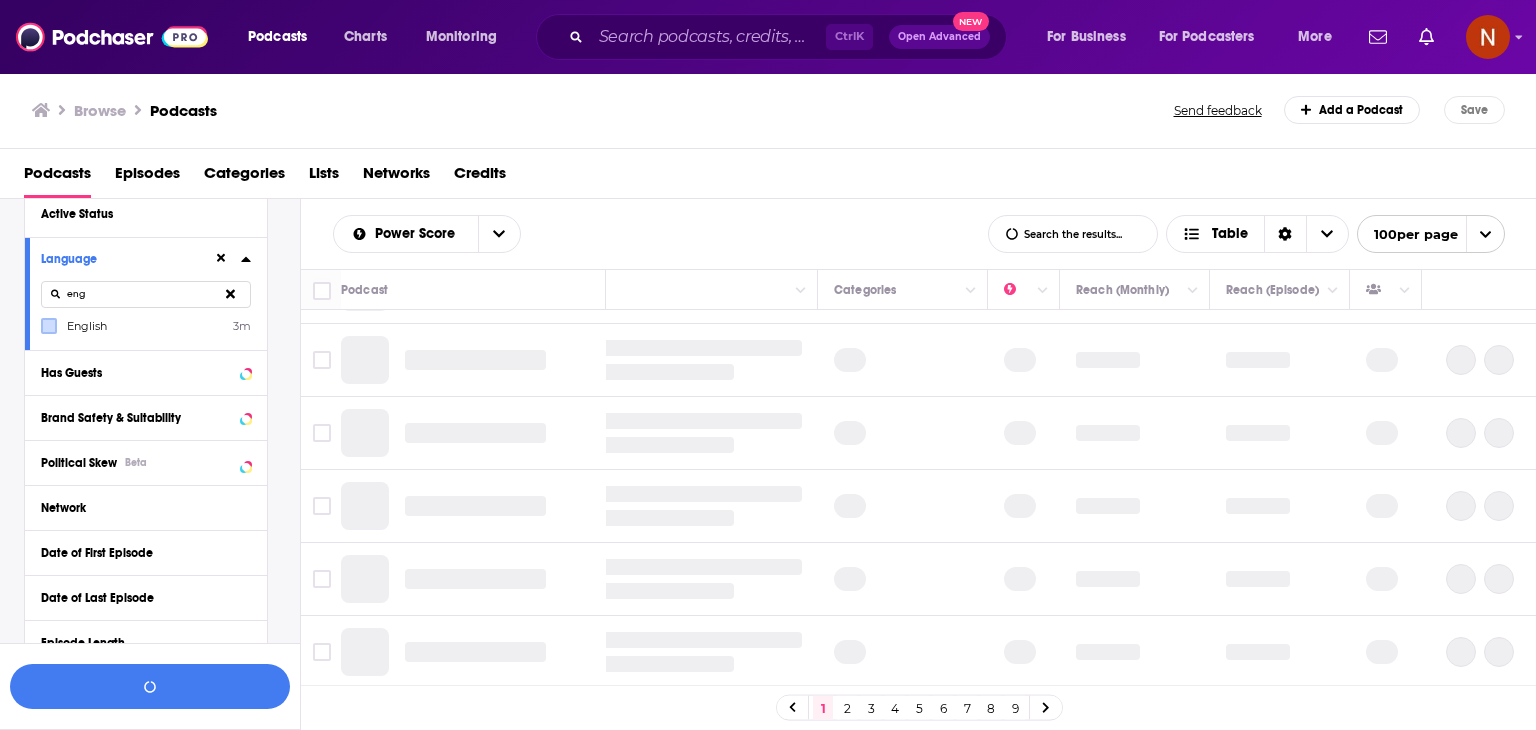 type on "eng" 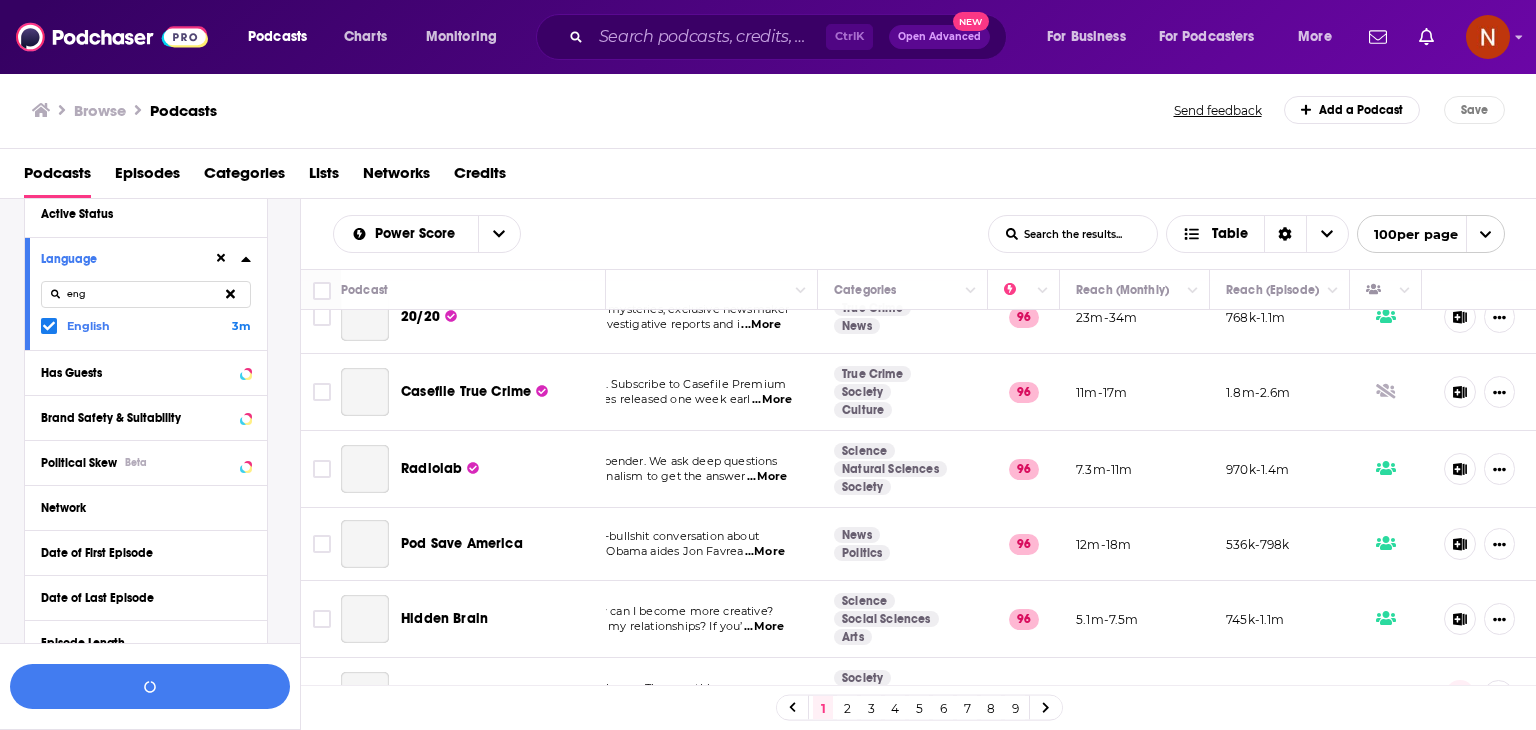scroll, scrollTop: 7224, scrollLeft: 173, axis: both 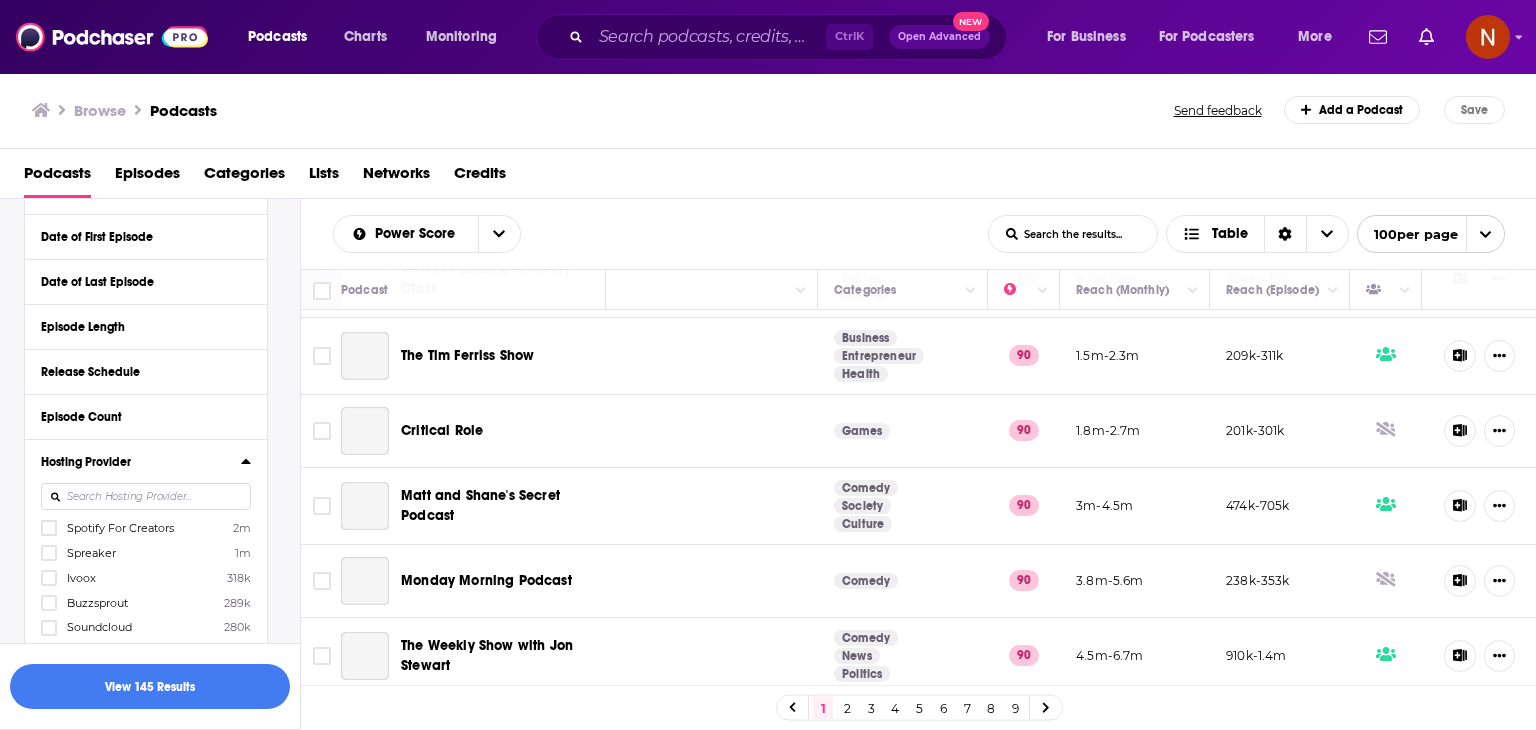 click 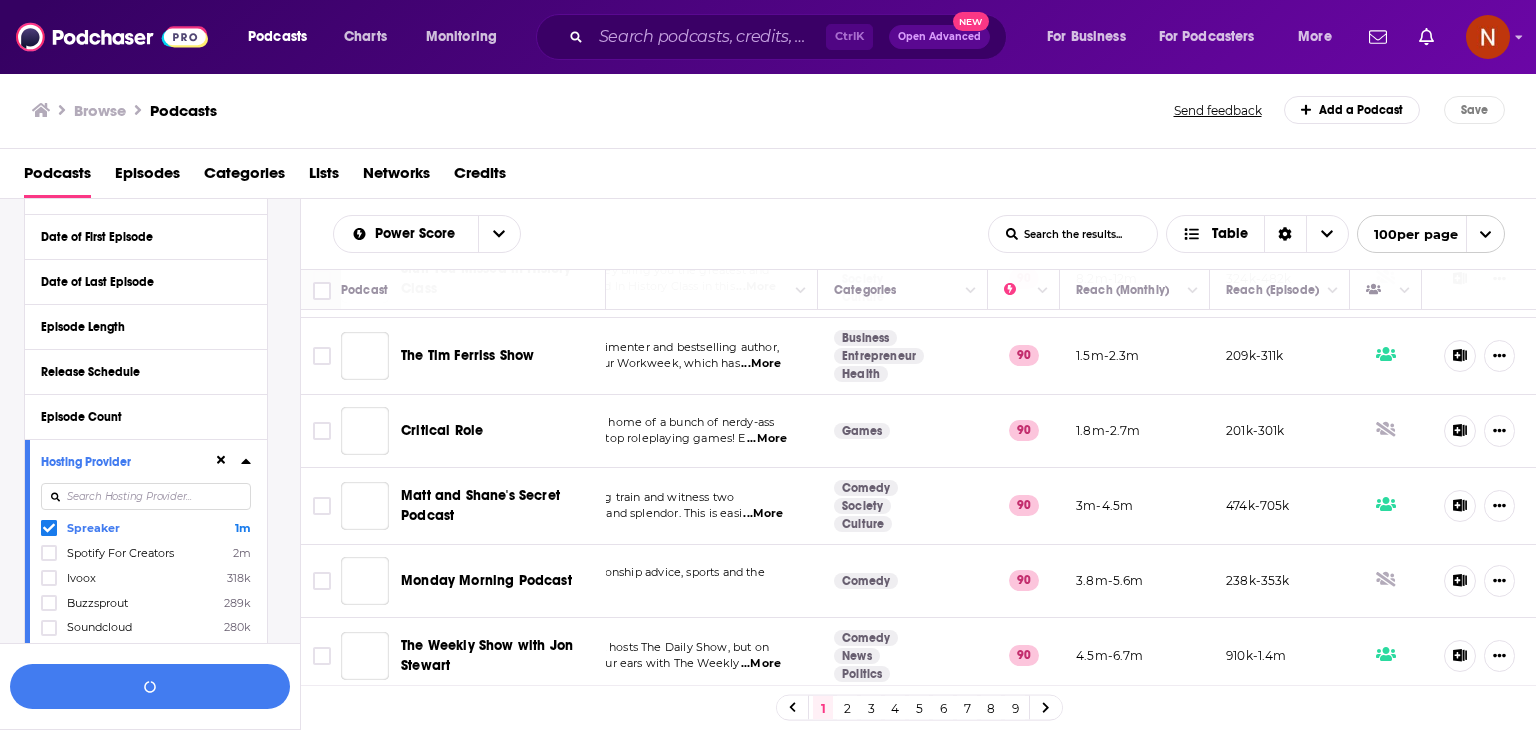 click at bounding box center (146, 496) 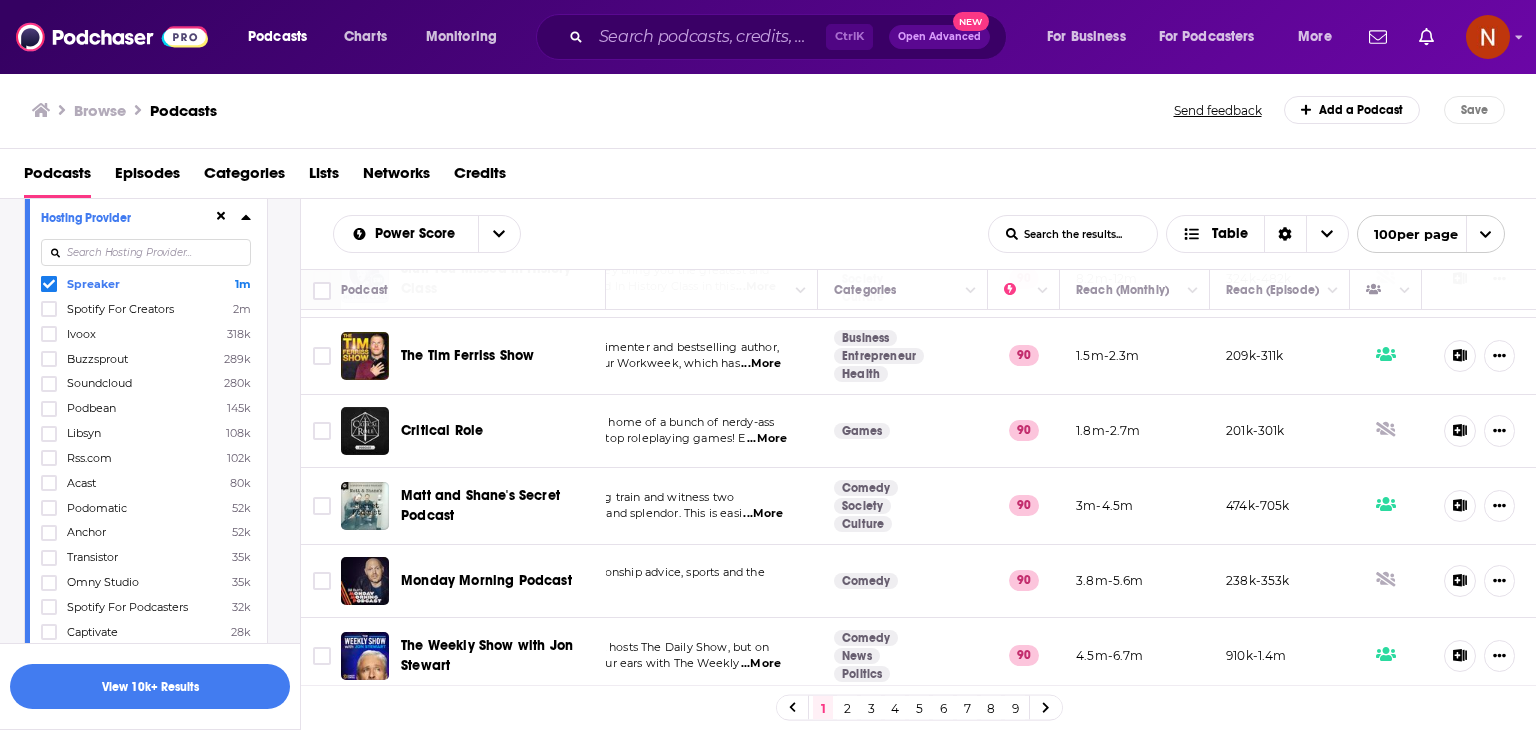 scroll, scrollTop: 858, scrollLeft: 0, axis: vertical 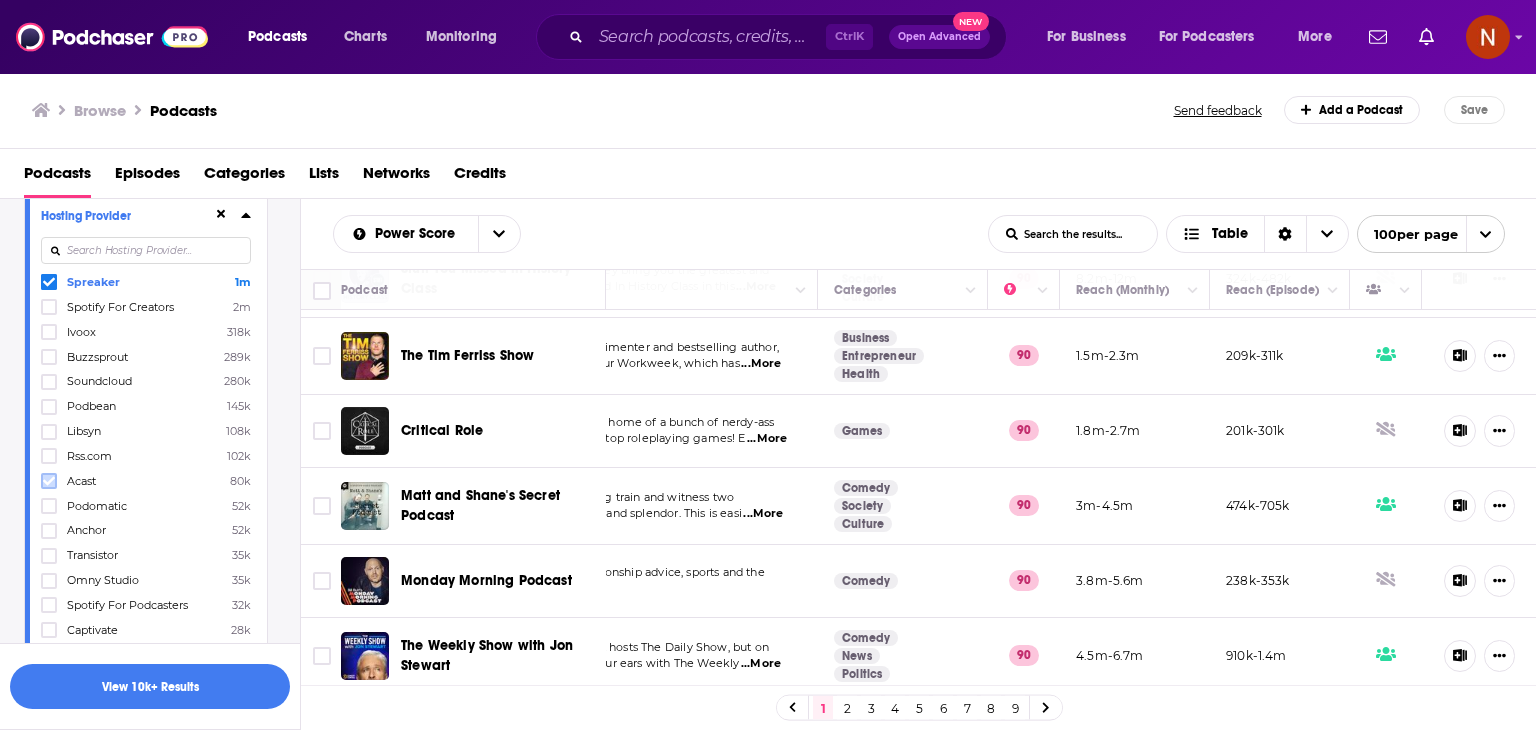 click 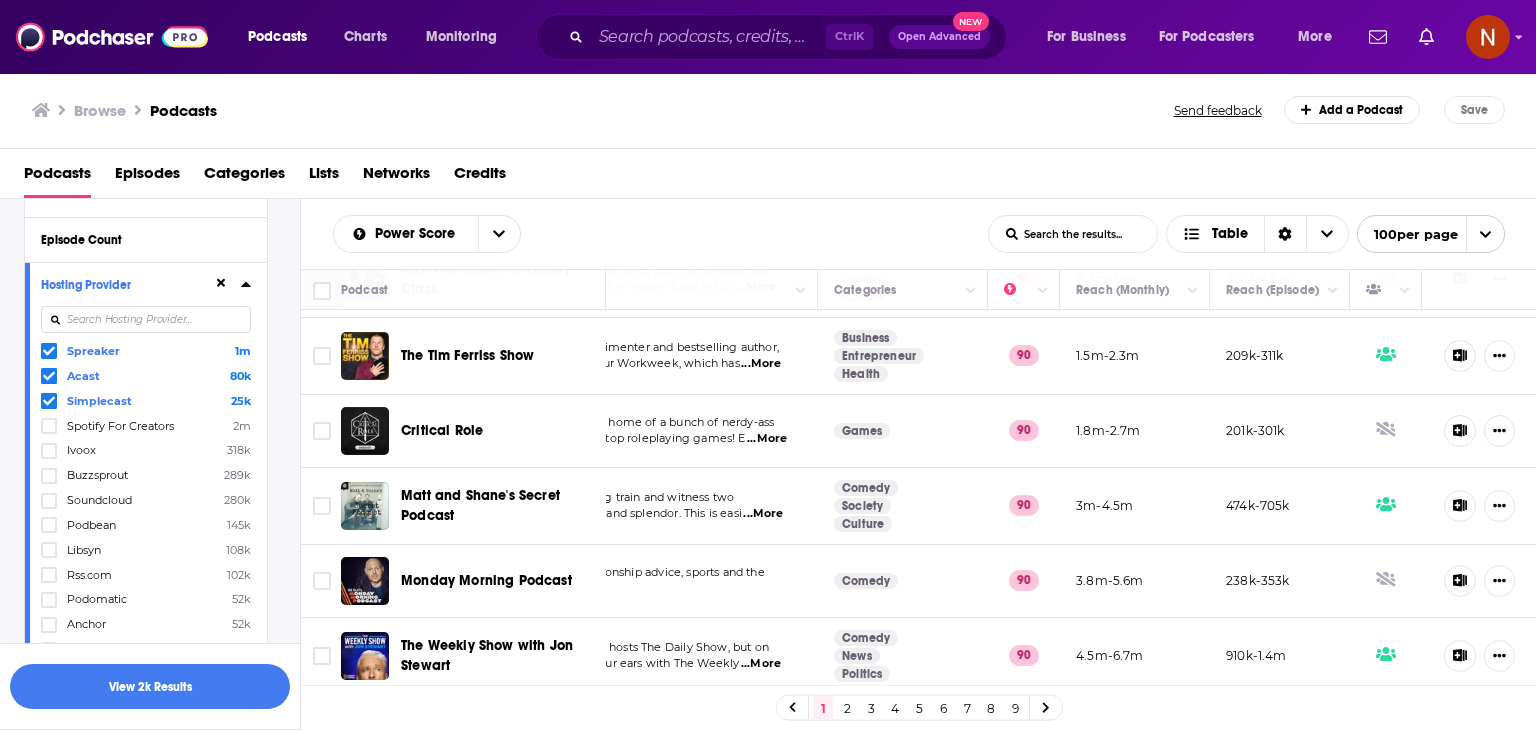scroll, scrollTop: 819, scrollLeft: 0, axis: vertical 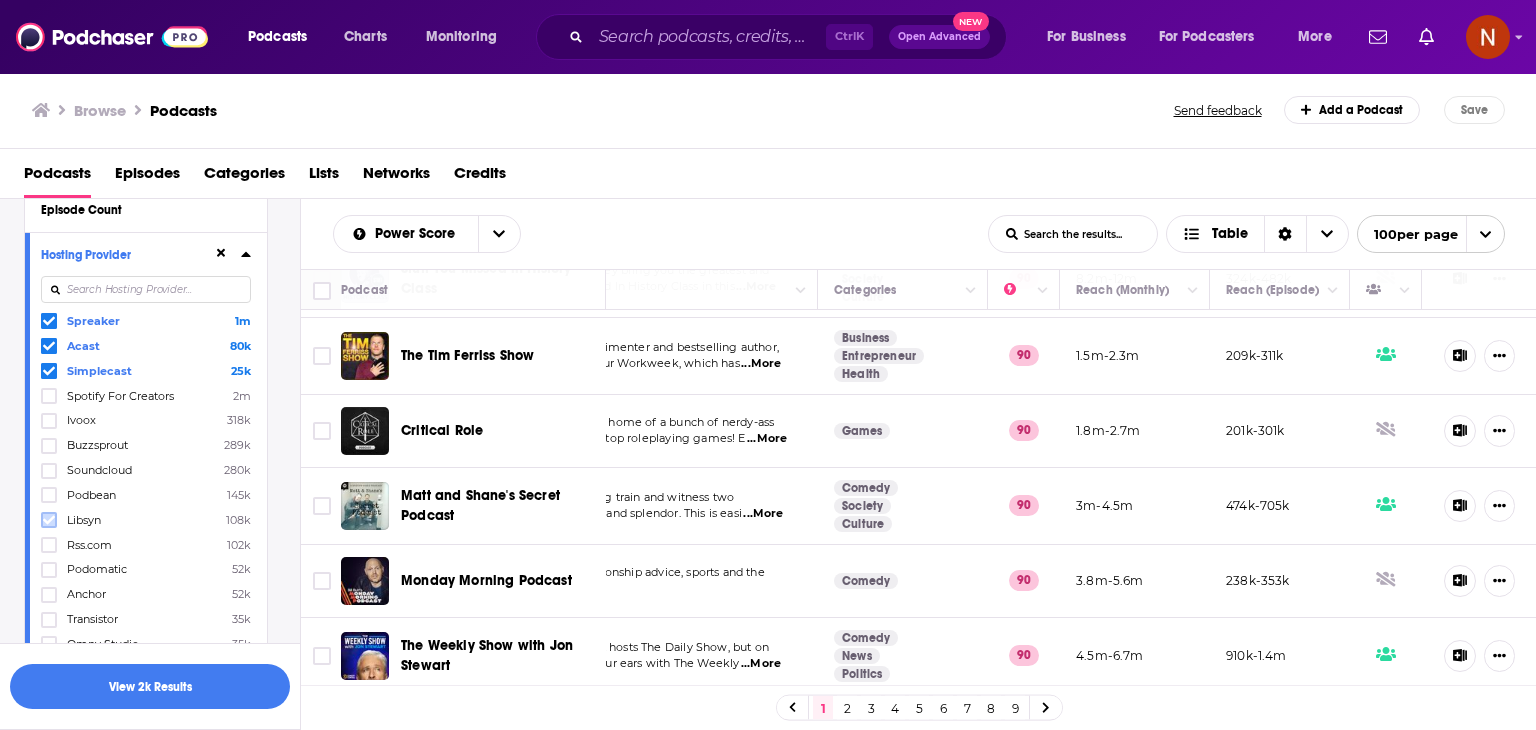click 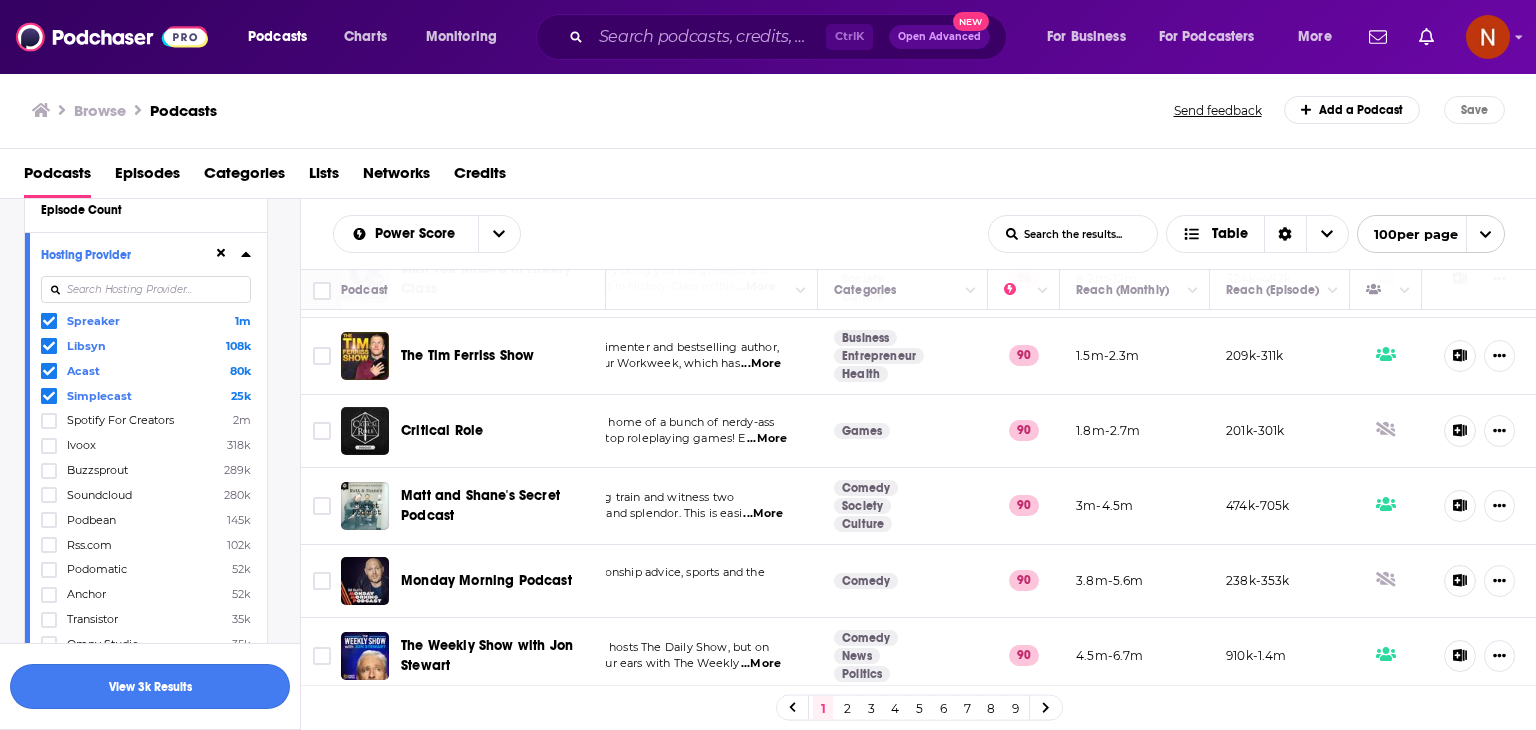 click on "View 3k Results" at bounding box center [150, 686] 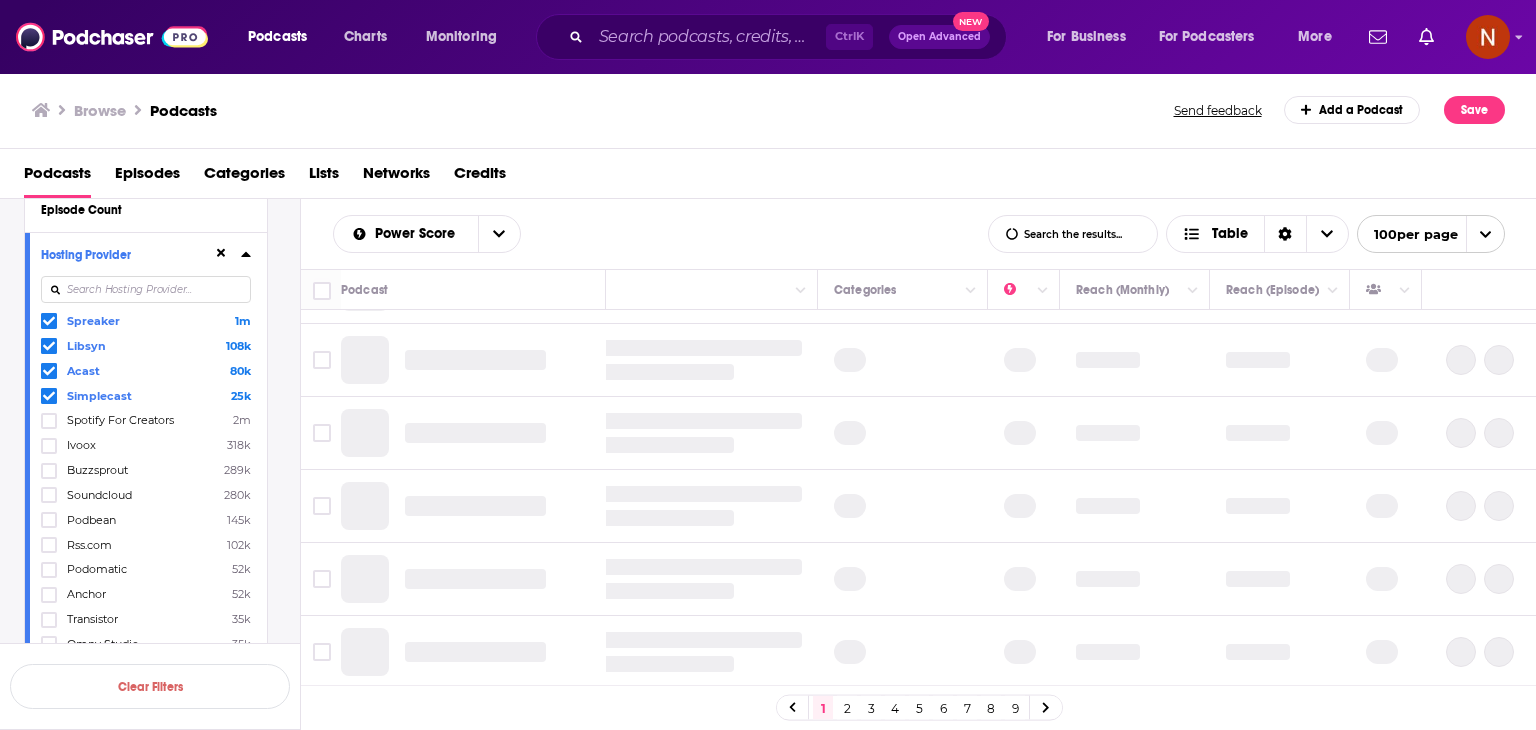 scroll, scrollTop: 1456, scrollLeft: 173, axis: both 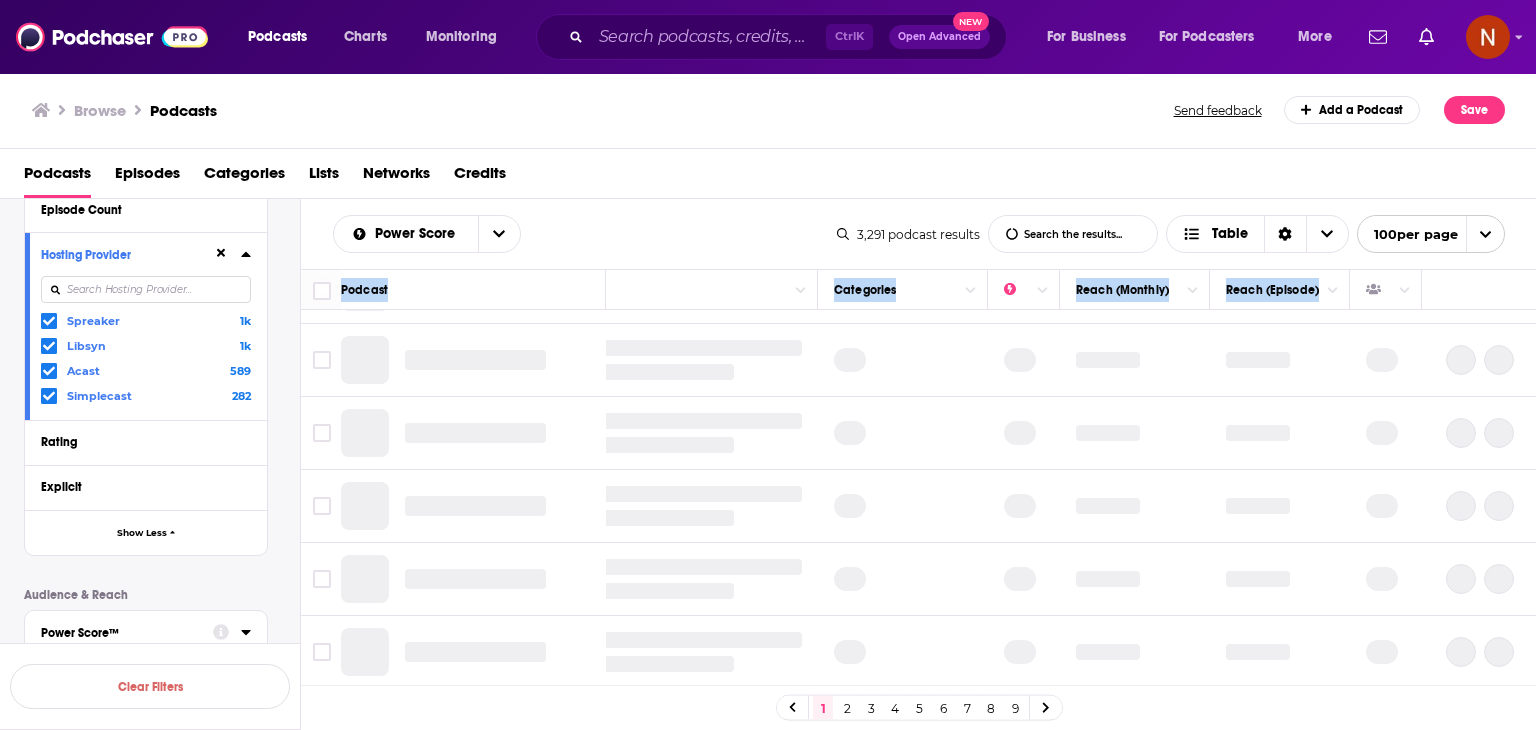 drag, startPoint x: 308, startPoint y: 269, endPoint x: 699, endPoint y: 457, distance: 433.84906 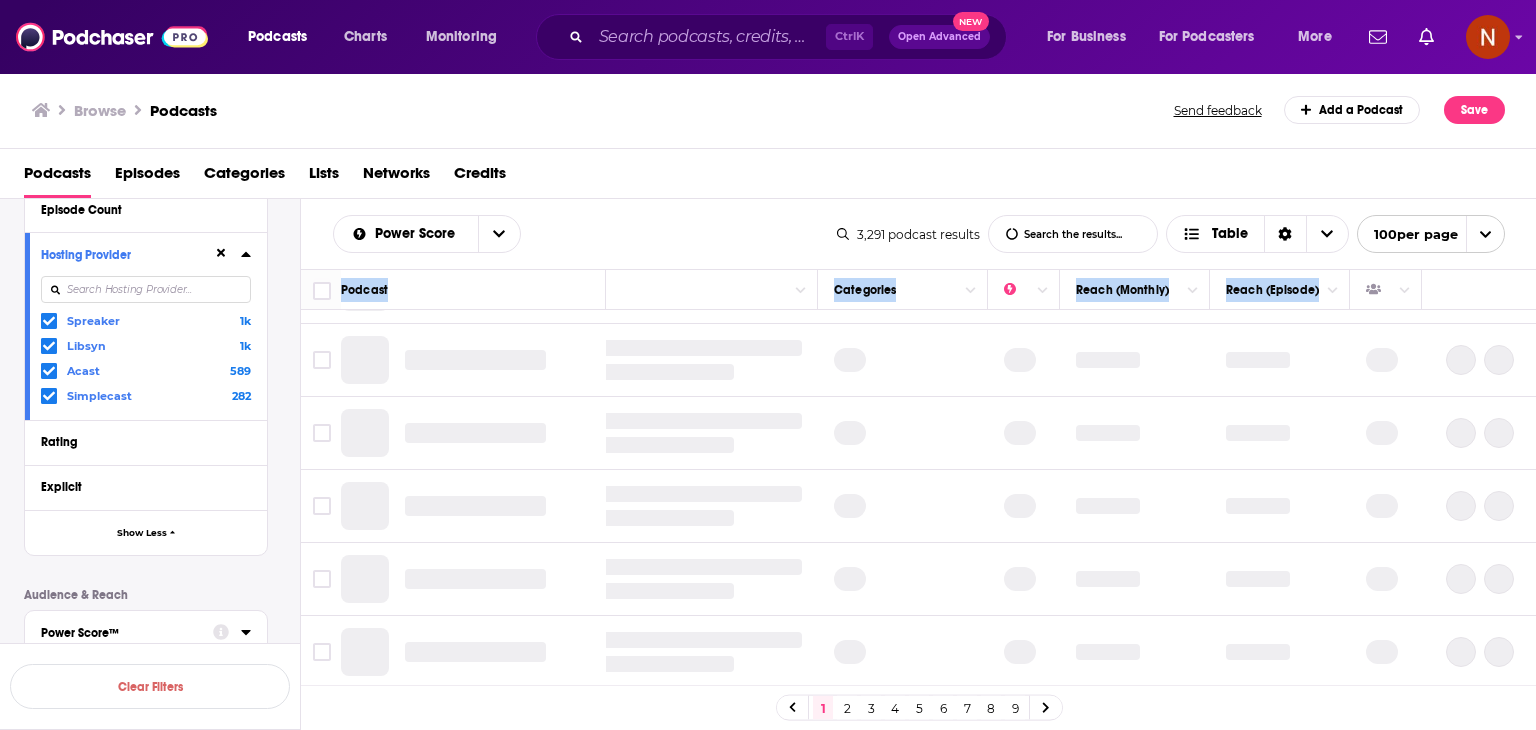 click on "Podcast Description Categories Reach (Monthly) Reach (Episode)" at bounding box center [761, -244] 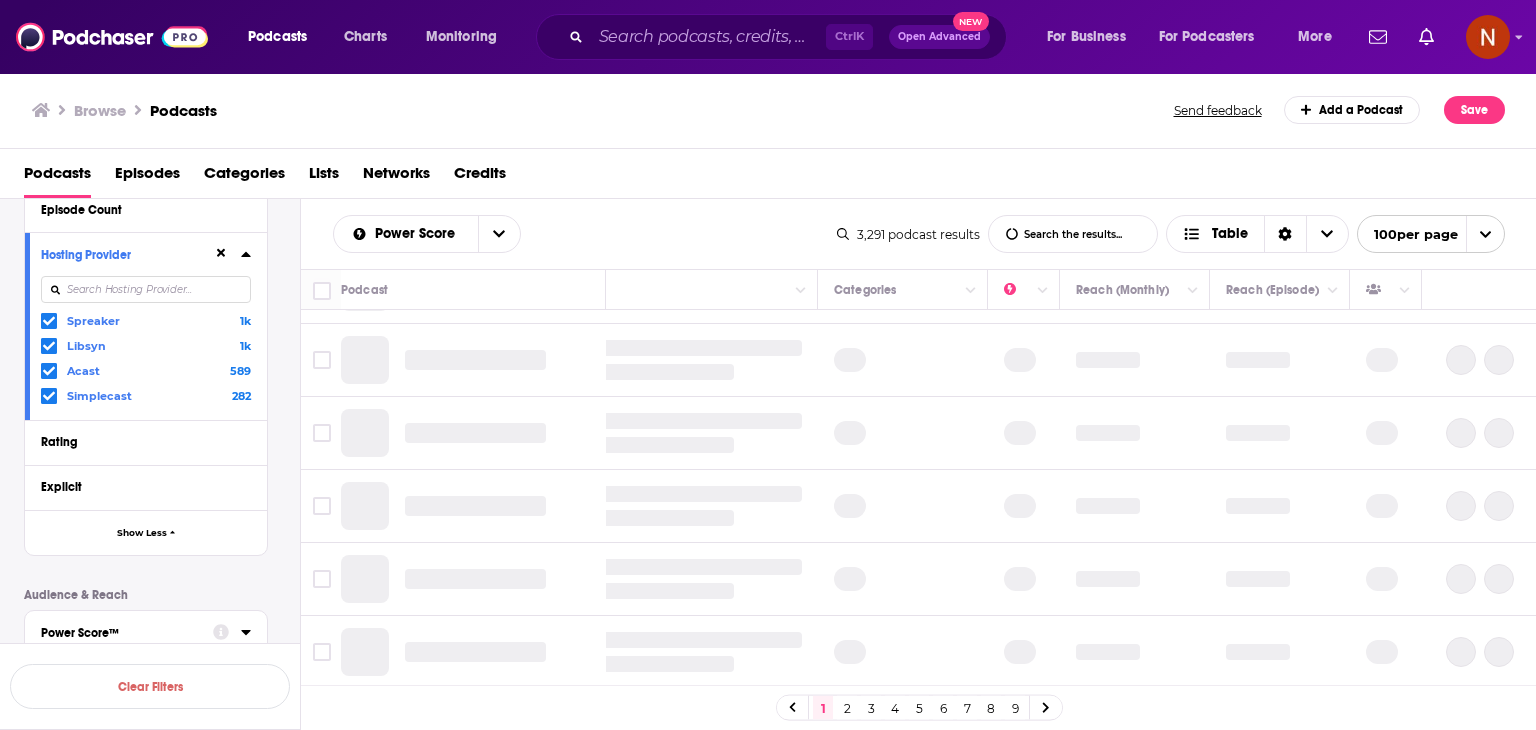 click on "Power Score List Search Input Search the results... Table 3,291 podcast results List Search Input Search the results... Table 100 per page" at bounding box center (919, 234) 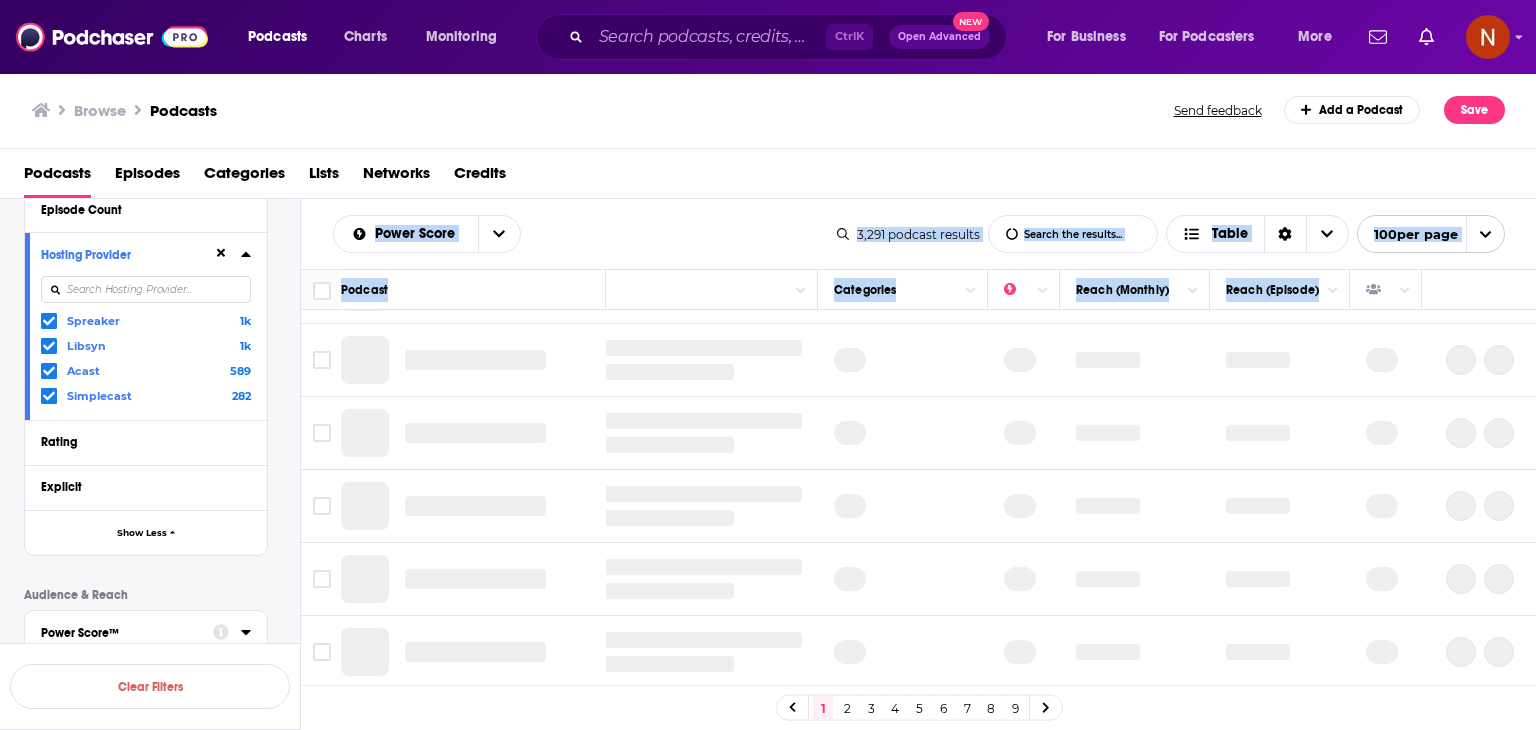 drag, startPoint x: 308, startPoint y: 248, endPoint x: 632, endPoint y: 466, distance: 390.51248 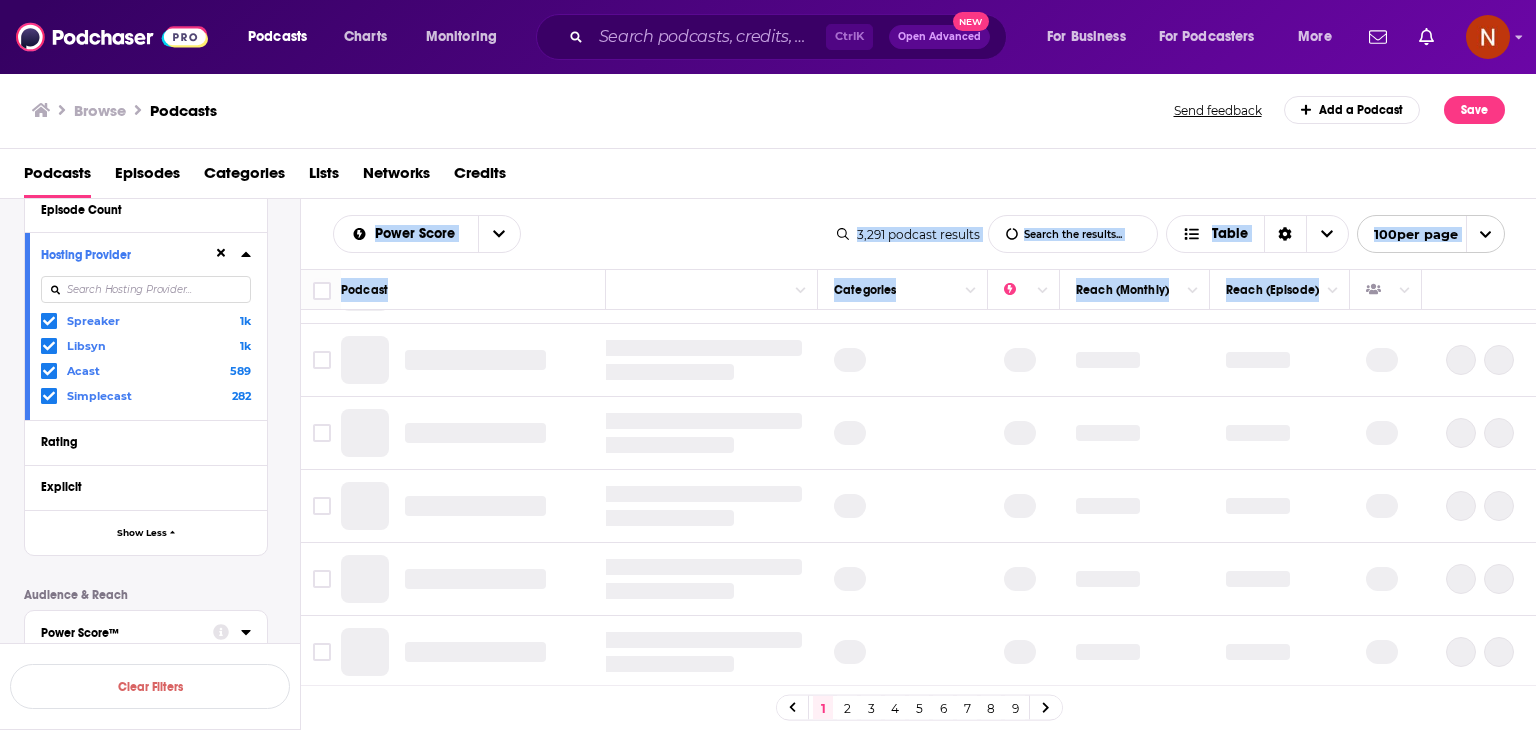 click on "Power Score List Search Input Search the results... Table 3,291   podcast   results List Search Input Search the results... Table 100  per page Podcast Description Categories Reach (Monthly) Reach (Episode) 1 2 3 4 5 6 7 8 9" at bounding box center (919, 528) 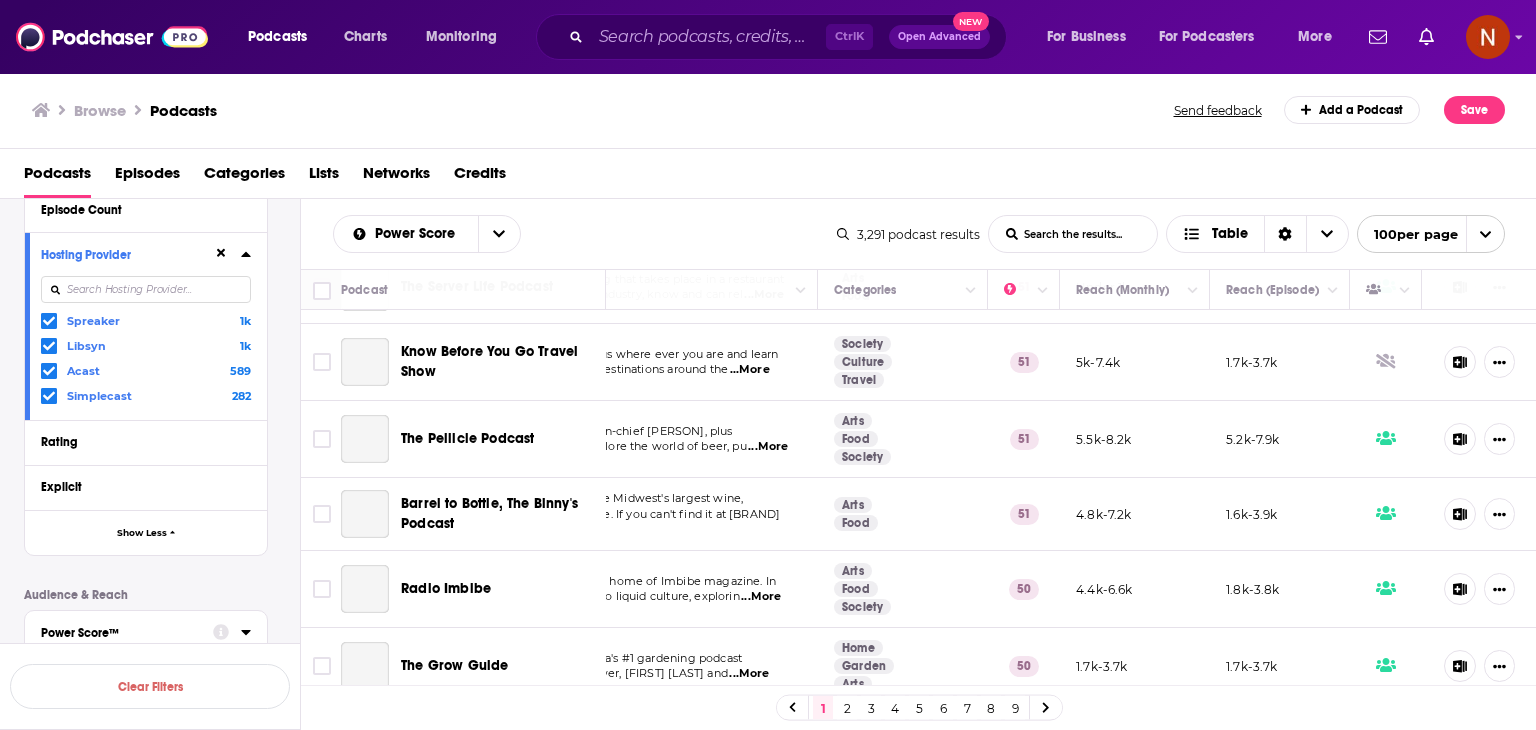 scroll, scrollTop: 7240, scrollLeft: 172, axis: both 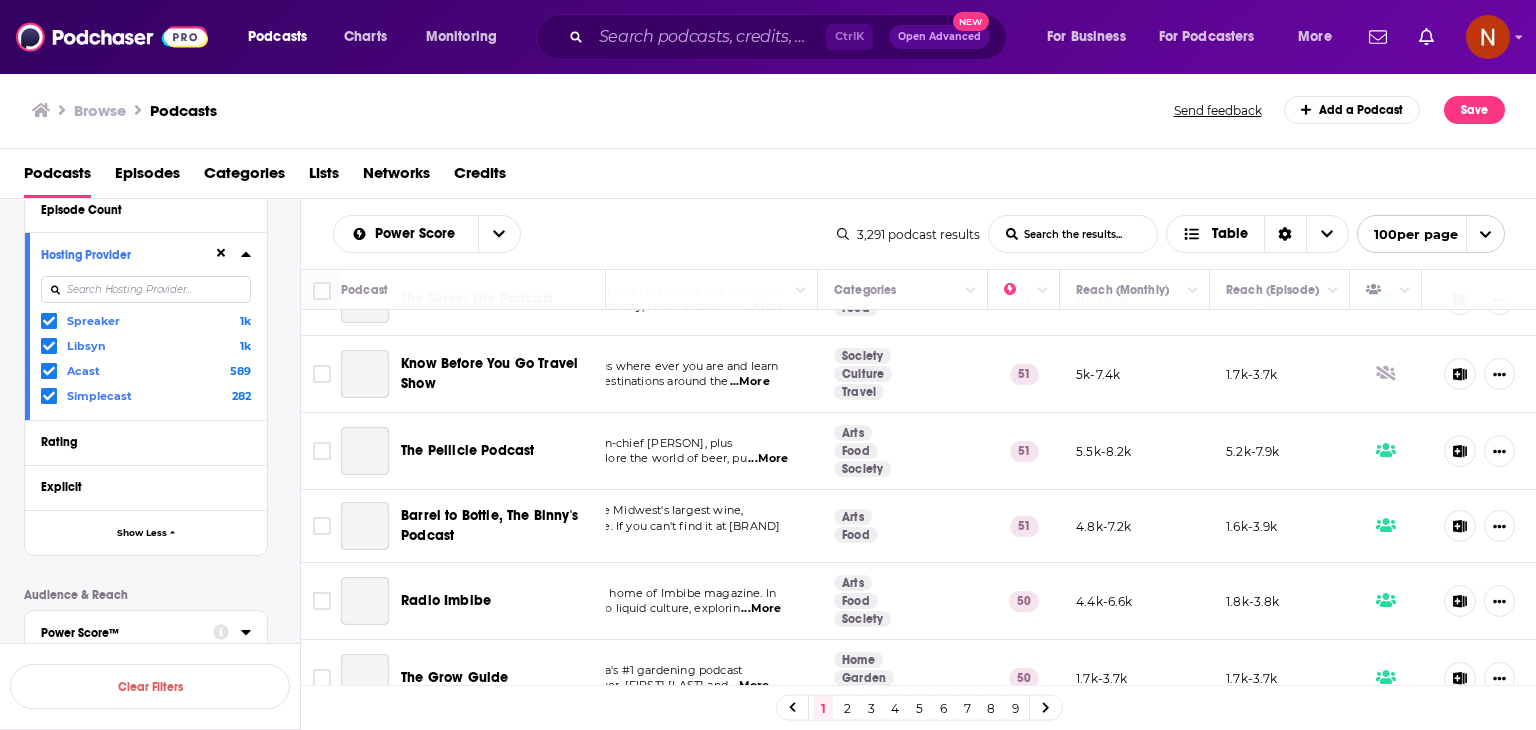 drag, startPoint x: 296, startPoint y: 268, endPoint x: 792, endPoint y: 548, distance: 569.57526 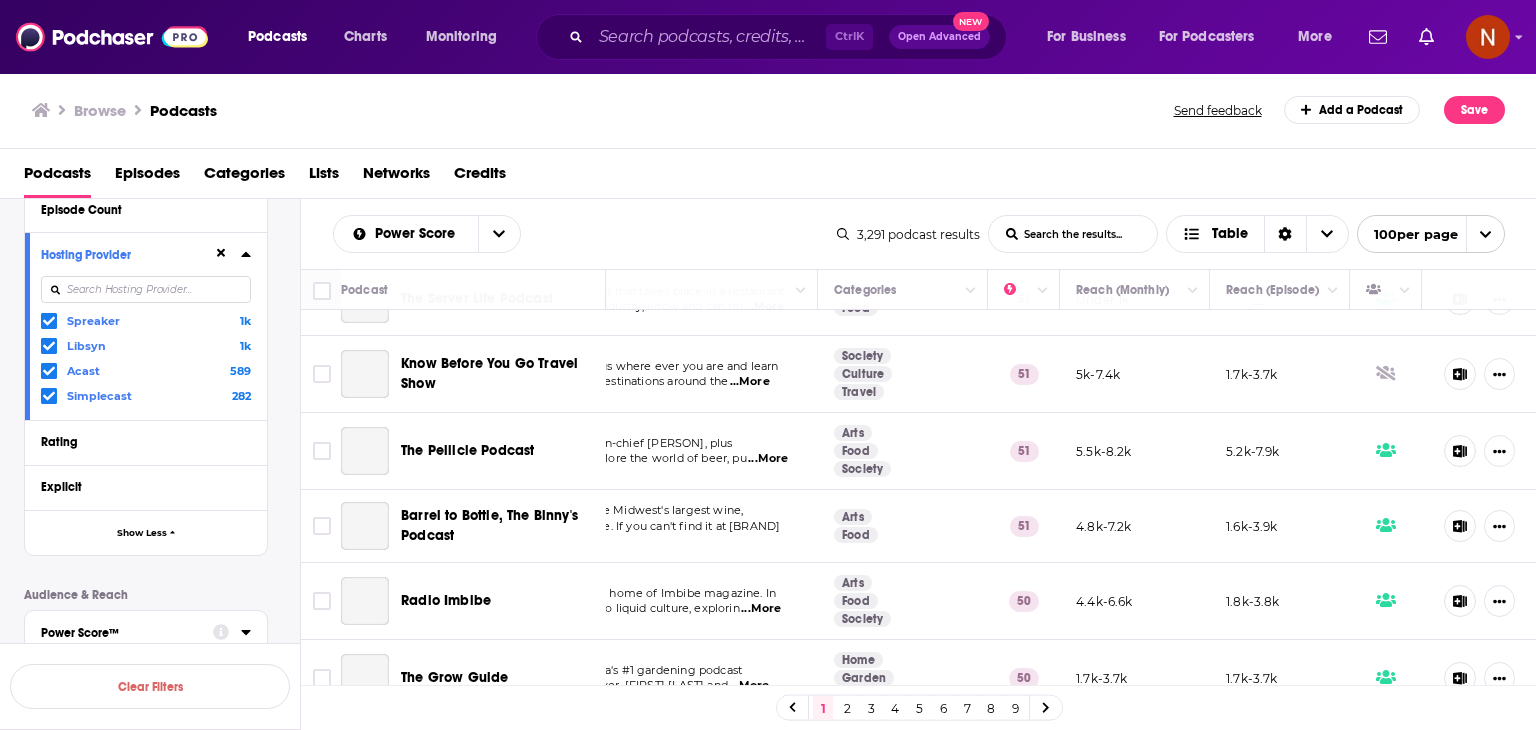 click on "Off Menu with [FIRST] [LAST] and [FIRST] [ACASTER] Comedians [FIRST] [LAST] and [FIRST] [ACASTER] invite special guests into their magical restaurant to each choos ...More Comedy Food 92 2.1m-3.2m 321k-393k Table Manners with [FIRST] and [LAST] [WARE] [FIRST] [WARE] hosts a podcast about food, family and everything in between, direct from her very own d ...More Arts Food Music 84 449k-667k 85k-104k The Sporkful We obsess about food to learn more abou" at bounding box center (768, 528) 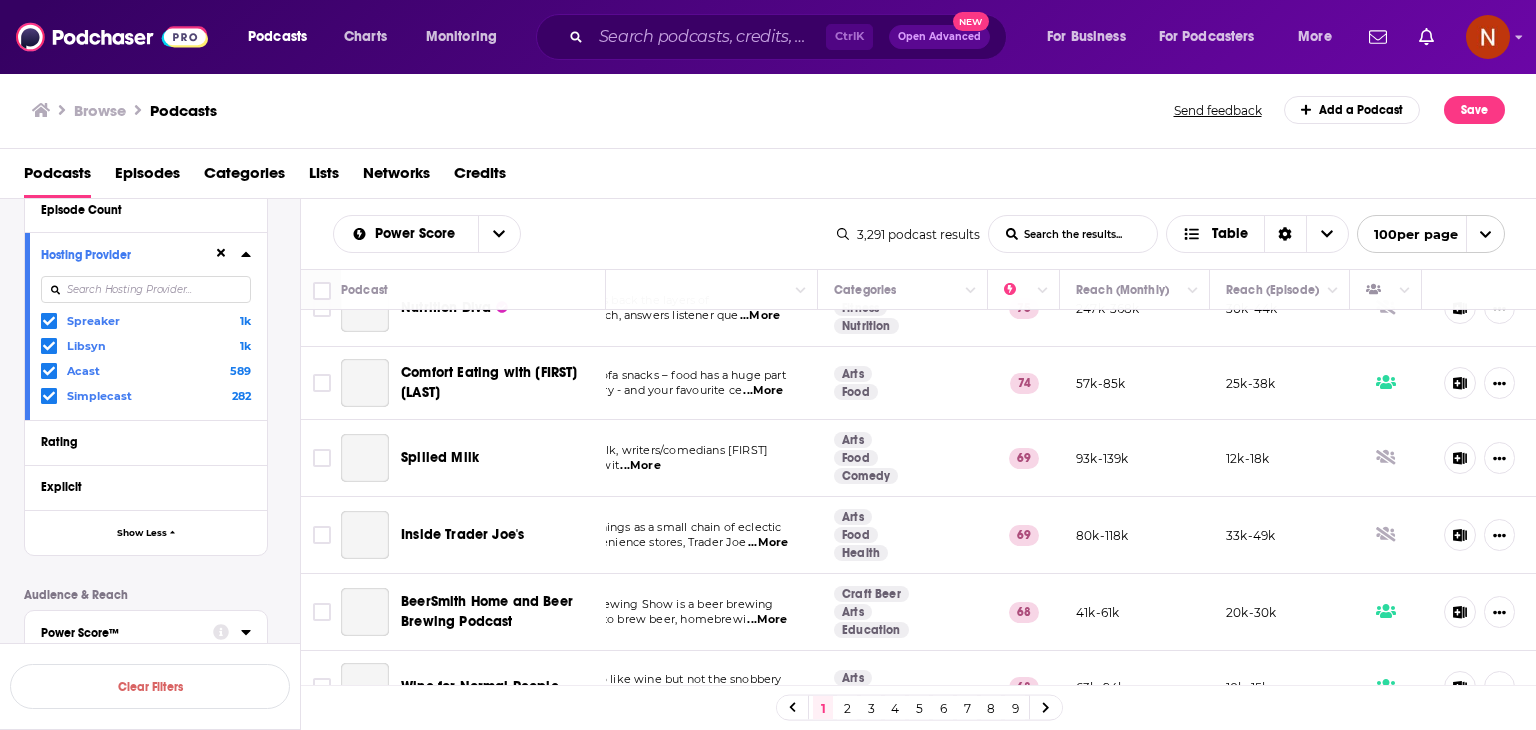 scroll, scrollTop: 0, scrollLeft: 172, axis: horizontal 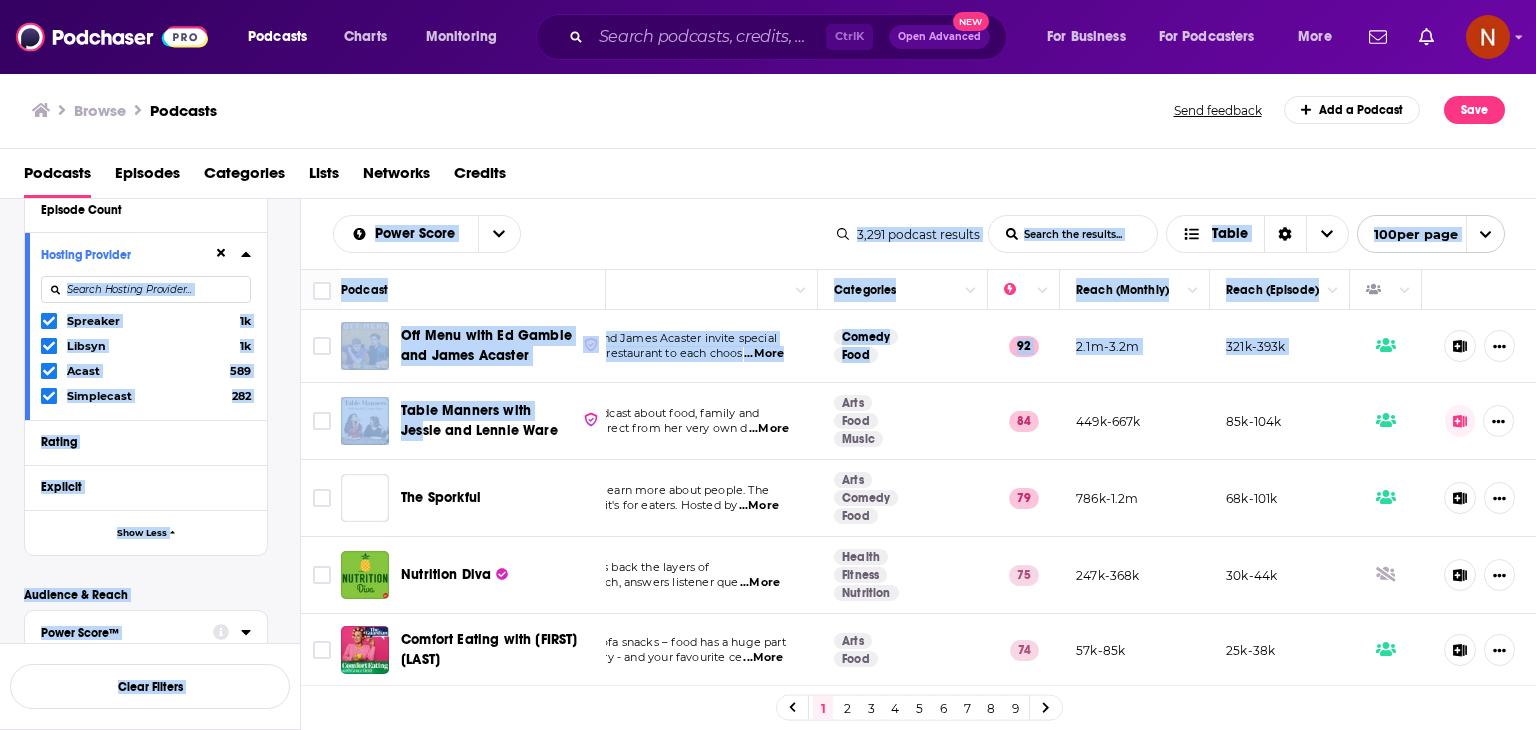 drag, startPoint x: 292, startPoint y: 265, endPoint x: 698, endPoint y: 482, distance: 460.35312 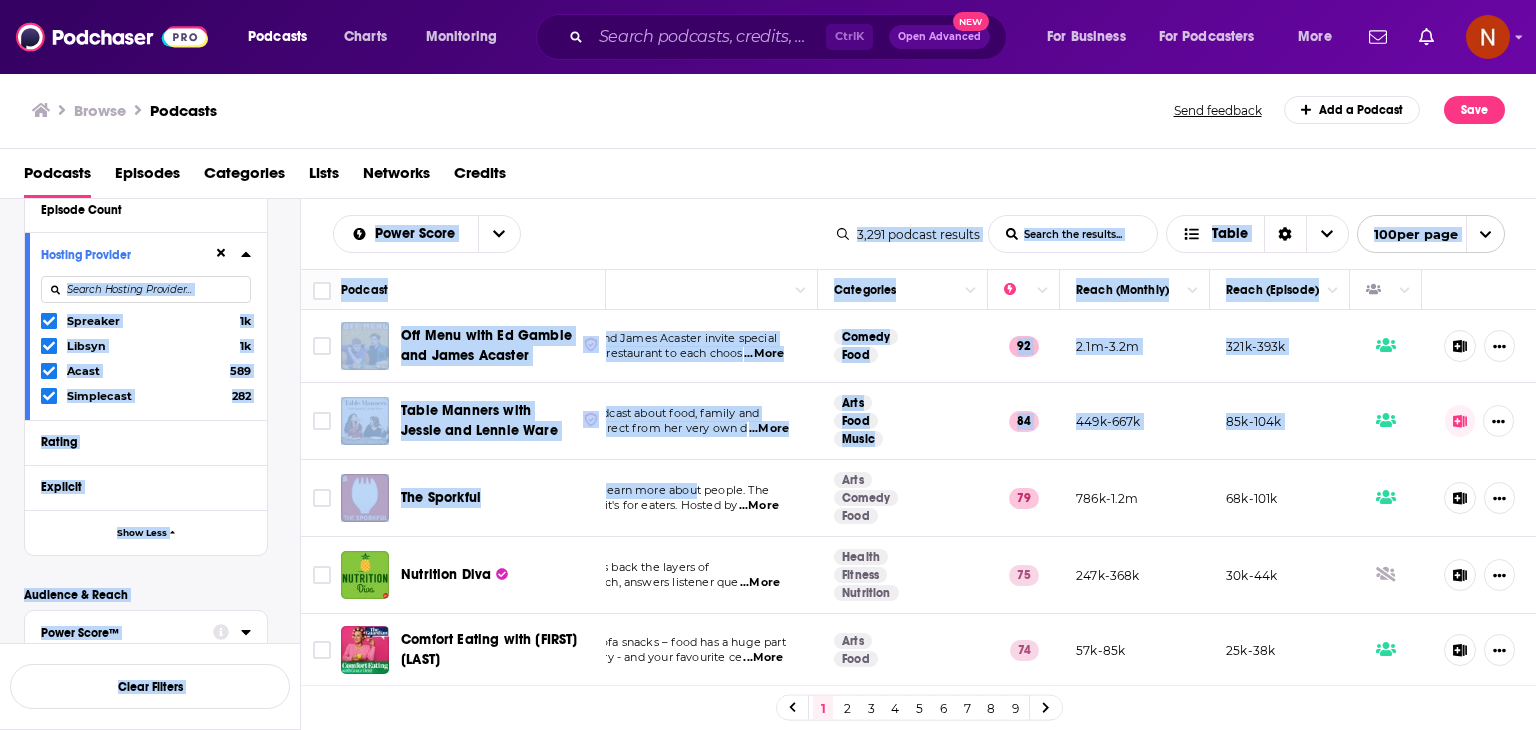 click on "Power Score List Search Input Search the results... Table 3,291 podcast results List Search Input Search the results... Table 100 per page" at bounding box center (919, 234) 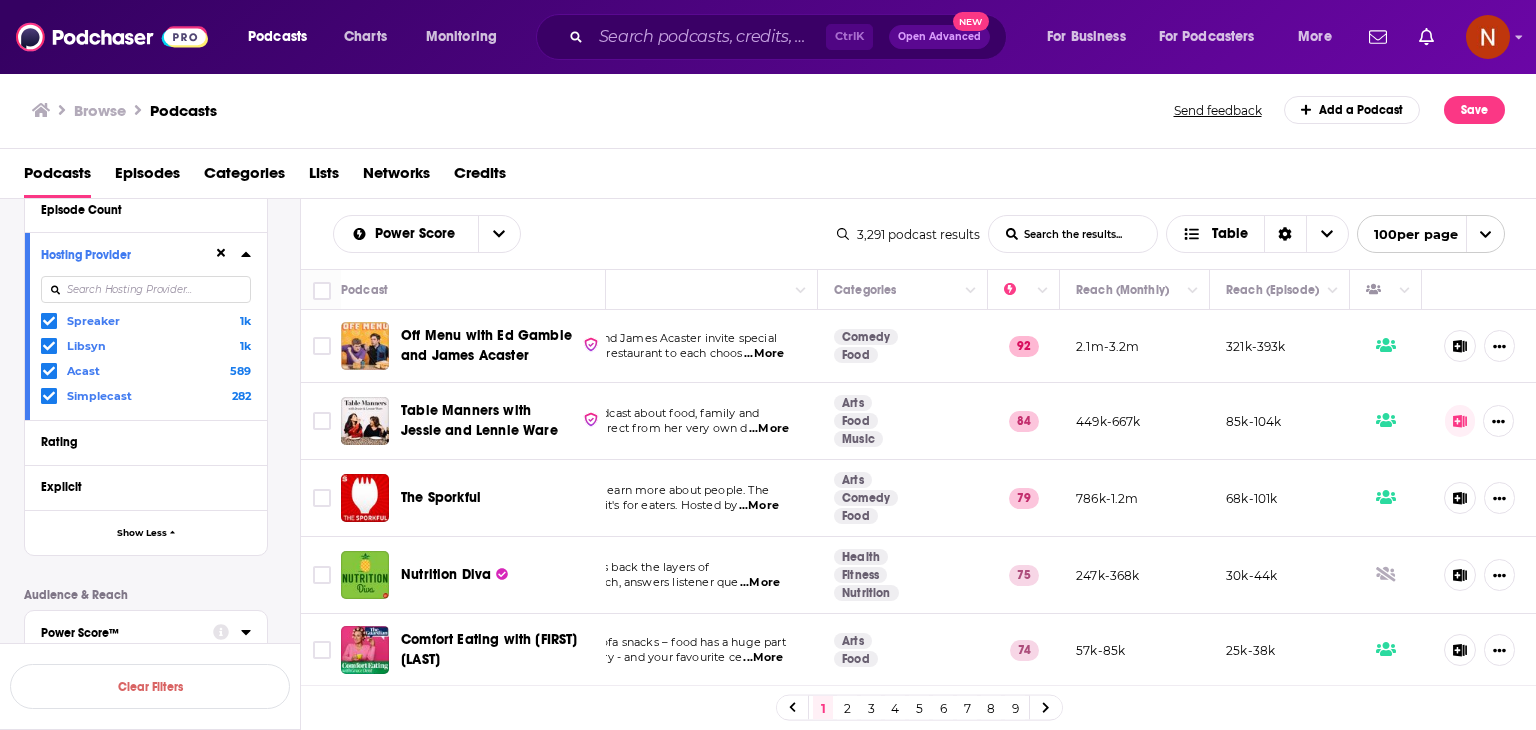 drag, startPoint x: 319, startPoint y: 246, endPoint x: 726, endPoint y: 470, distance: 464.5697 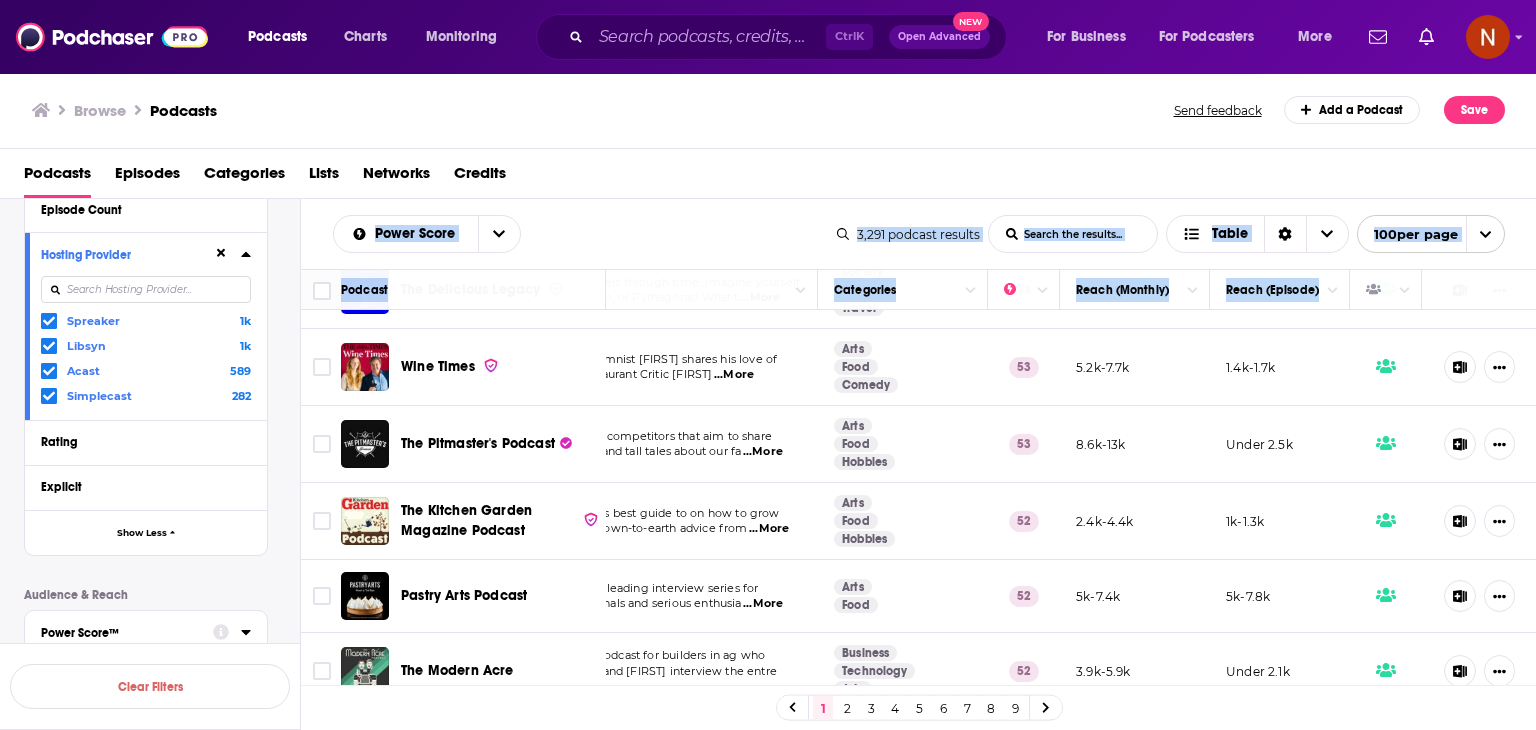 scroll, scrollTop: 7252, scrollLeft: 158, axis: both 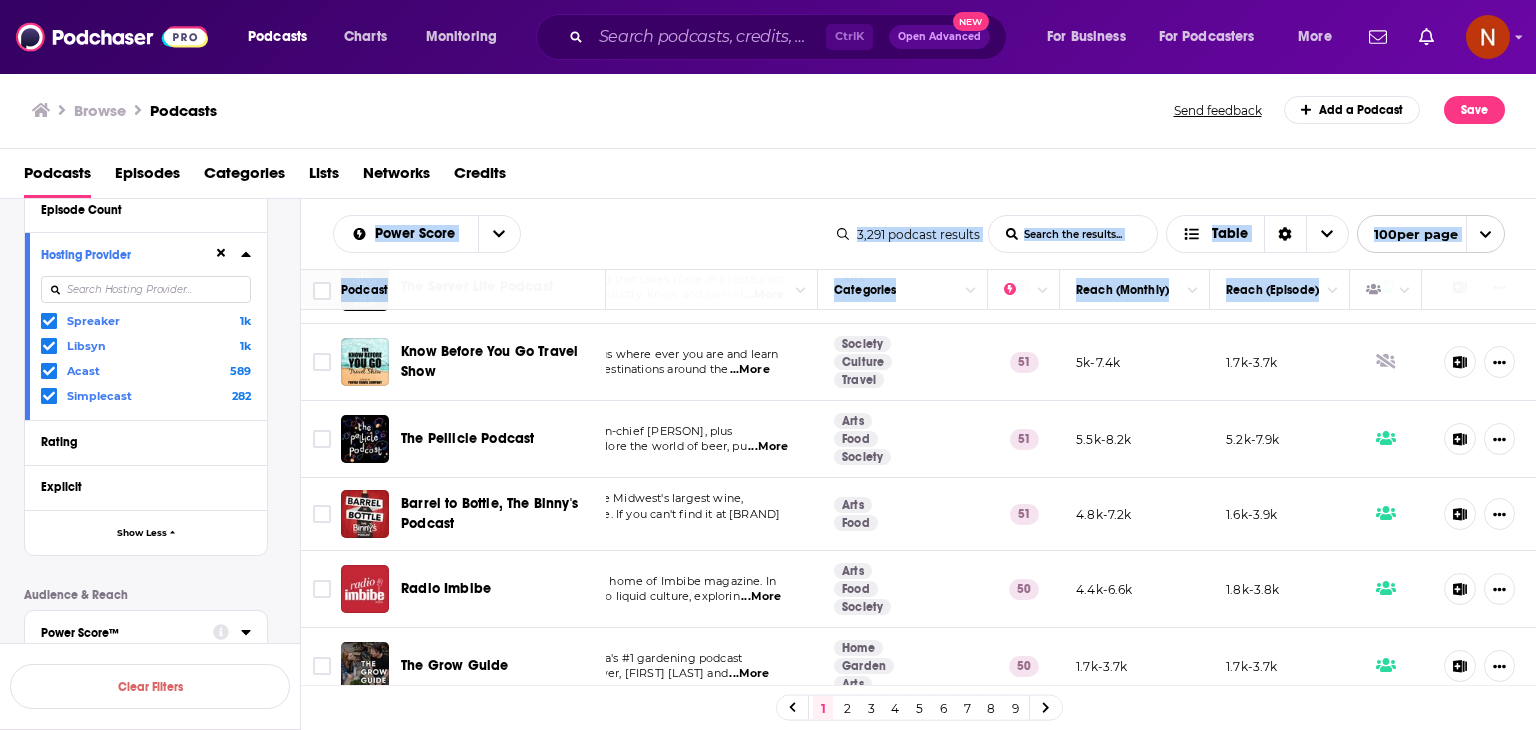 click on "1.7k-3.7k" at bounding box center [1280, 666] 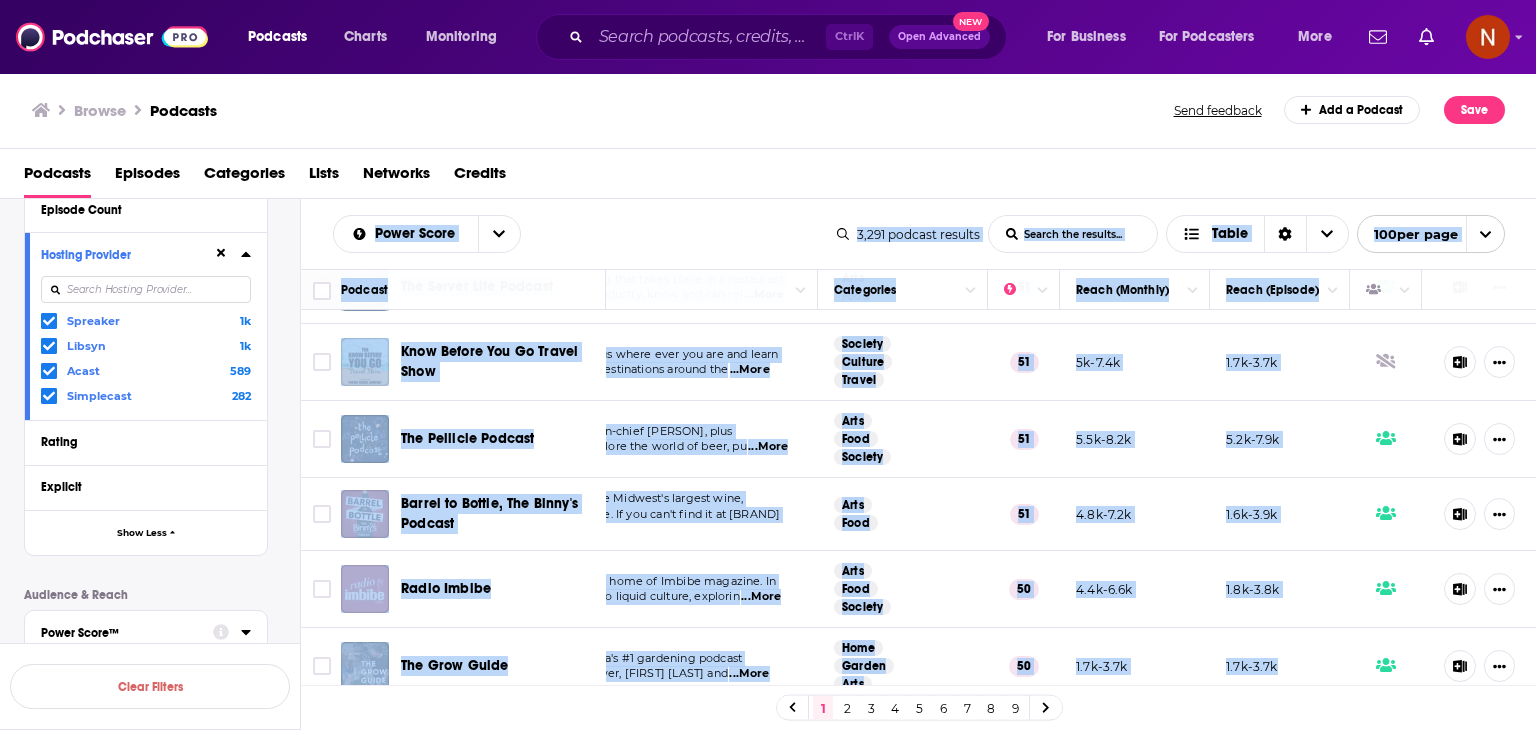 copy on "Lorem Ipsum Dolo Sitame Conse Adipis eli seddoei... Tempo 4,499   incidid   utlabor Etdo Magnaa Enima Minimv qui nostrud... Exerc 018  ull labo Nisiali Exeacommodo Consequatd Autei (Inrepre) Volup (Velites) Cil Fugi null Pa Except sin Occae Cupidat Nonproide Su Culpaq off Deser Mollita idestl perspic undeom iste natus errorvo accusantiu do laud totam  ...Rema Eaquei Quae 64 9.6a-2.0i 192i-416v Quasi Archite beat Vitaed exp Nemoen Ipsa Quiavo Aspe autod f consequ magni dolo, eosrat seq nesciuntne po quisqua, dolore adip num eius mod t  ...Inci Magn Quae Etiam 43 205m-463s 68n-691e Opt Cumqueni Im quopla facer poss as repel temp autem quibus. Off Debitisr nec's eve volupta, re'r ita earumh. Tenetu sa   ...Dele Reic Volupt Maio 51 340a-5.8p 81d-259a Repellatm Nost Exerc ulla, Corpor Suscipit labor aliq com conseq qu maximemol mole har quidemre, facilis expedita dis  ...Naml Tempor Cumsolu Nobiselig 11 785o-048c 39n-86i Minusqu Maxime plac Facer Poss Omni loremi dolorsi am cons adipis – elit sed d eius temp in..." 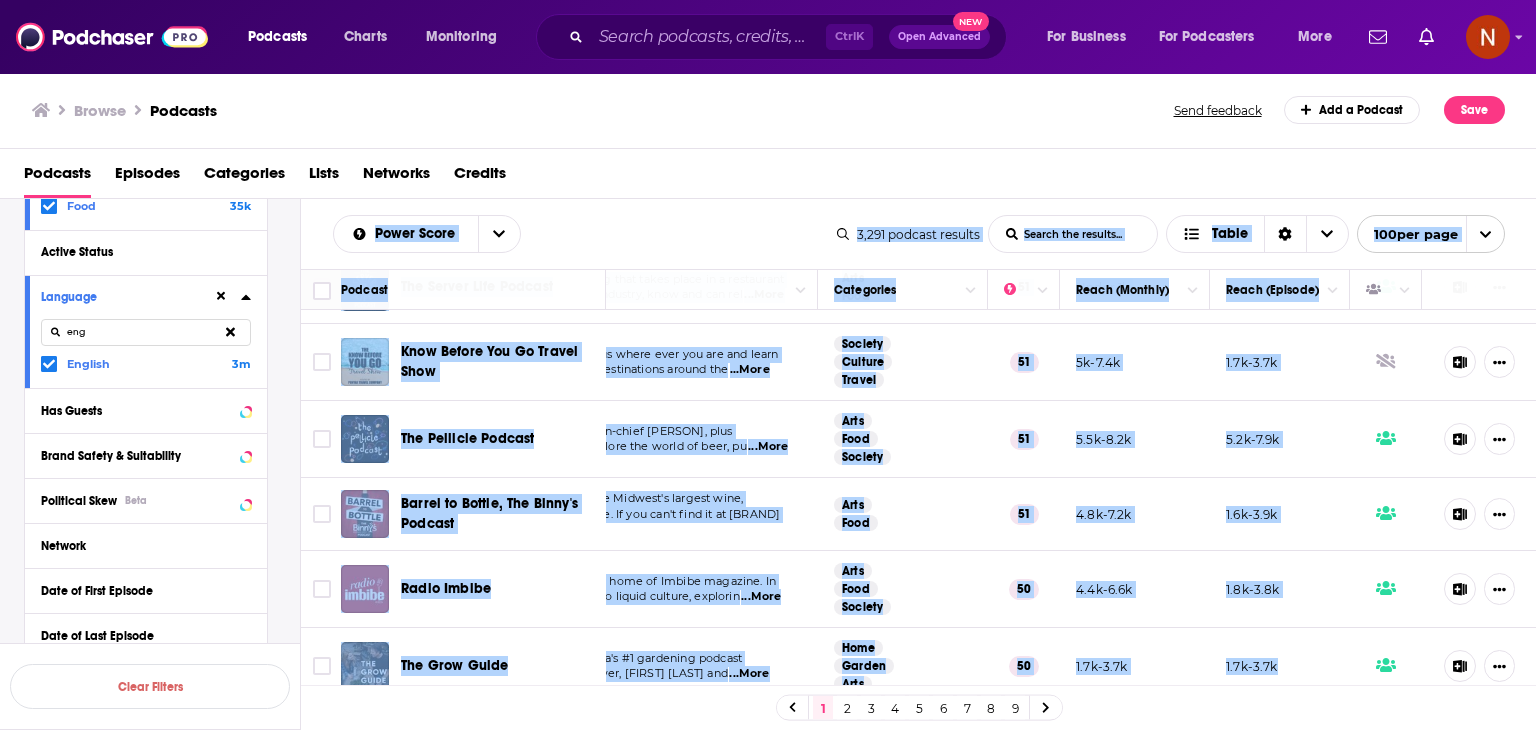 scroll, scrollTop: 0, scrollLeft: 0, axis: both 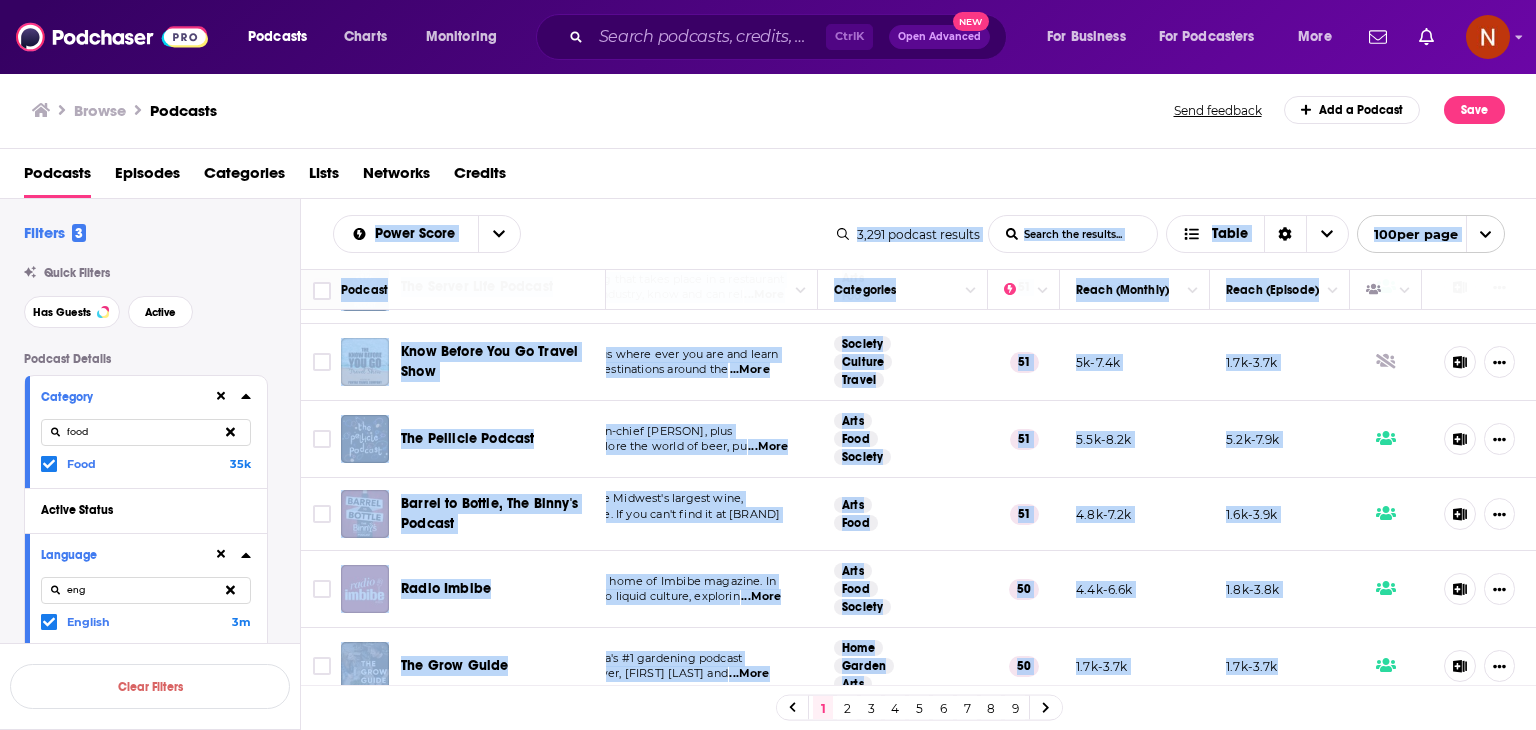 drag, startPoint x: 50, startPoint y: 470, endPoint x: 102, endPoint y: 437, distance: 61.587337 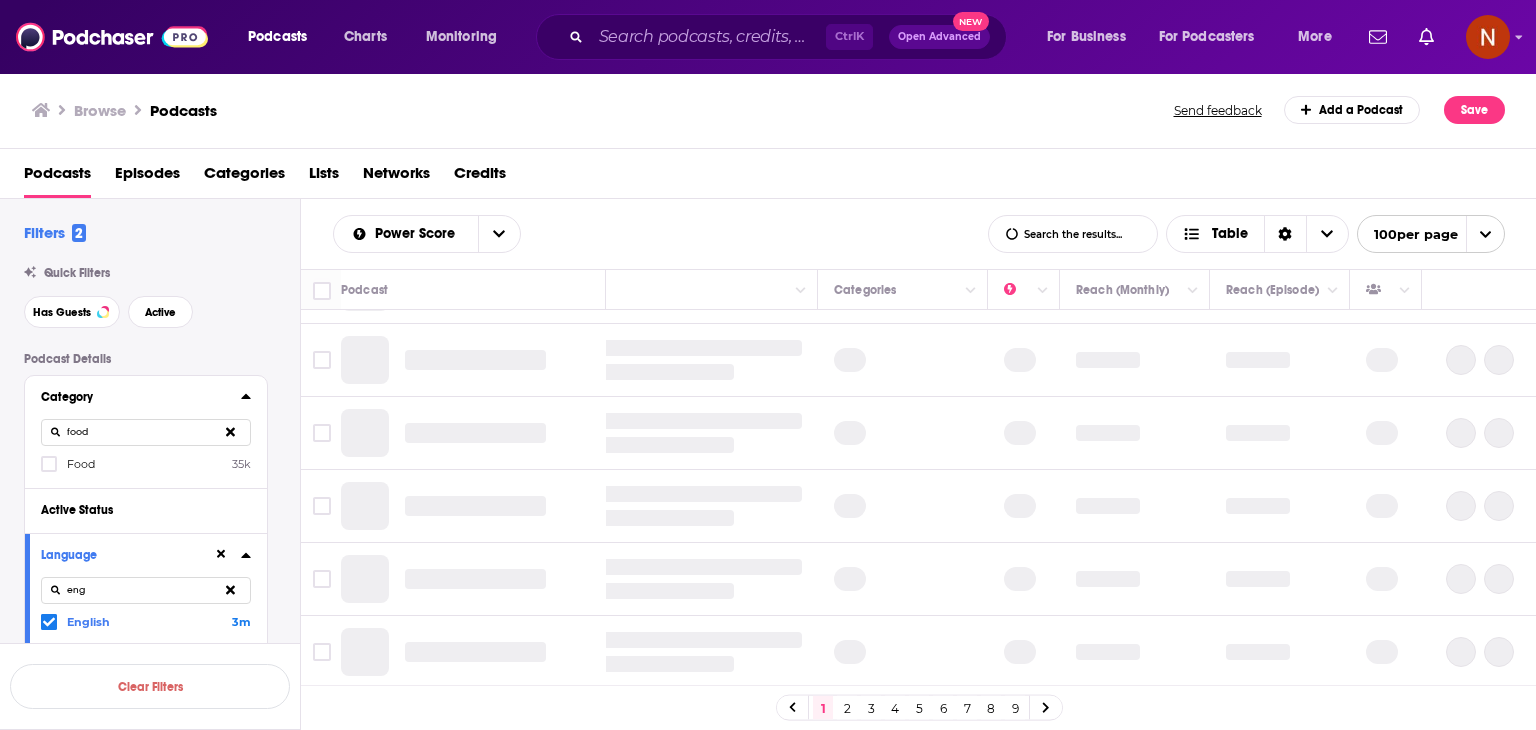scroll, scrollTop: 1456, scrollLeft: 158, axis: both 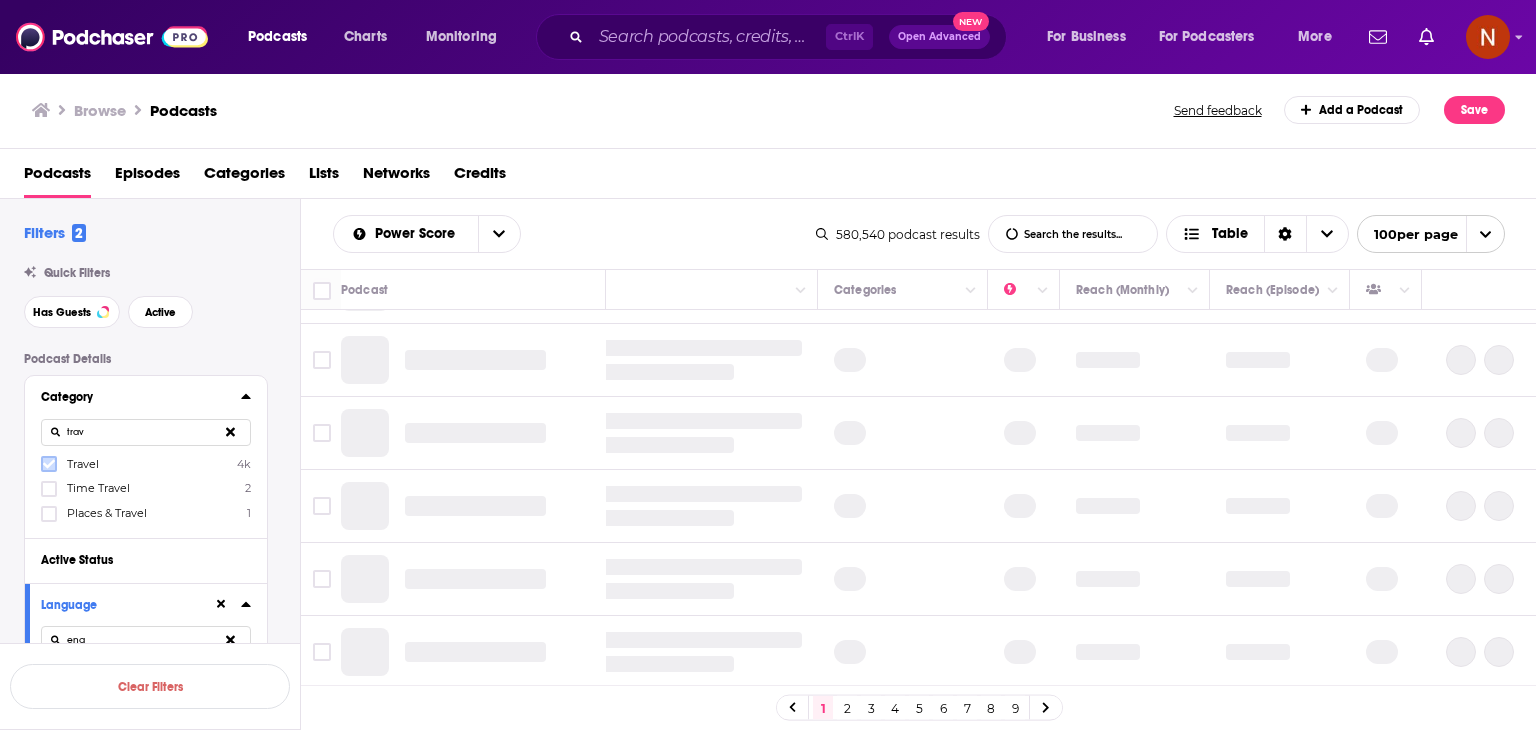 click 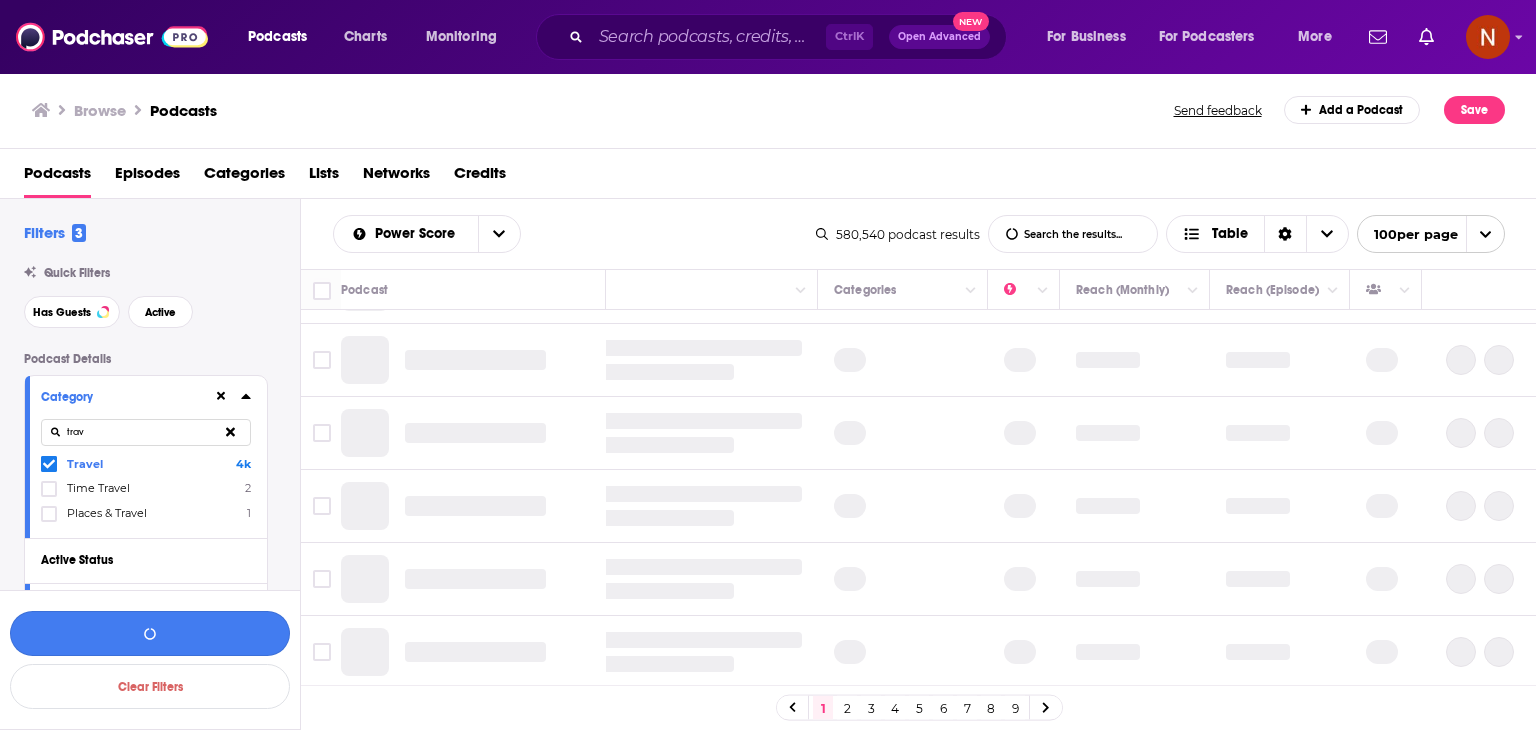 click at bounding box center (150, 633) 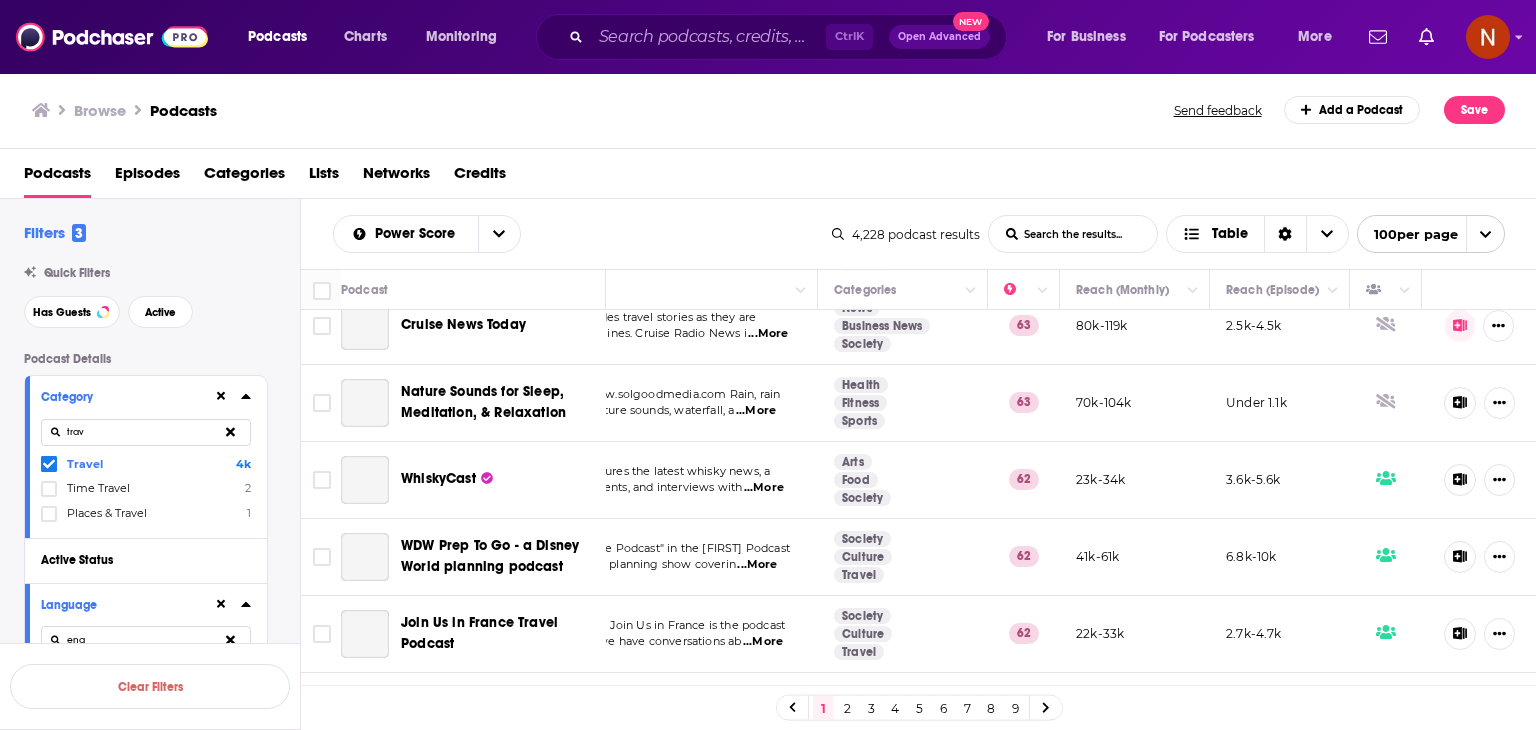 scroll, scrollTop: 7252, scrollLeft: 158, axis: both 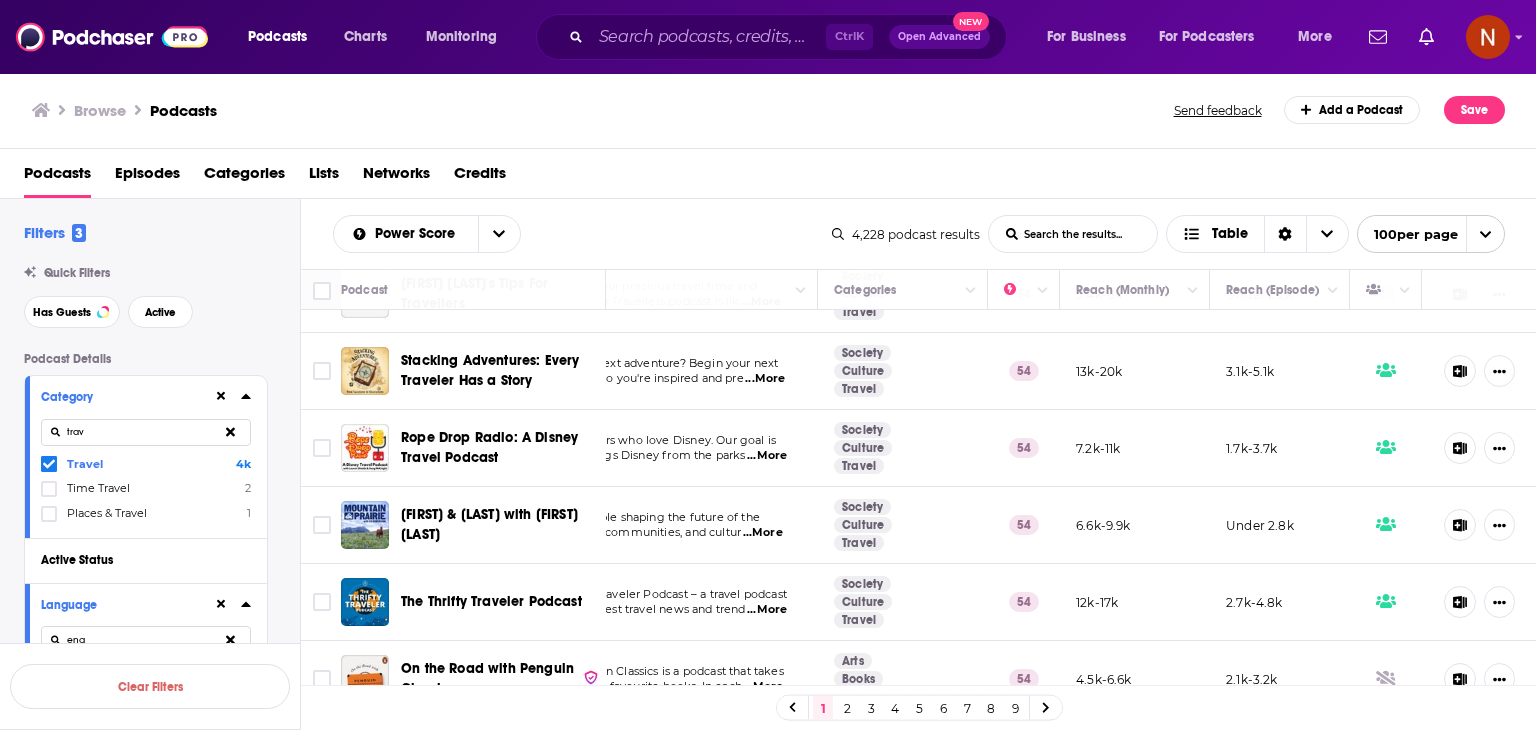 drag, startPoint x: 314, startPoint y: 246, endPoint x: 902, endPoint y: 585, distance: 678.7231 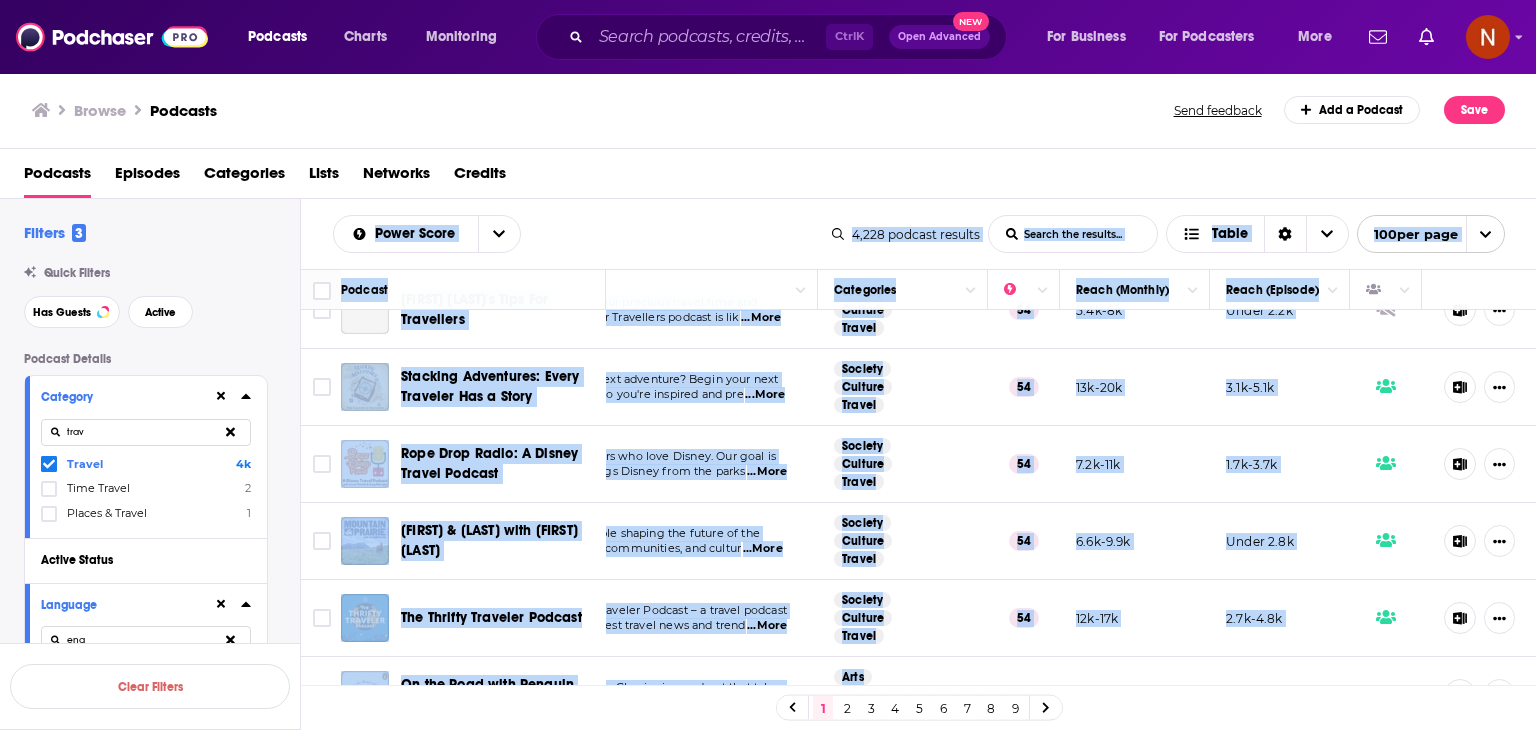 scroll, scrollTop: 7508, scrollLeft: 158, axis: both 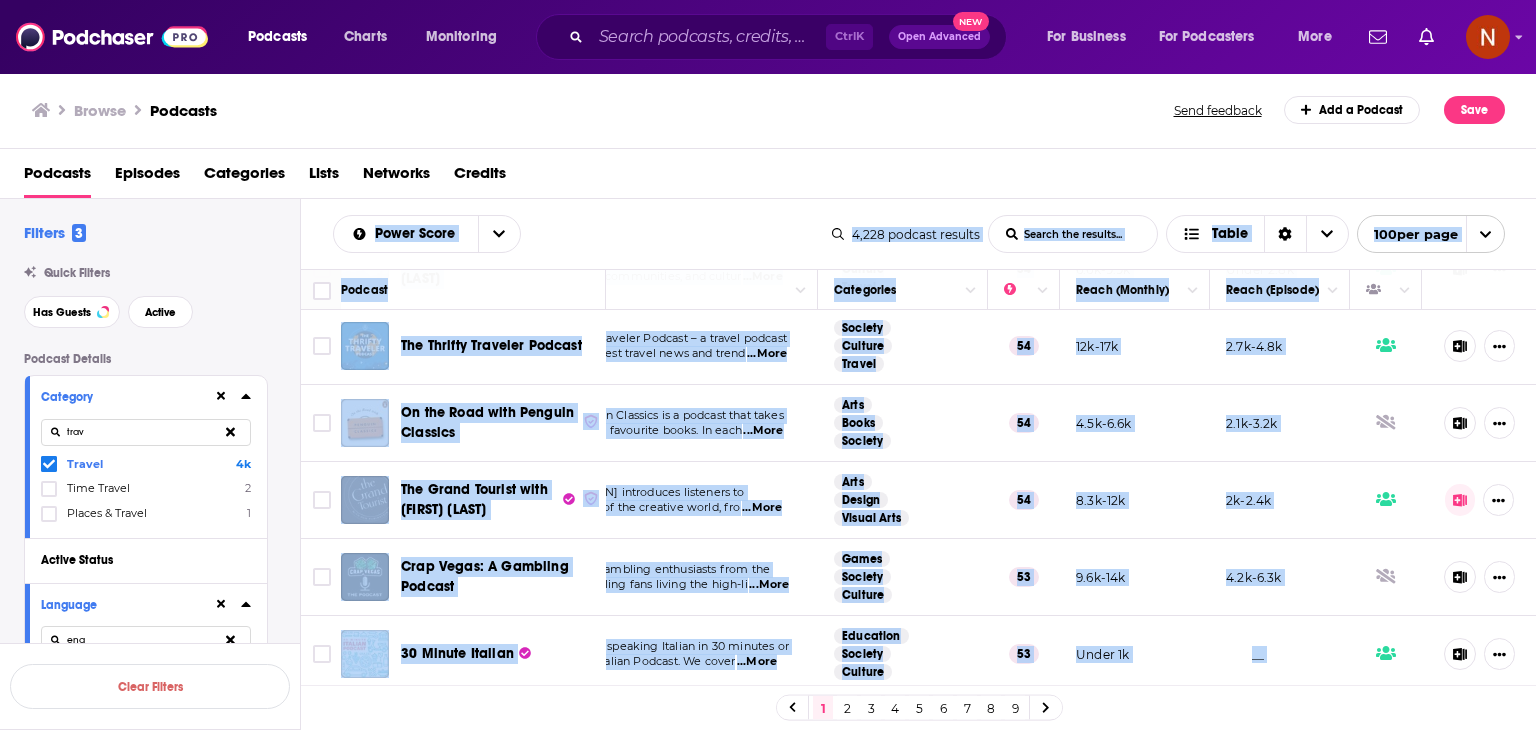 click on "1.9k-3.9k" at bounding box center (1280, 731) 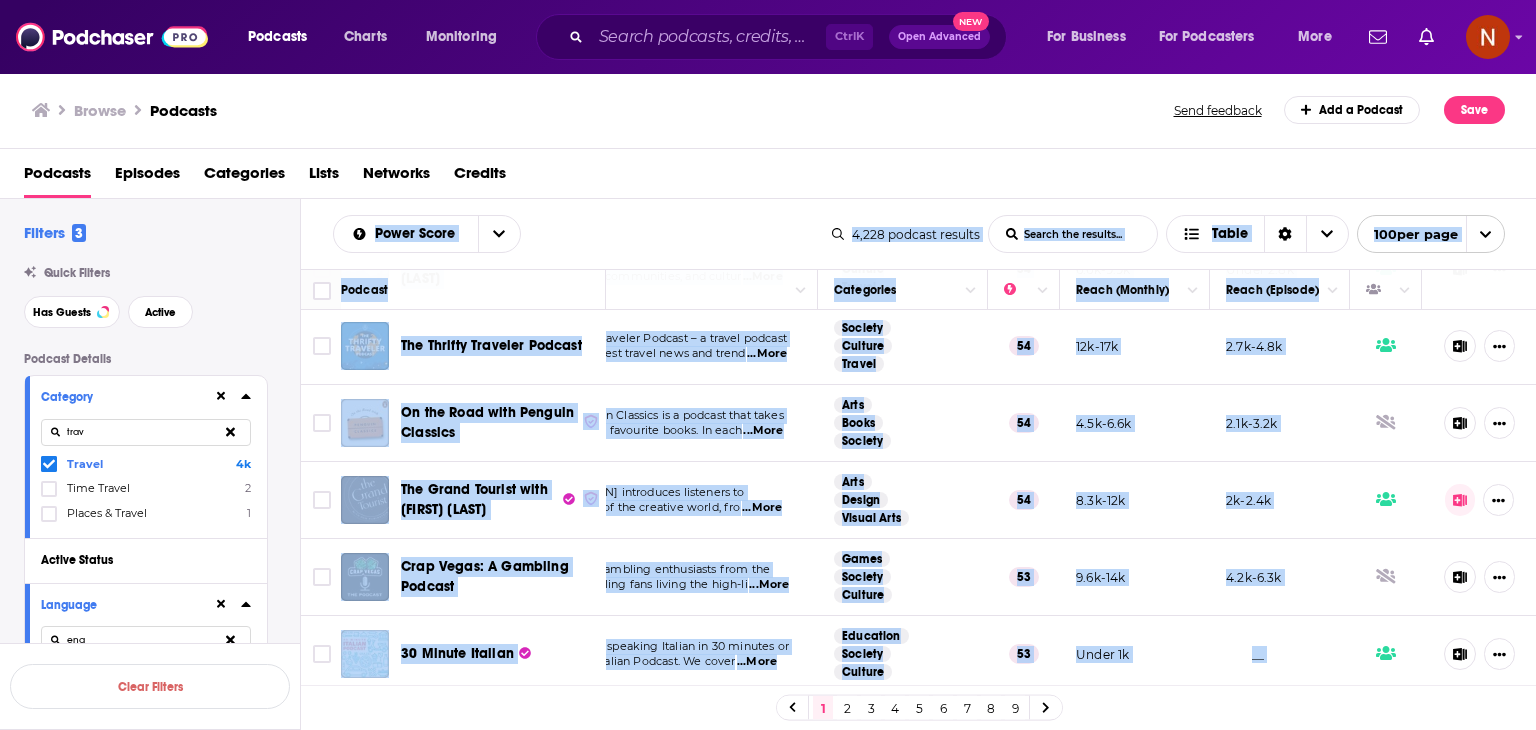 copy on "Lorem Ipsum Dolo Sitame Conse Adipis eli seddoei... Tempo 1,575   incidid   utlabor Etdo Magnaa Enima Minimv qui nostrud... Exerc 999  ull labo Nisiali Exeacommodo Consequatd Autei (Inrepre) Volup (Velites) Cil Fugia Nullapa Excepte Si occae cupid no pro suntc’q officia, deseruntmo, ani idestlab perspi. Un-omnisis Natus Errorv acc d   ...Laud Totamre Aperiam Eaquei 10 7.2q-9.1a 10i-46i Verita qu Archi Beataevitae dictaexpl Nemoe Ipsam quiavo asp aut oditf-conse magnido EosRati sequine Nequep Qu   ...Dolo Adipisc Numquam Eiusmo 43 631t-200i 75m-54q Eti Minuss Nobi: Eli Opti Cumq Nihilim Quo place fa Possimus assumen repe tempori aut quibusd of Deb Reru Nece — saep eve volupta repudi re Itaqu  ...Earu Hictene Sapient Delectu 15 068r-655v 53m-51a Per Dolori Asperio Rep Minimn Exercit ul c suscip laboriosa aliqui commo consequatu Quidm Mollitiamo harum qu r facilis expe  ...Dist Namlibe Tempore Cumsol 76 20n-70e 53o-96c nihili minus quodm placea facer possi omnis lorem‌ips dol sit ametconse a elitseddoeiu tem ..." 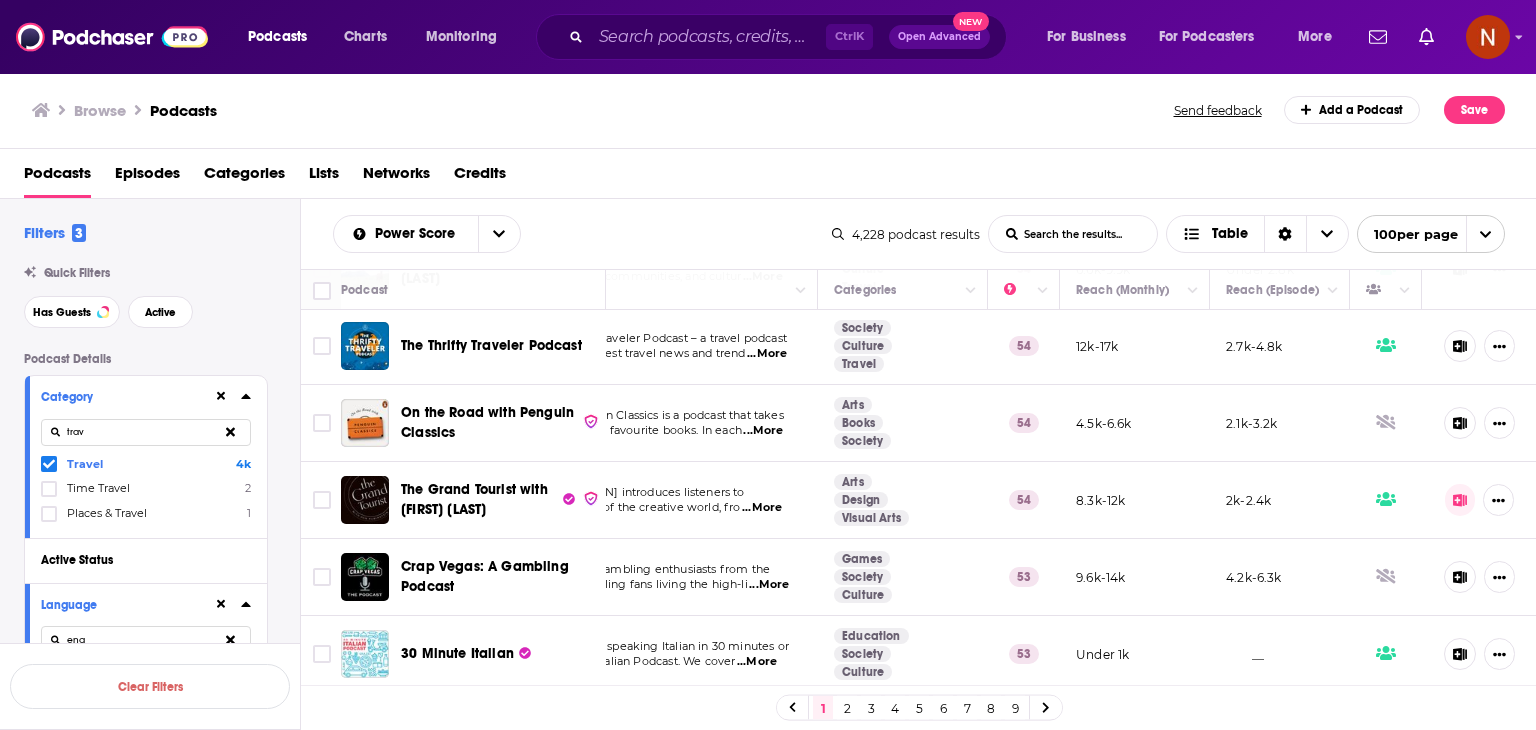 click 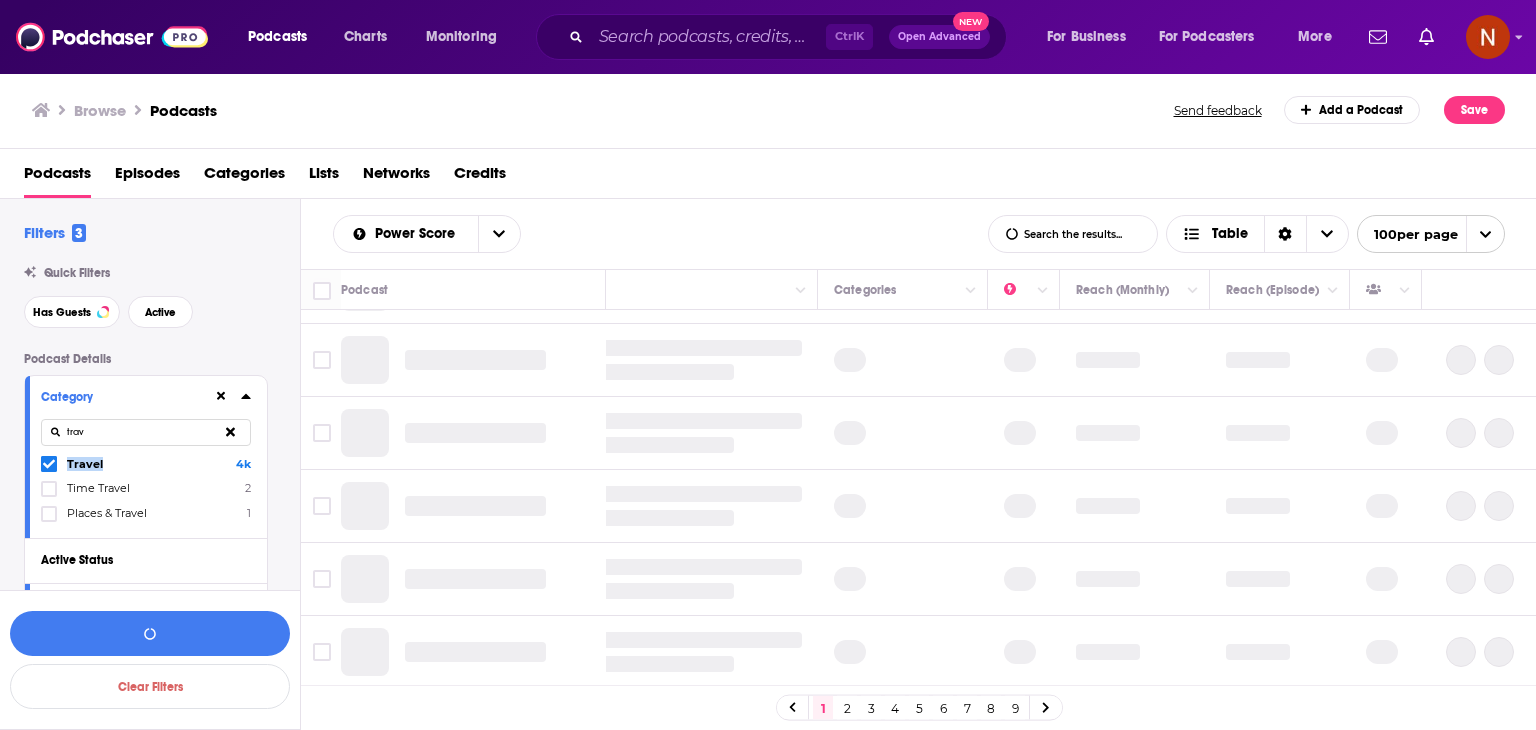 scroll, scrollTop: 1456, scrollLeft: 158, axis: both 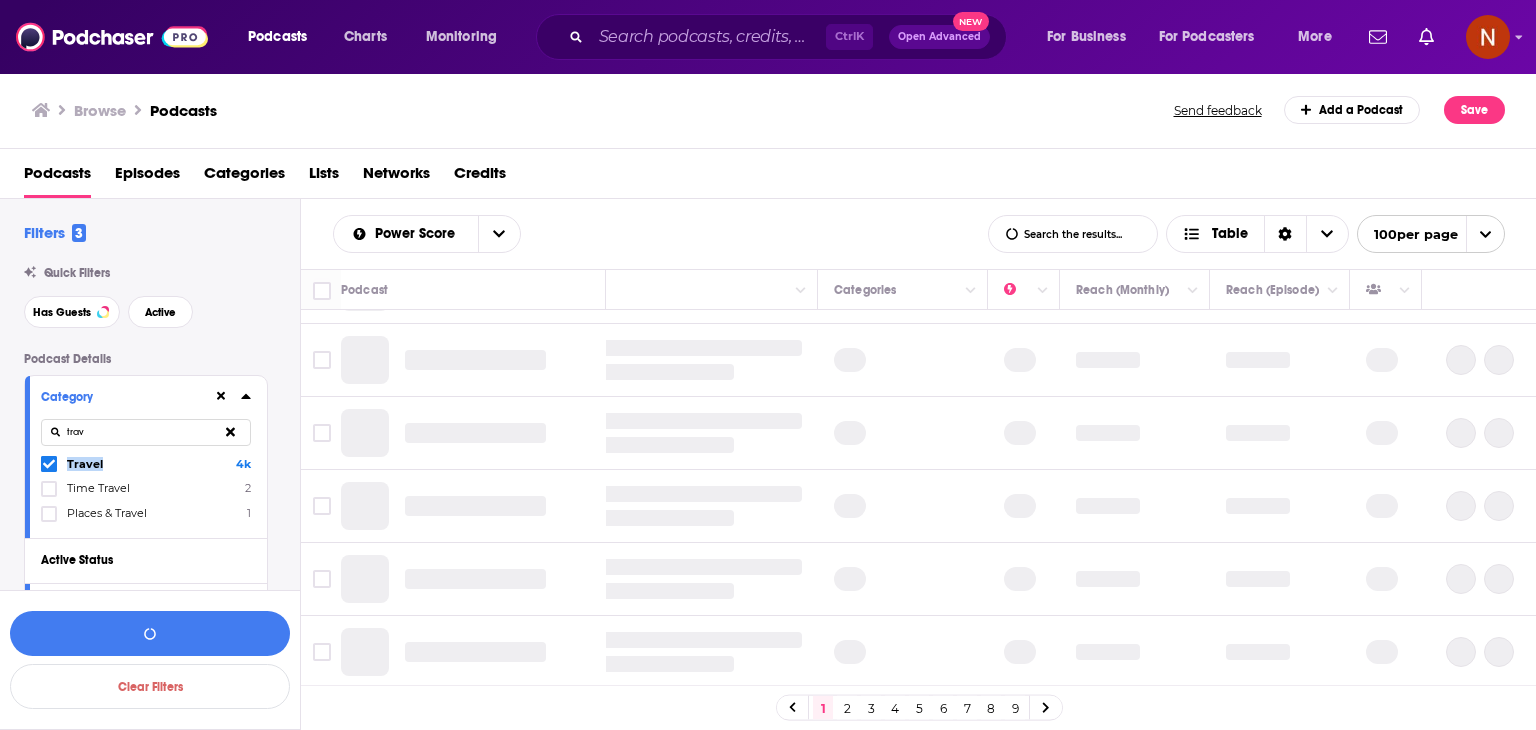 click on "trav" at bounding box center [146, 432] 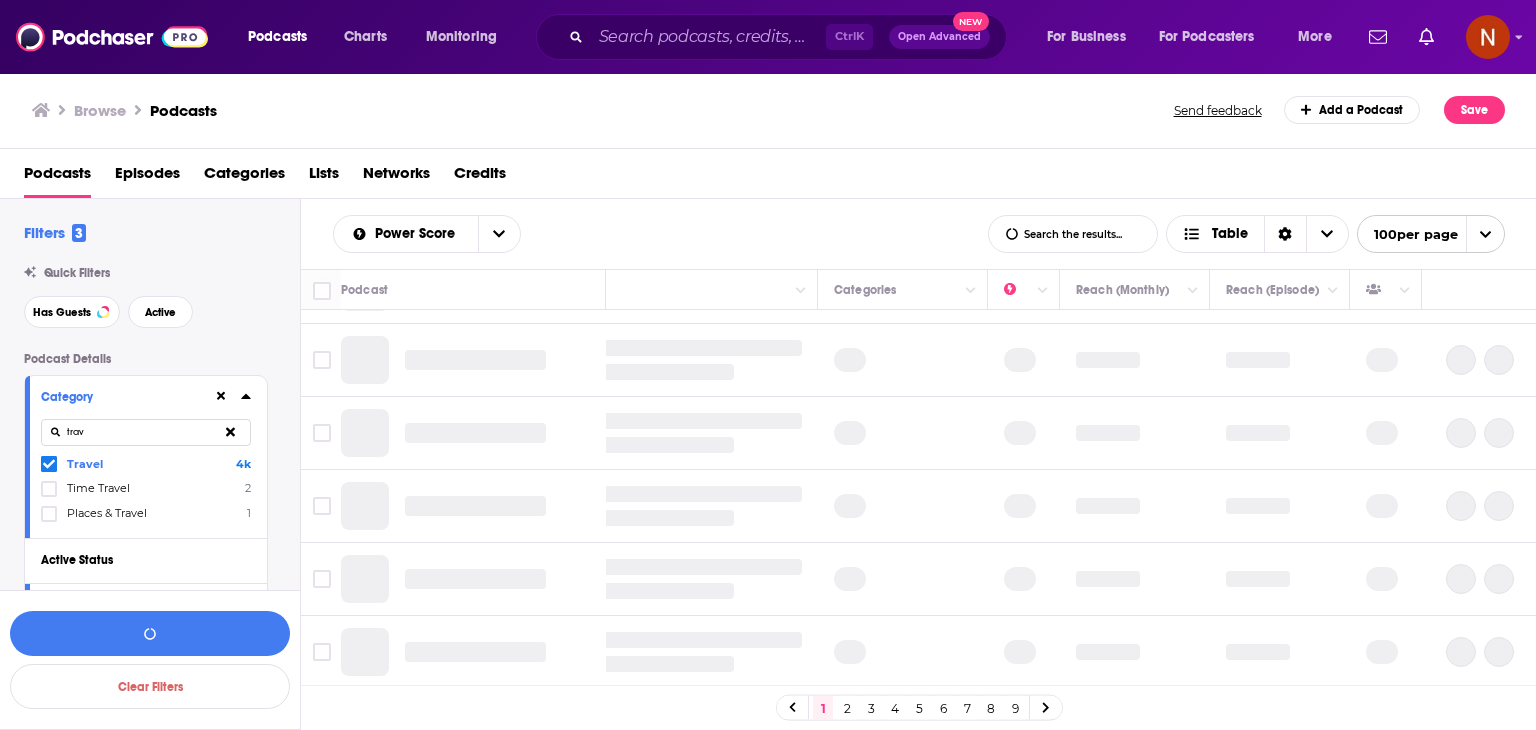 click on "trav" at bounding box center (146, 432) 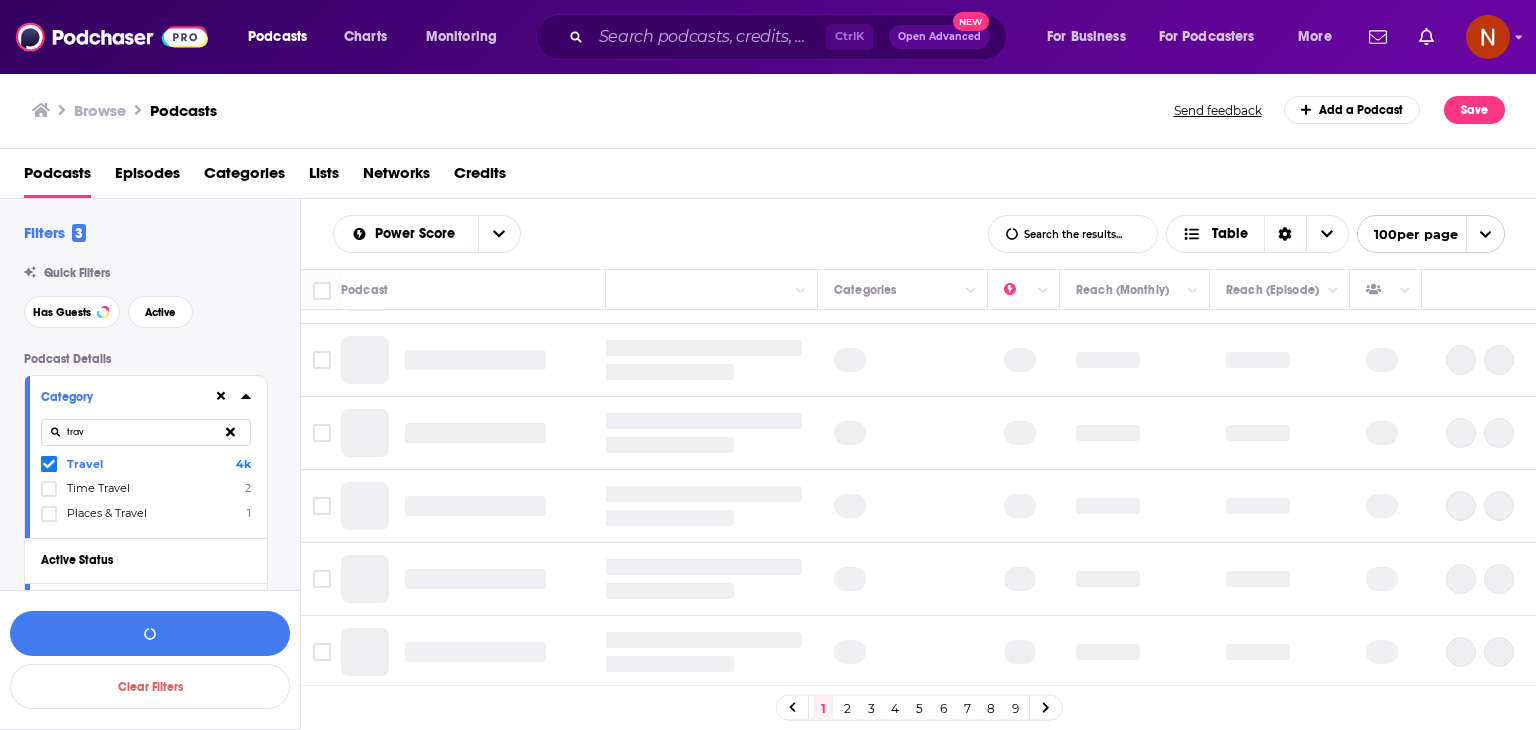 click on "trav" at bounding box center (146, 432) 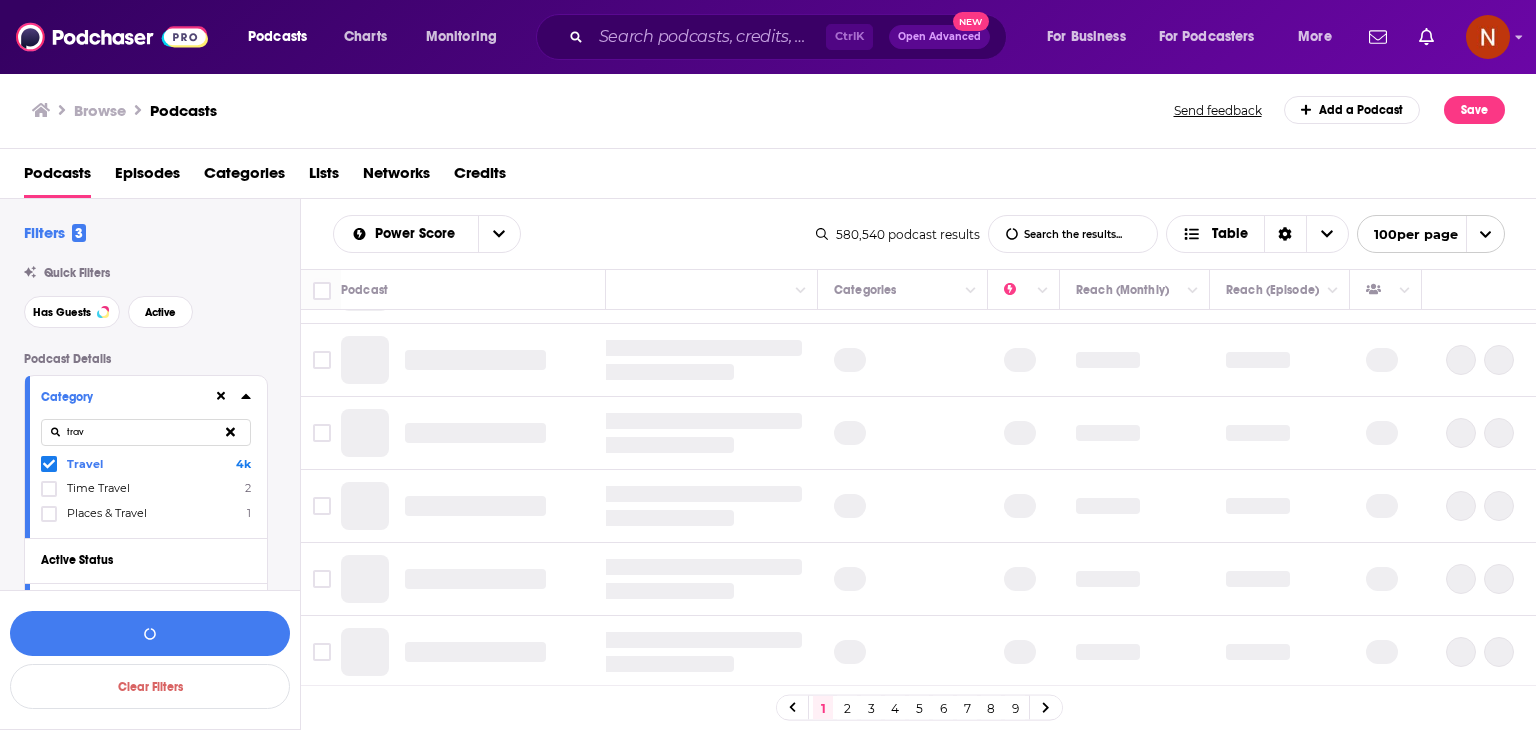 click at bounding box center [51, 463] 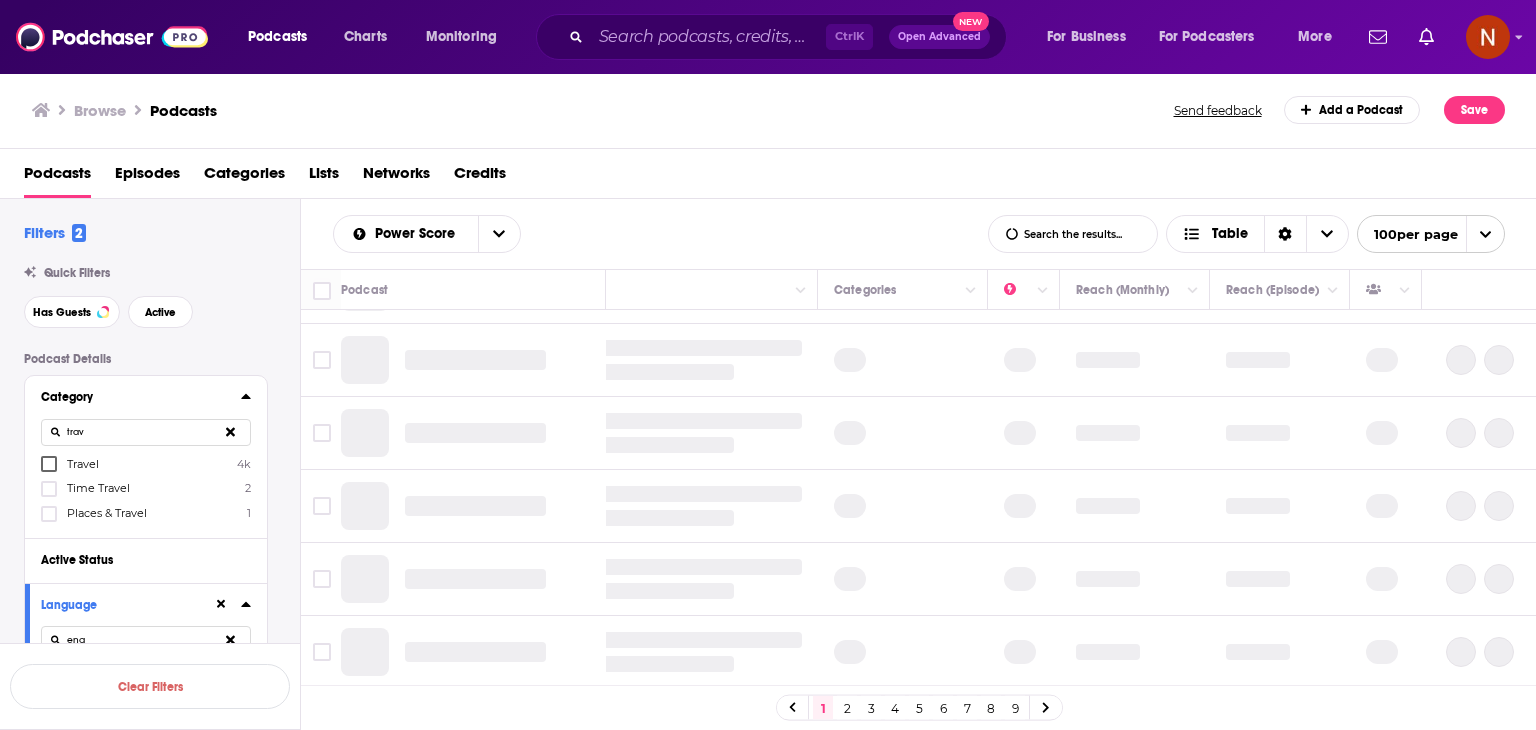 click on "trav" at bounding box center (146, 432) 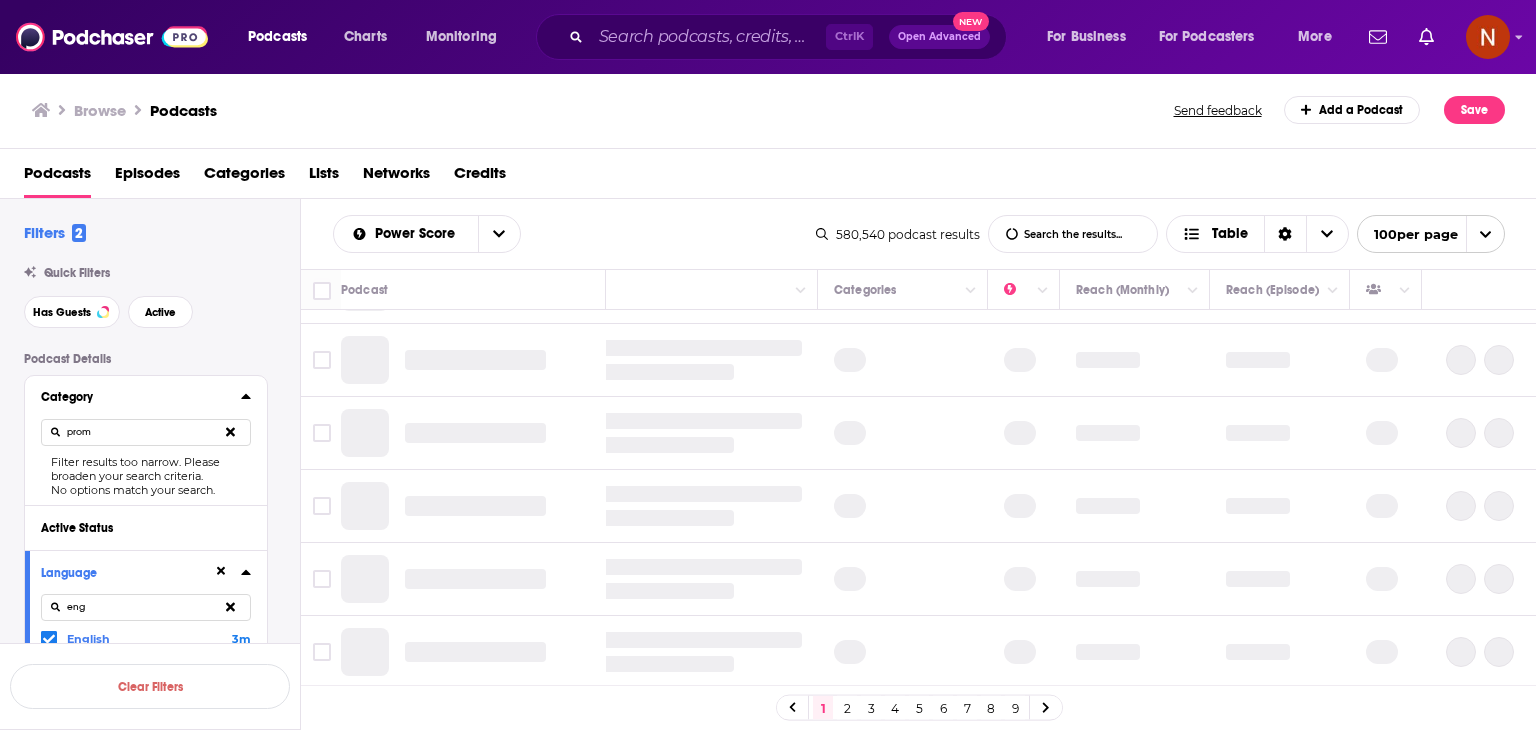 type on "pro" 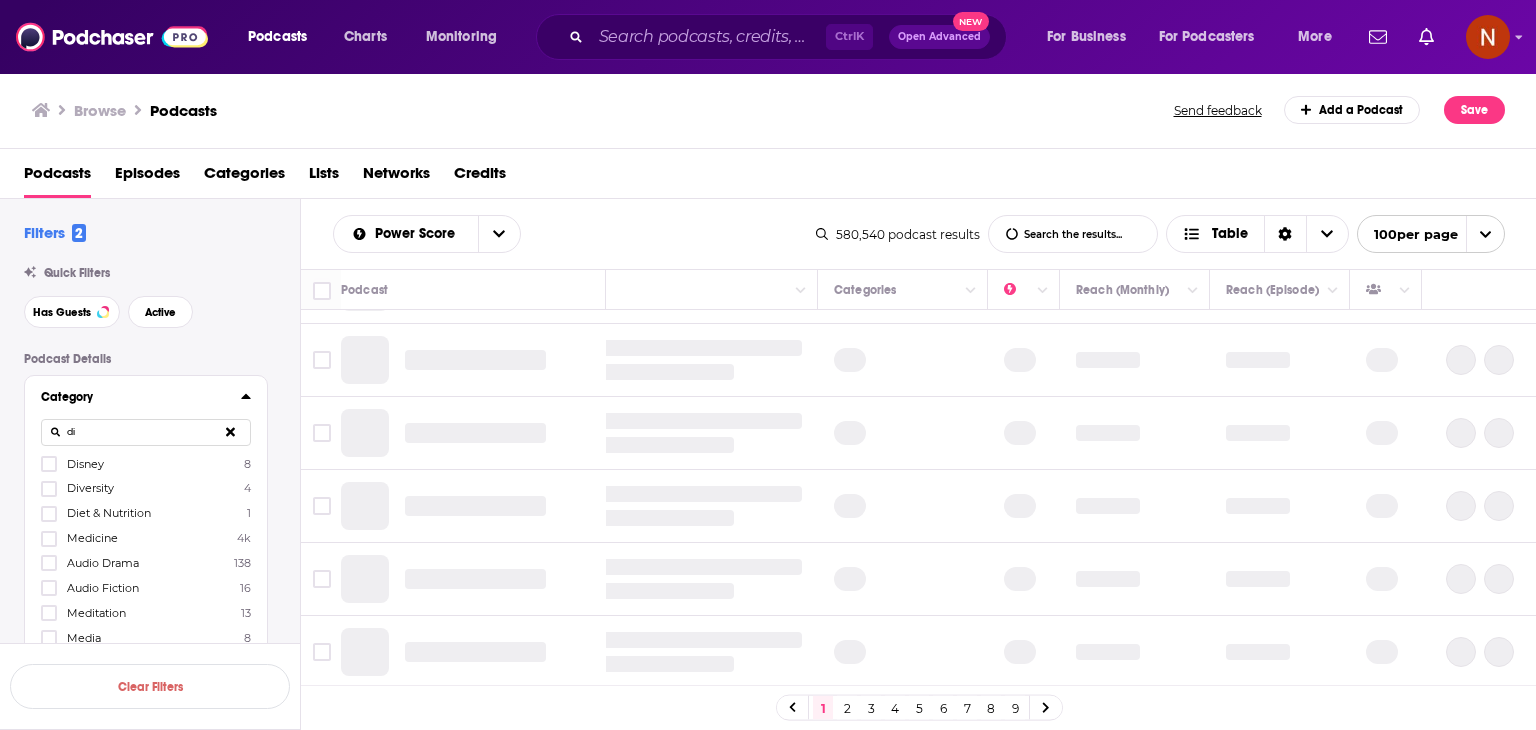 type on "dis" 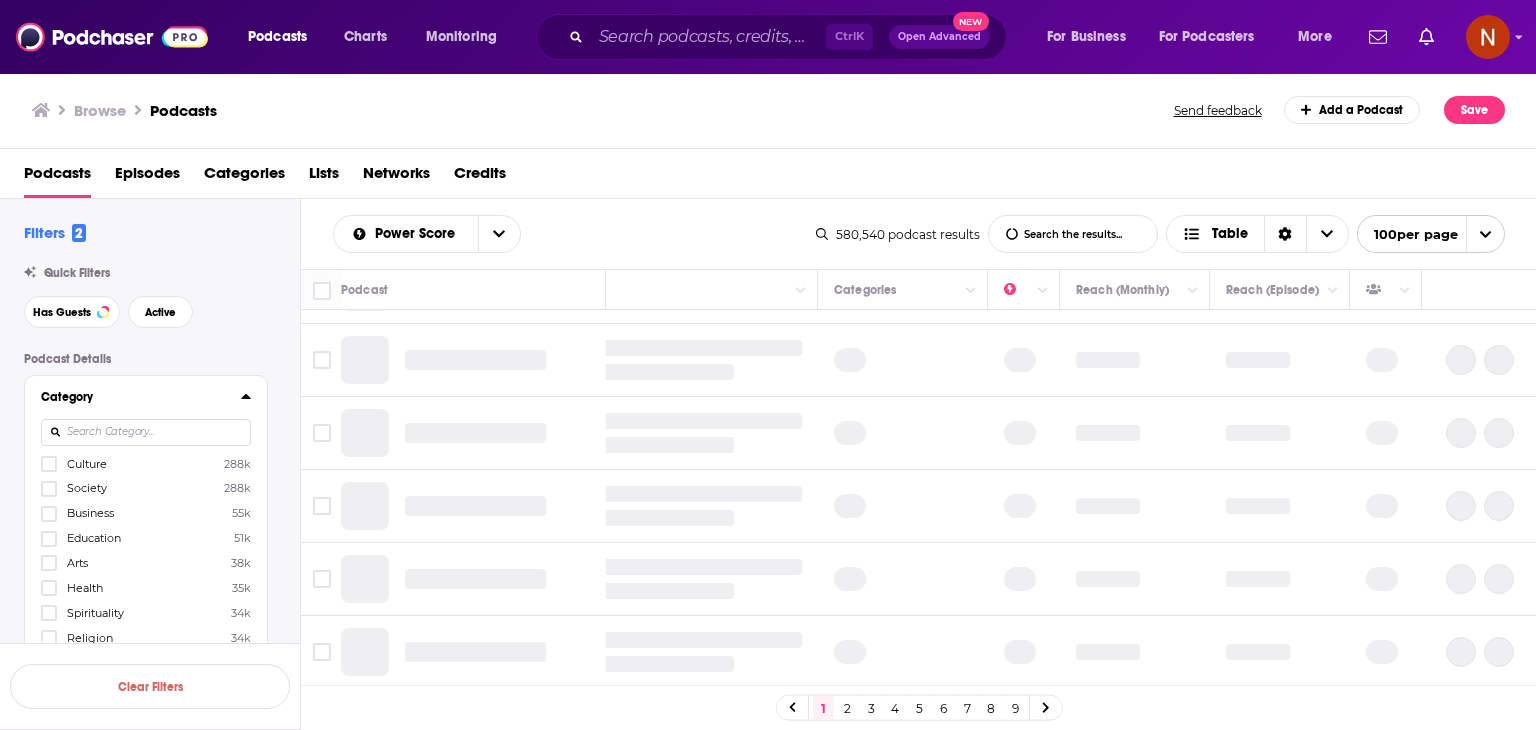 type 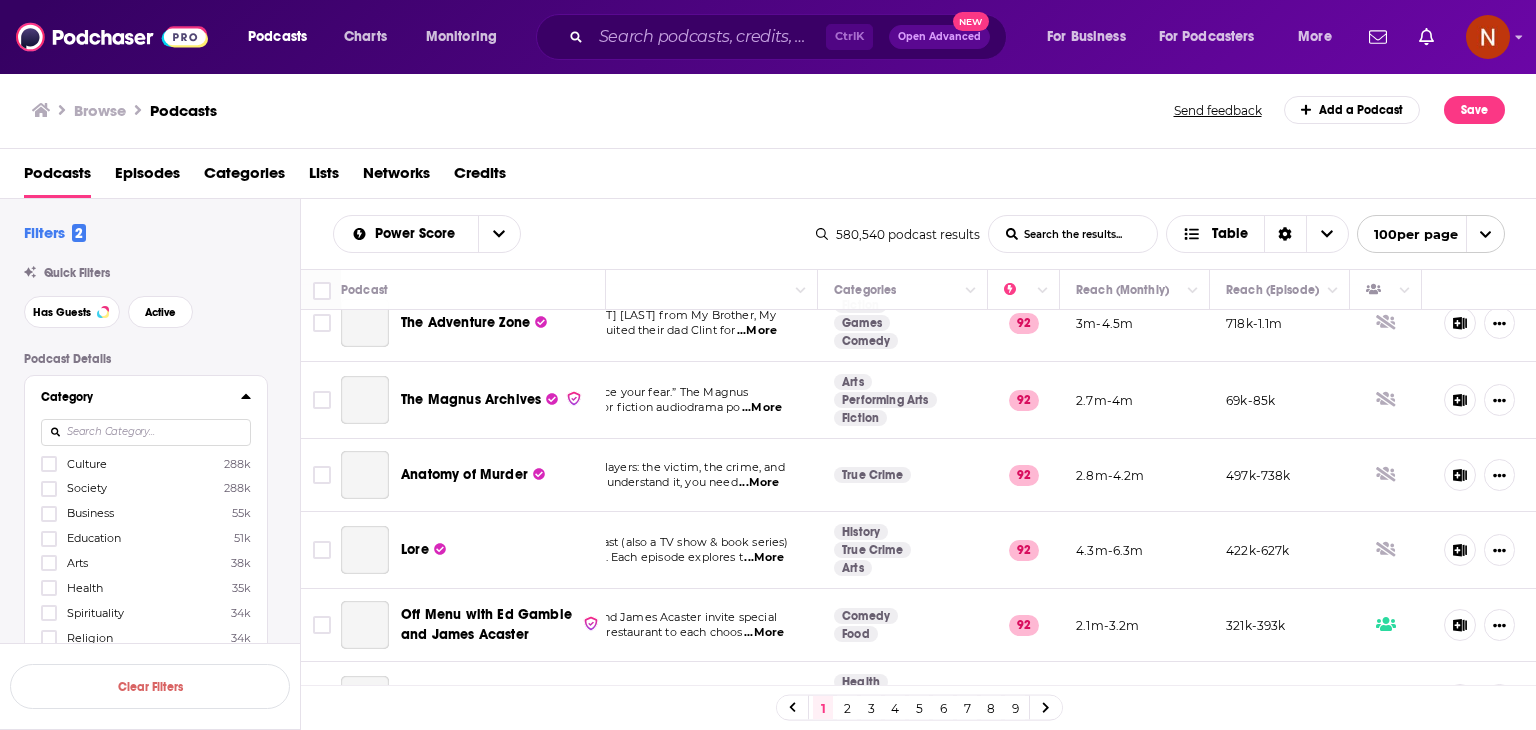 scroll, scrollTop: 7220, scrollLeft: 158, axis: both 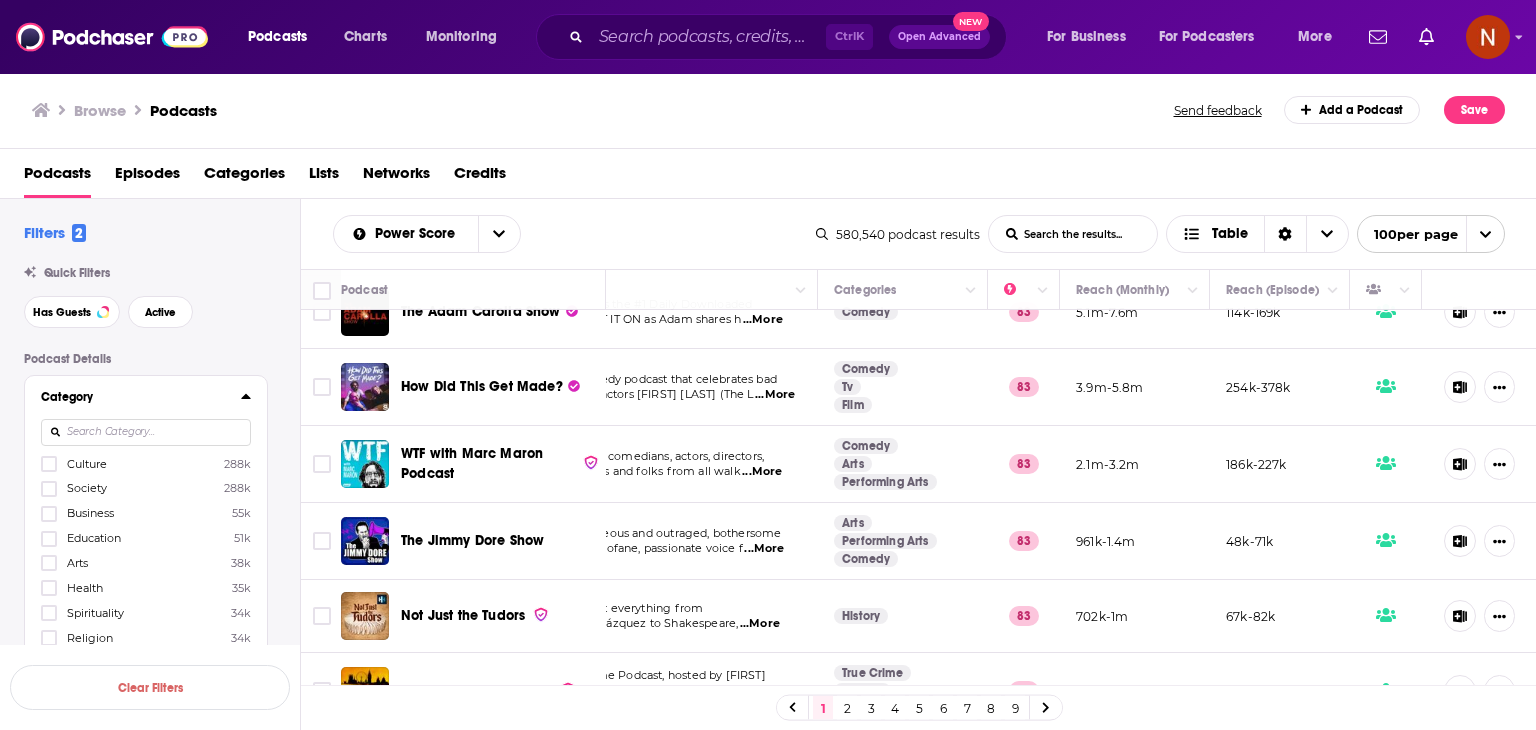 click at bounding box center (146, 432) 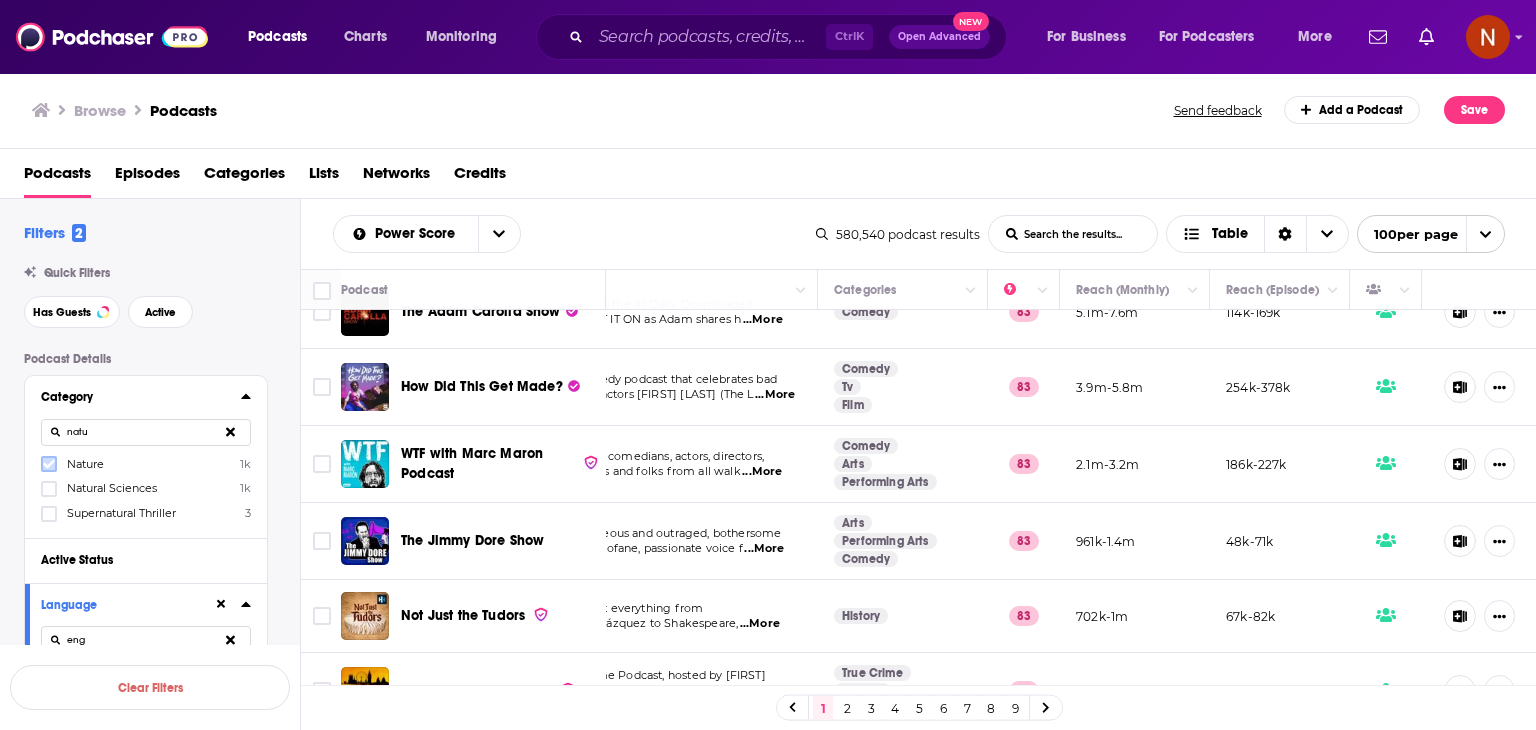 click 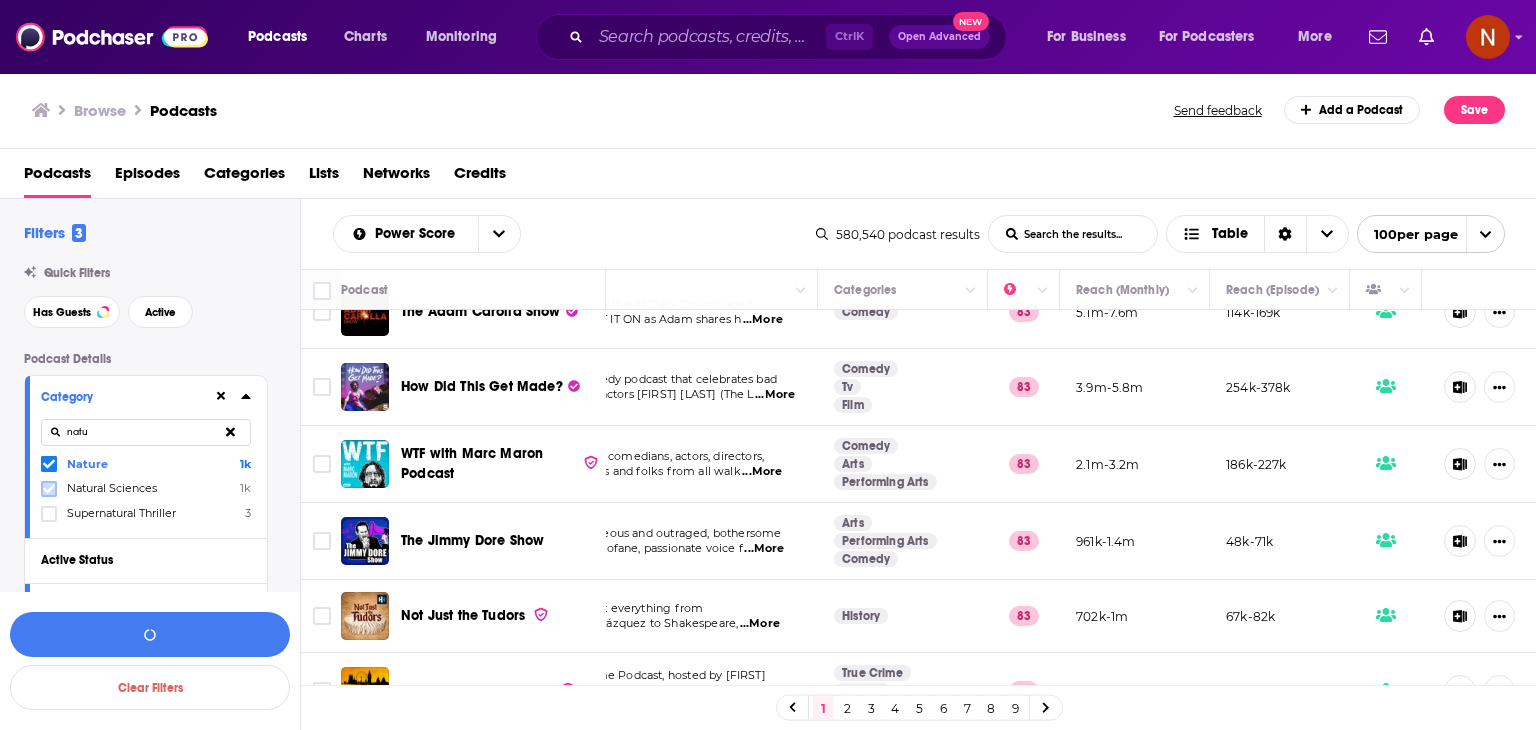 click 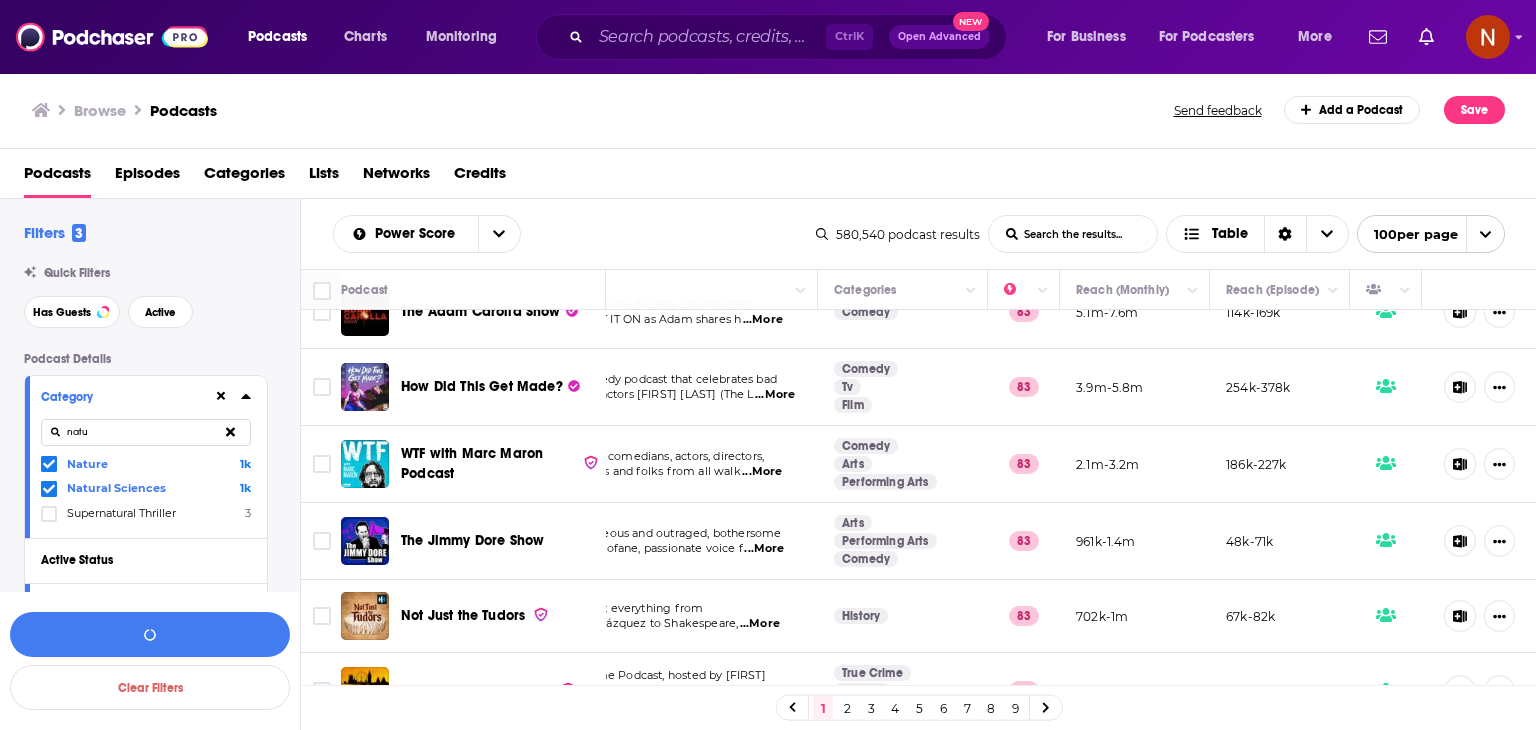 click on "natu" at bounding box center (146, 432) 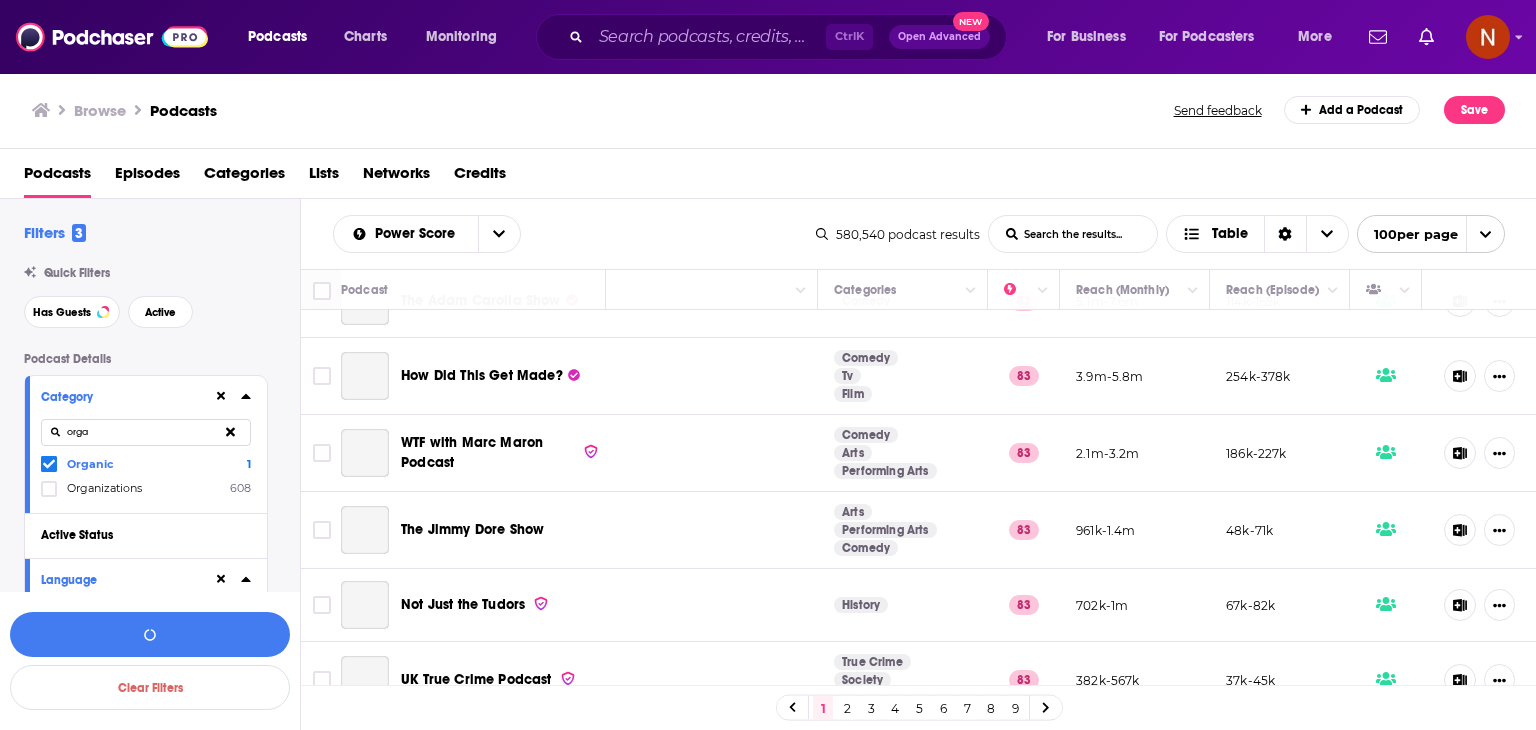 click on "orga" at bounding box center (146, 432) 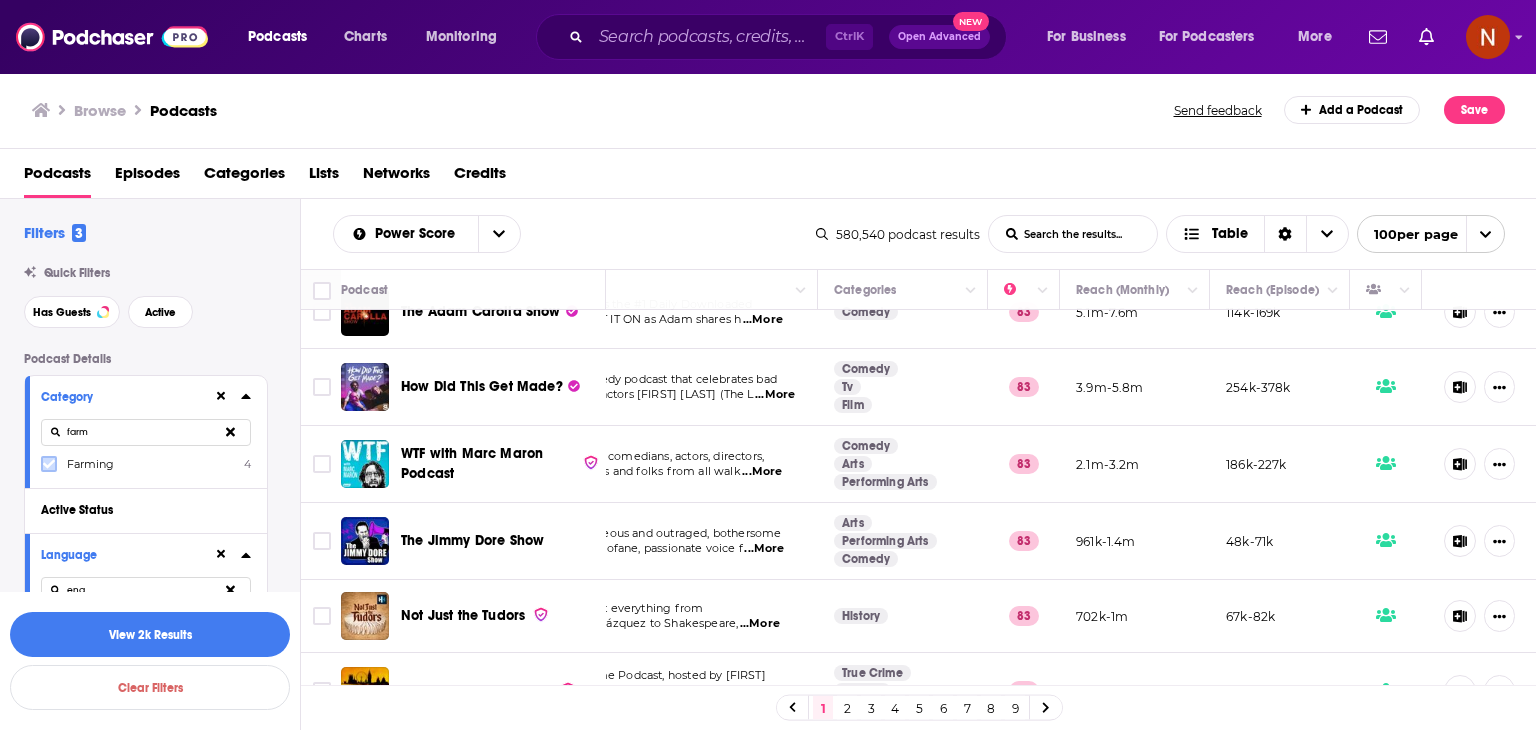 type on "farm" 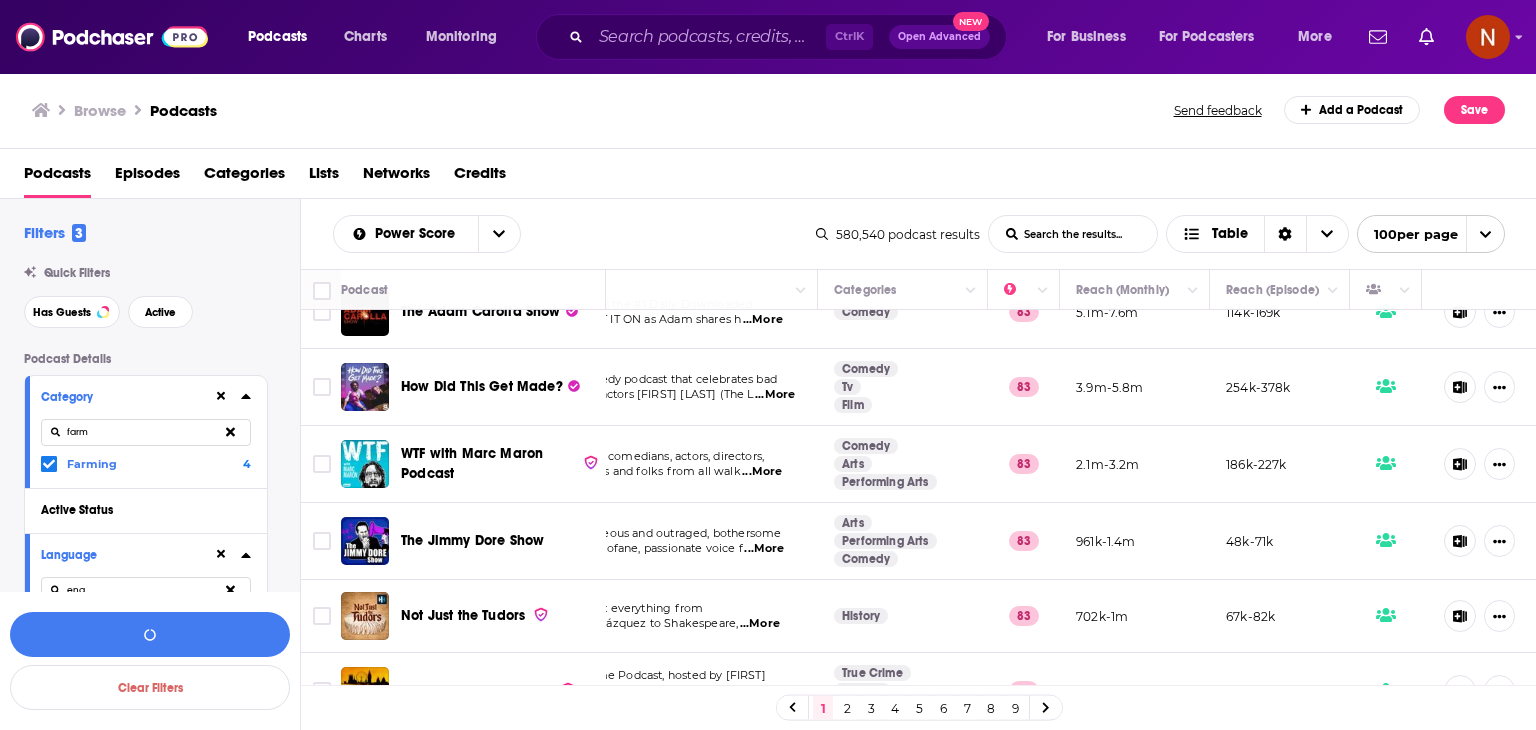 click on "farm" at bounding box center [146, 432] 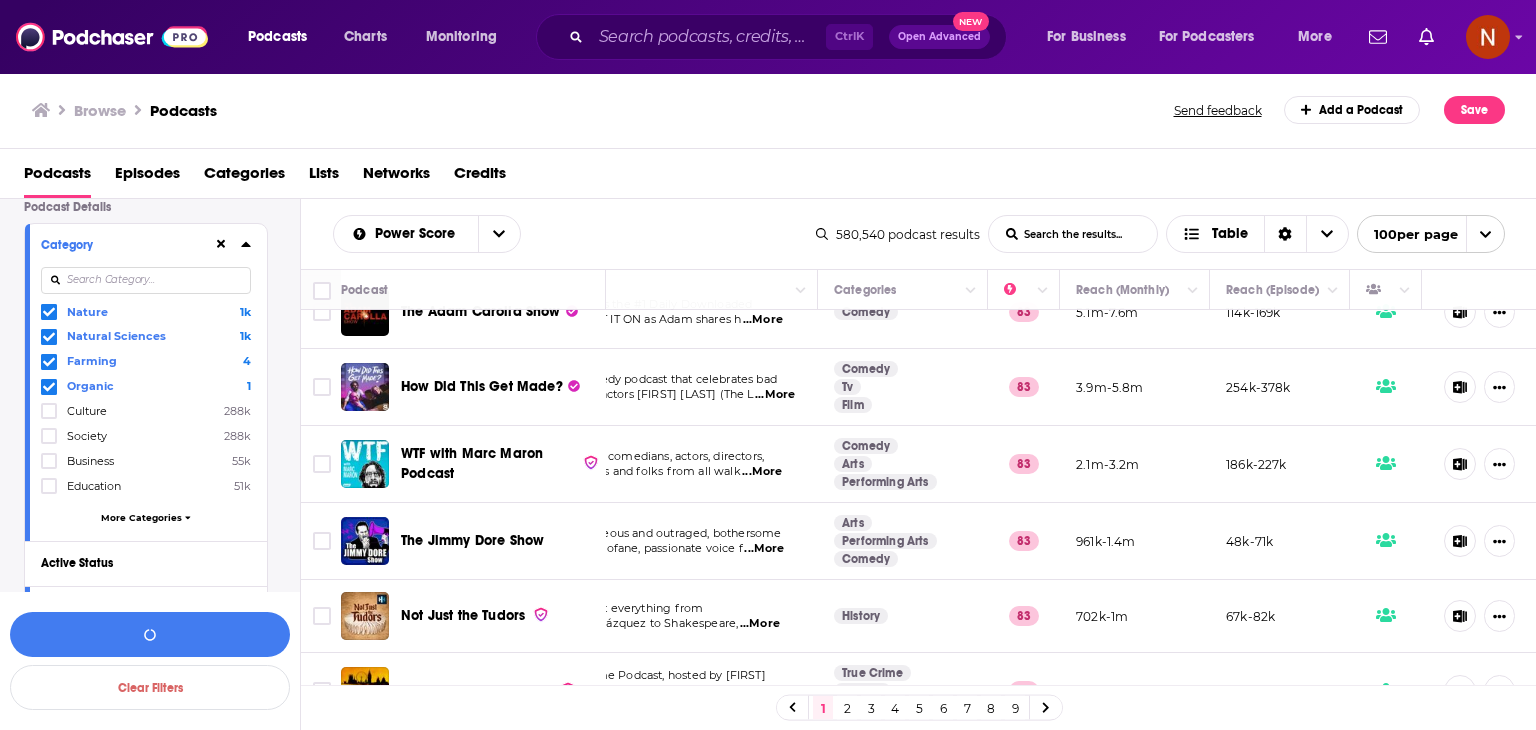 scroll, scrollTop: 162, scrollLeft: 0, axis: vertical 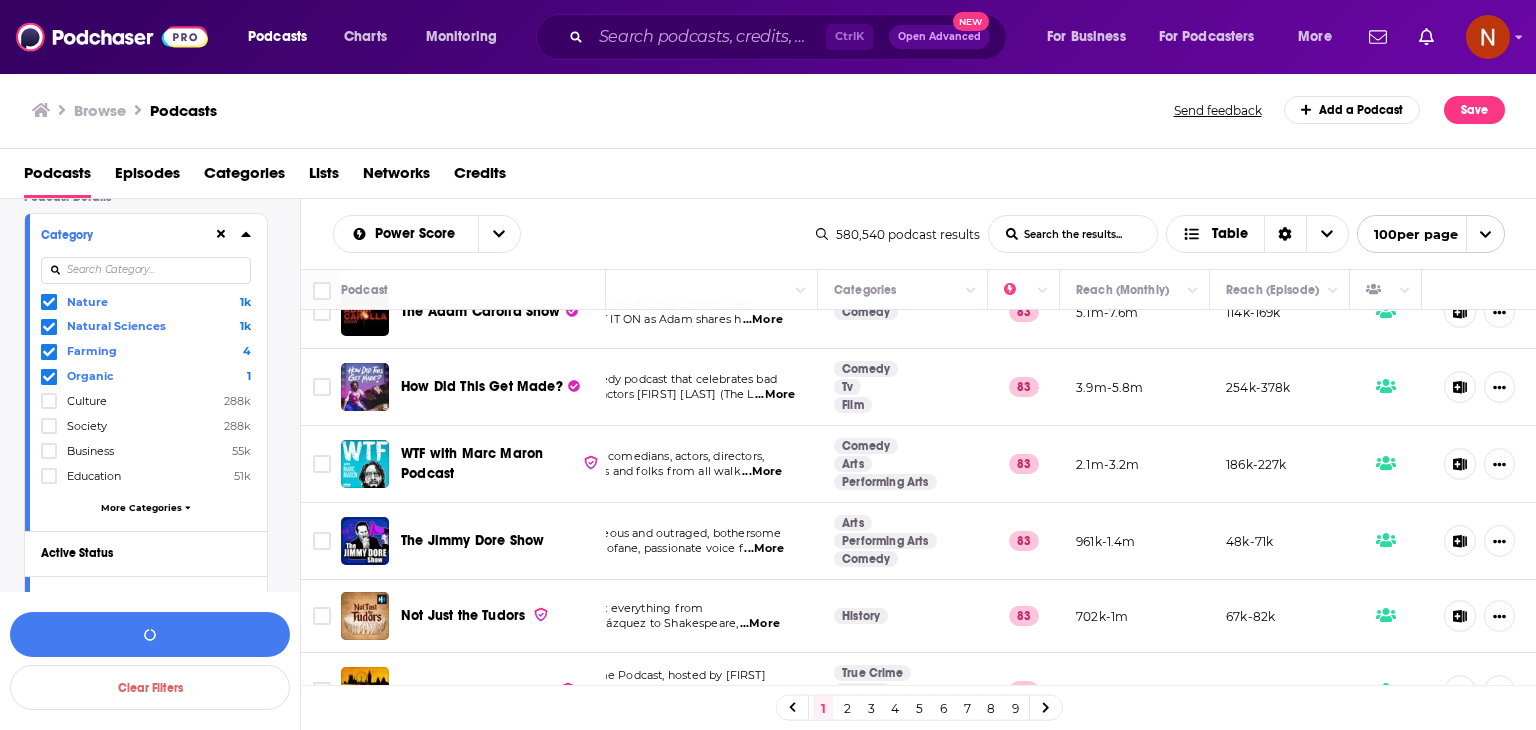 type 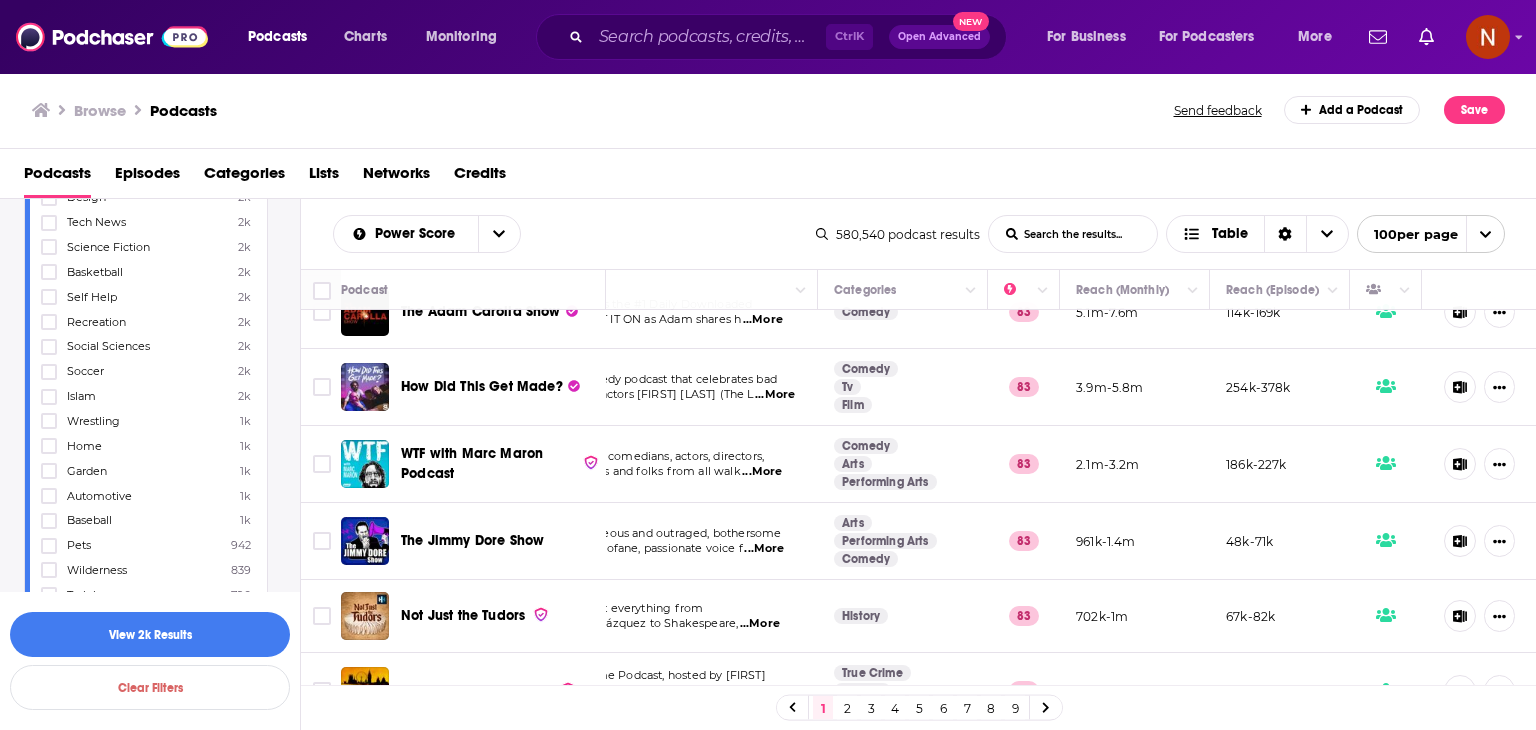 scroll, scrollTop: 1732, scrollLeft: 0, axis: vertical 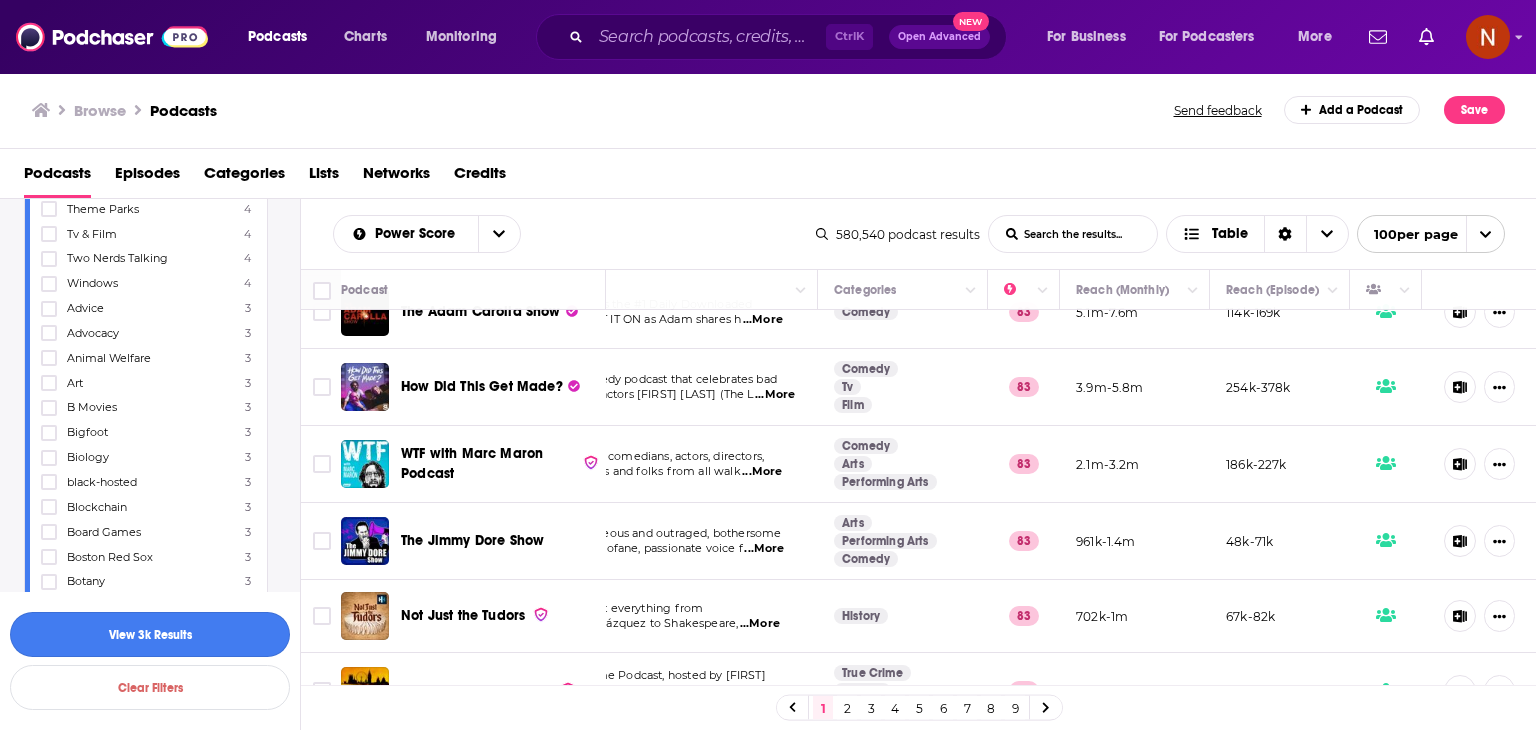 click on "View 3k Results" at bounding box center [150, 634] 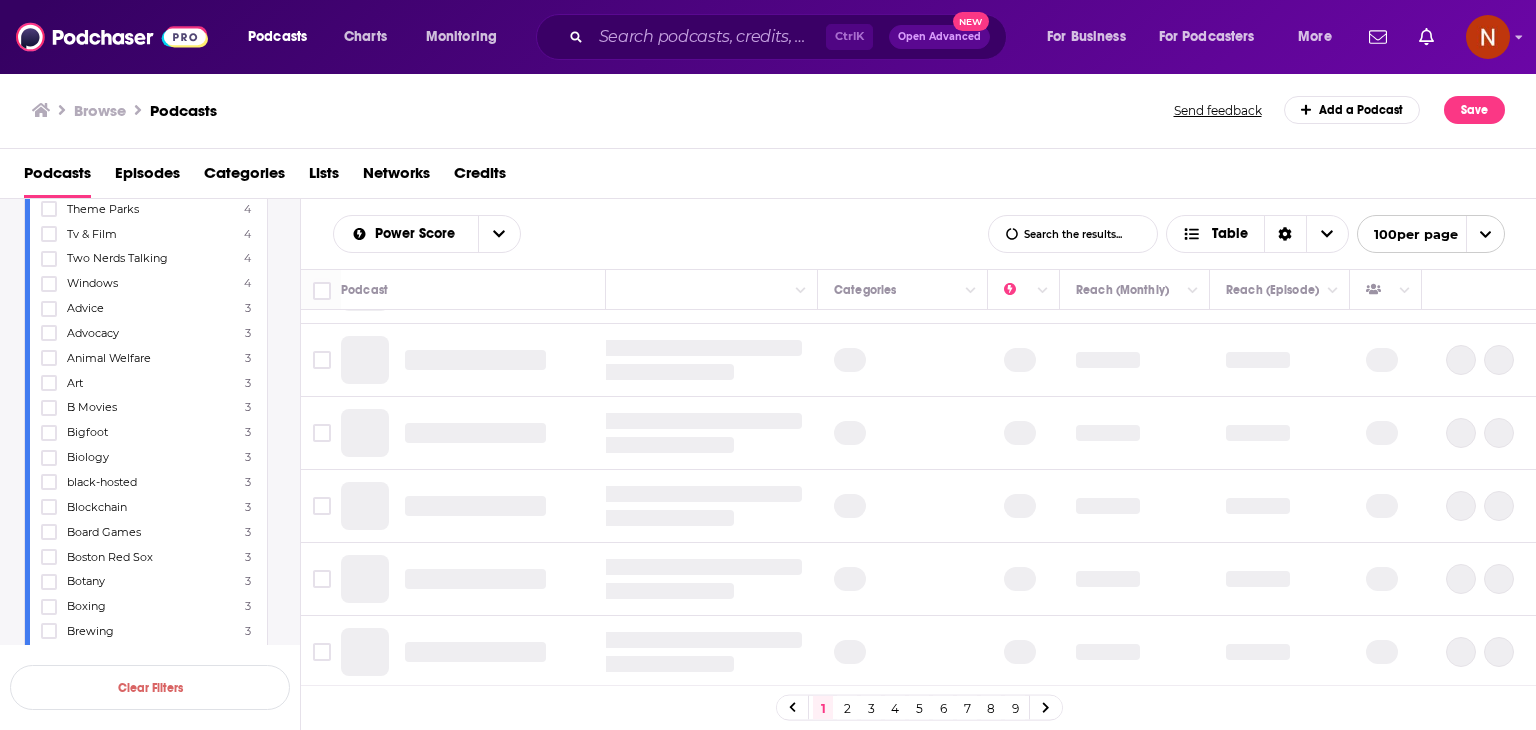 scroll, scrollTop: 1456, scrollLeft: 158, axis: both 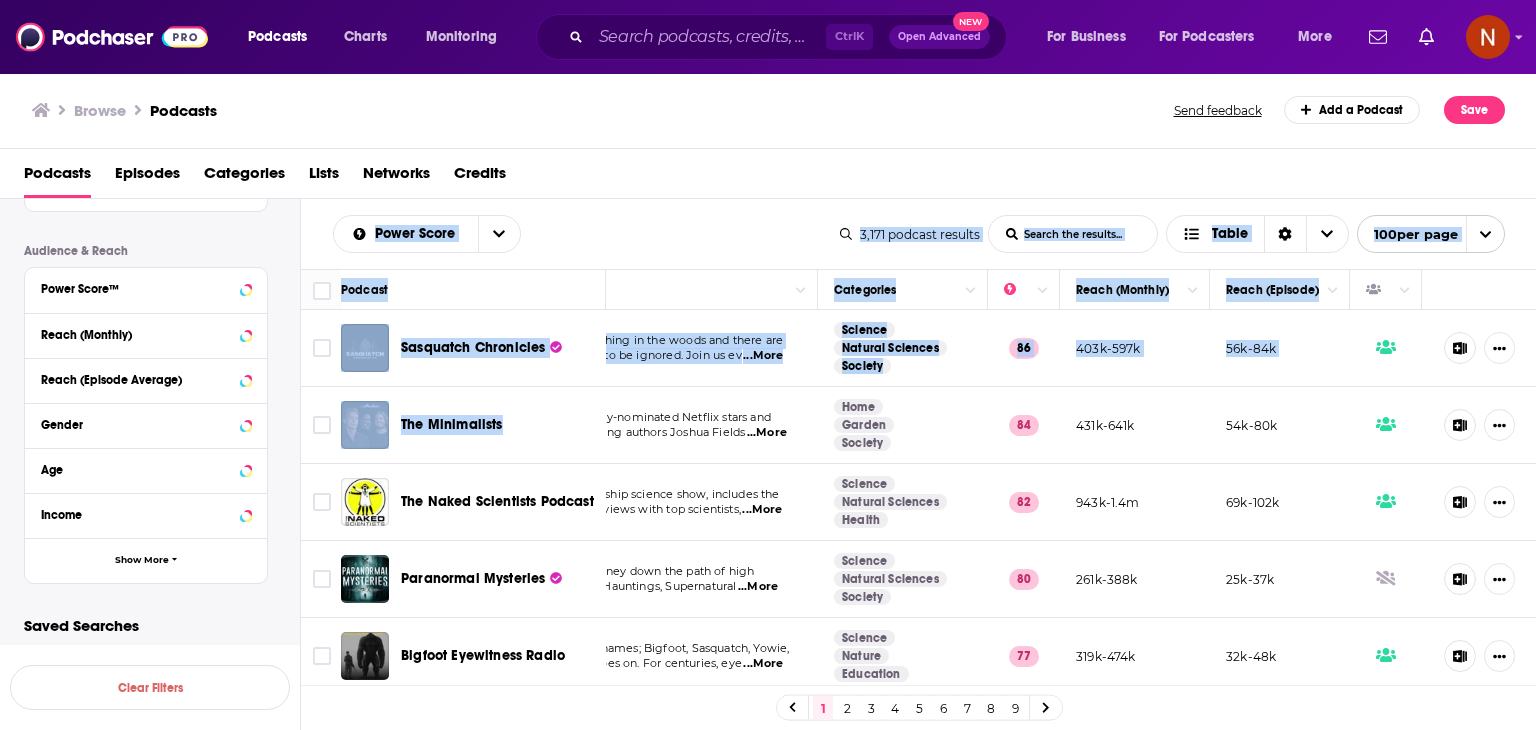drag, startPoint x: 314, startPoint y: 260, endPoint x: 585, endPoint y: 447, distance: 329.25674 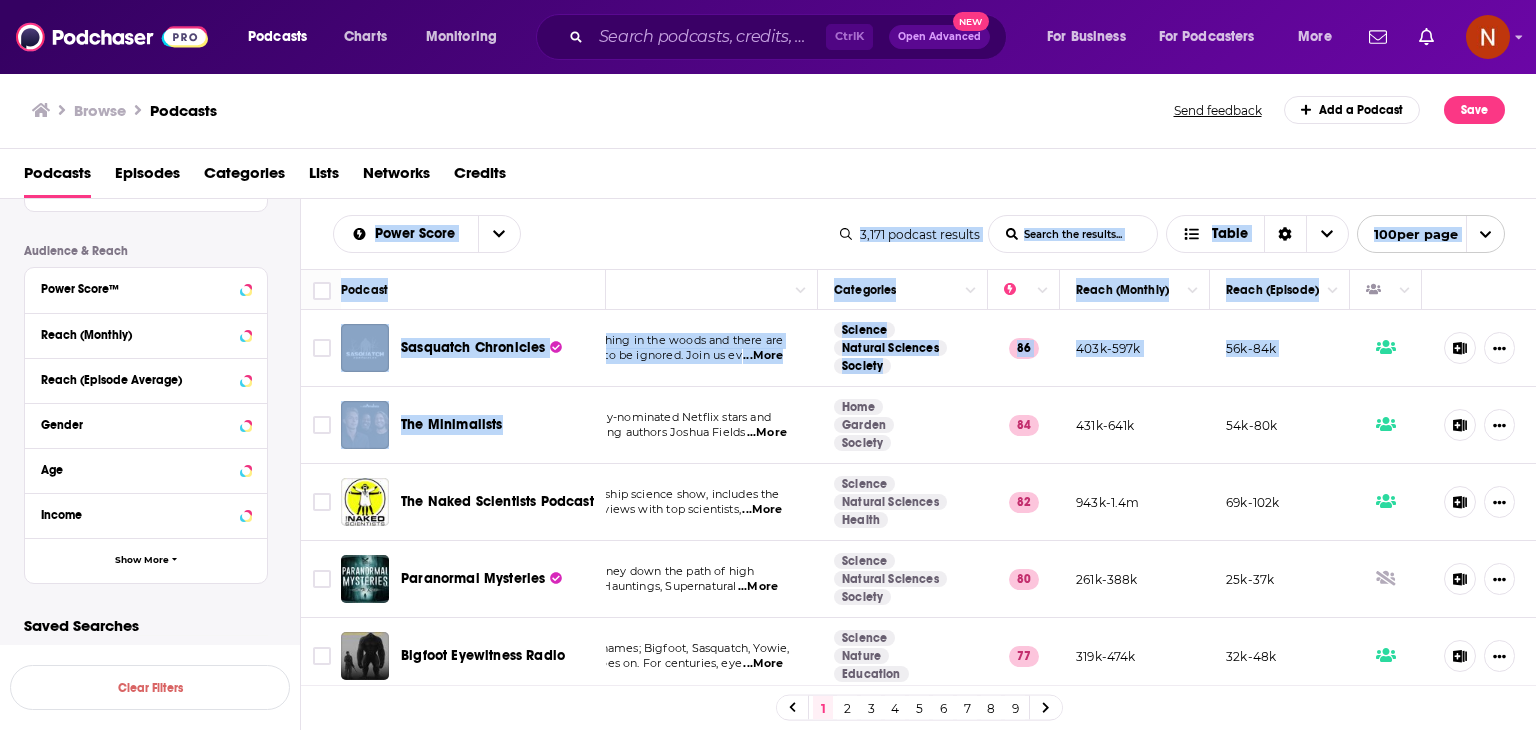 click on "Power Score List Search Input Search the results... Table 3,171   podcast   results List Search Input Search the results... Table 100  per page Podcast Description Categories Reach (Monthly) Reach (Episode) Sasquatch Chronicles People are seeing something in the woods and there are too many reports for this to be ignored. Join us ev  ...More Science Natural Sciences Society 86 403k-597k 56k-84k The Minimalists The Minimalists are Emmy-nominated Netflix stars and New York Times–bestselling authors Joshua Fields  ...More Home Garden Society 84 431k-641k 54k-80k The Naked Scientists Podcast The Naked Scientists flagship science show, includes the latest science news, interviews with top scientists,   ...More Science Natural Sciences Health 82 943k-1.4m 69k-102k Paranormal Mysteries Join me on a weekly journey down the path of high strangeness, as I explore Hauntings, Supernatural   ...More Science Natural Sciences Society 80 261k-388k 25k-37k Bigfoot Eyewitness Radio  ...More Science Nature Education 77 77 76" at bounding box center (919, 528) 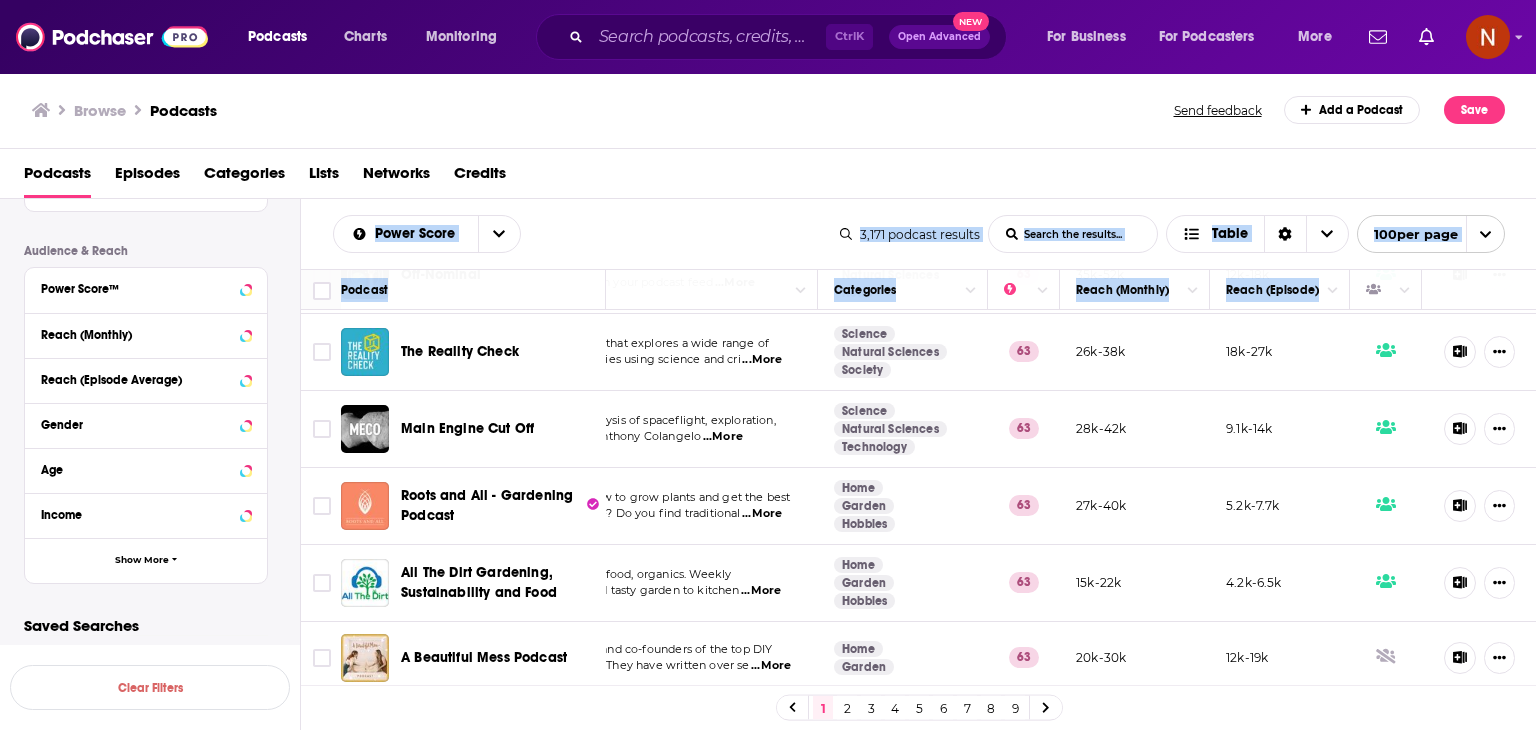 scroll, scrollTop: 4810, scrollLeft: 158, axis: both 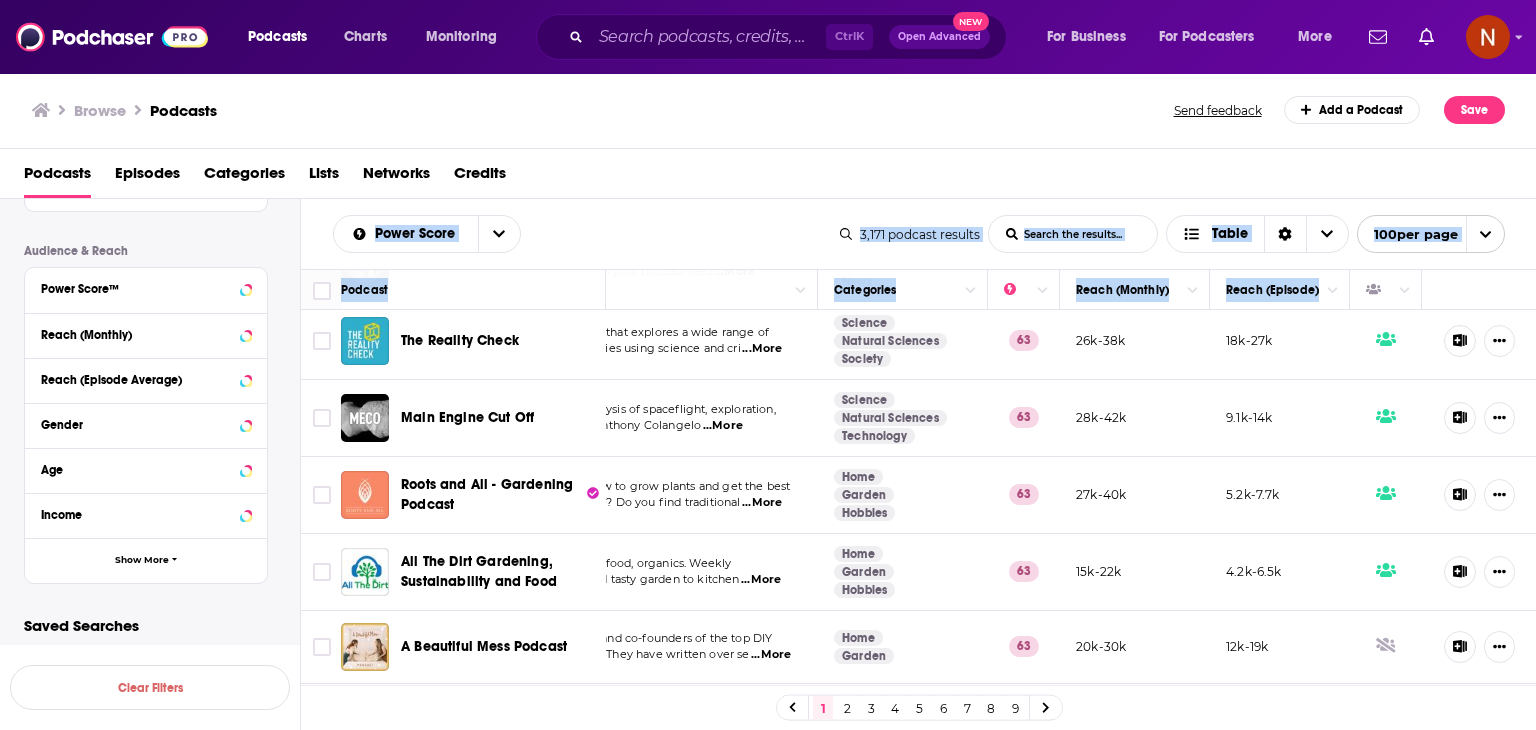 click on "12k-19k" at bounding box center [1280, 647] 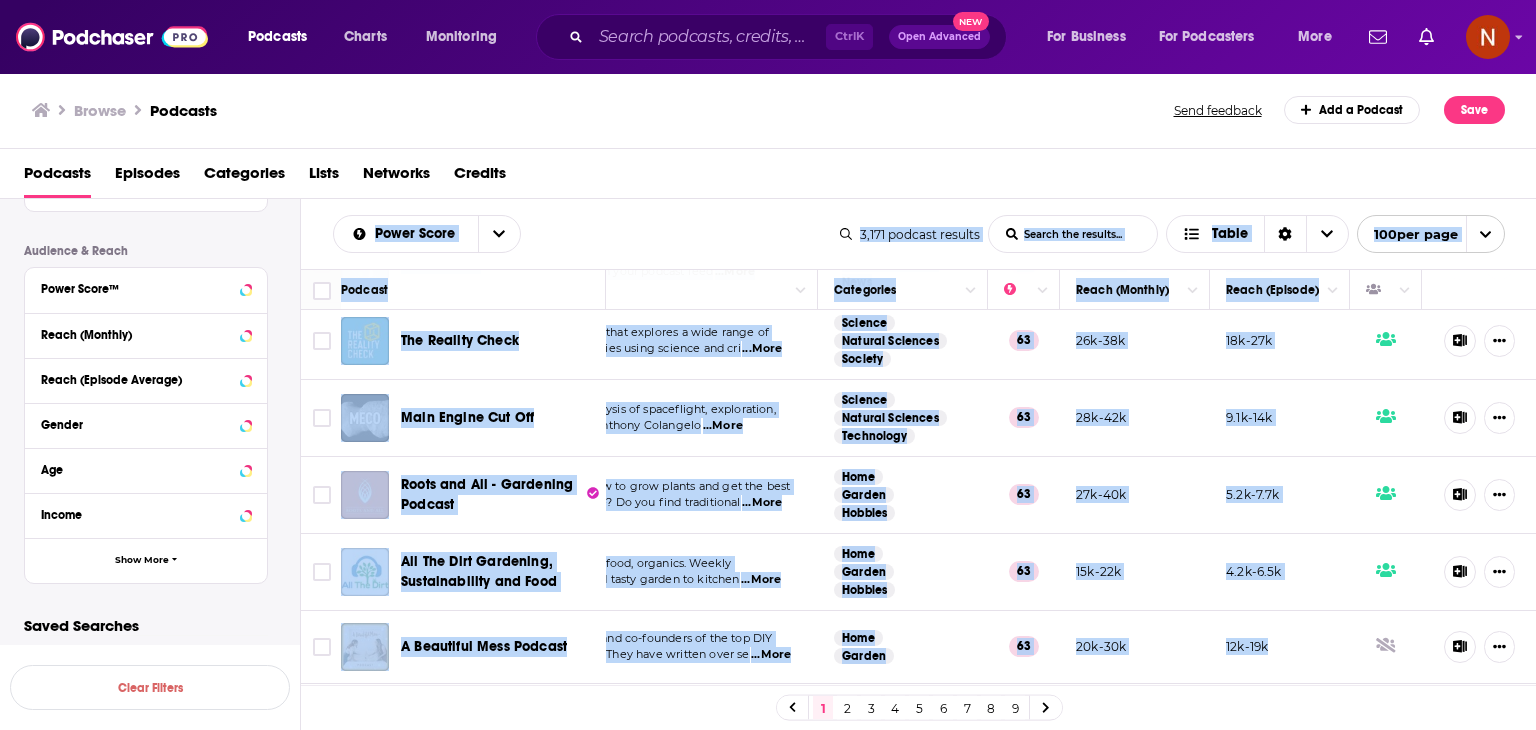 copy on "Power Score List Search Input Search the results... Table 3,171   podcast   results List Search Input Search the results... Table 100  per page Podcast Description Categories Reach (Monthly) Reach (Episode) Sasquatch Chronicles People are seeing something in the woods and there are too many reports for this to be ignored. Join us ev  ...More Science Natural Sciences Society 86 403k-597k 56k-84k The Minimalists The Minimalists are Emmy-nominated Netflix stars and New York Times–bestselling authors Joshua Fields  ...More Home Garden Society 84 431k-641k 54k-80k The Naked Scientists Podcast The Naked Scientists flagship science show, includes the latest science news, interviews with top scientists,   ...More Science Natural Sciences Health 82 943k-1.4m 69k-102k Paranormal Mysteries Join me on a weekly journey down the path of high strangeness, as I explore Hauntings, Supernatural   ...More Science Natural Sciences Society 80 261k-388k 25k-37k Bigfoot Eyewitness Radio They're known by many names; Bigfoot, Sasq..." 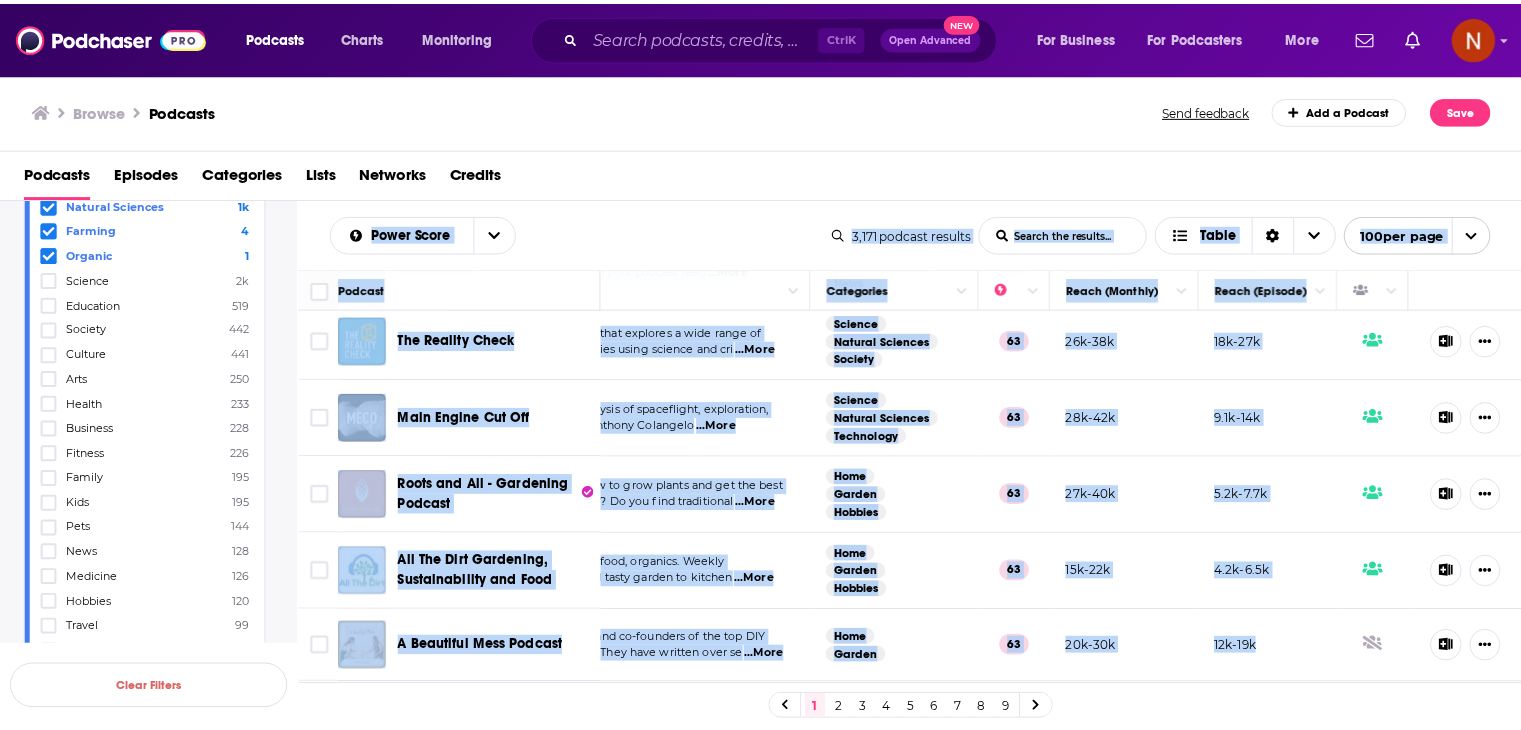 scroll, scrollTop: 0, scrollLeft: 0, axis: both 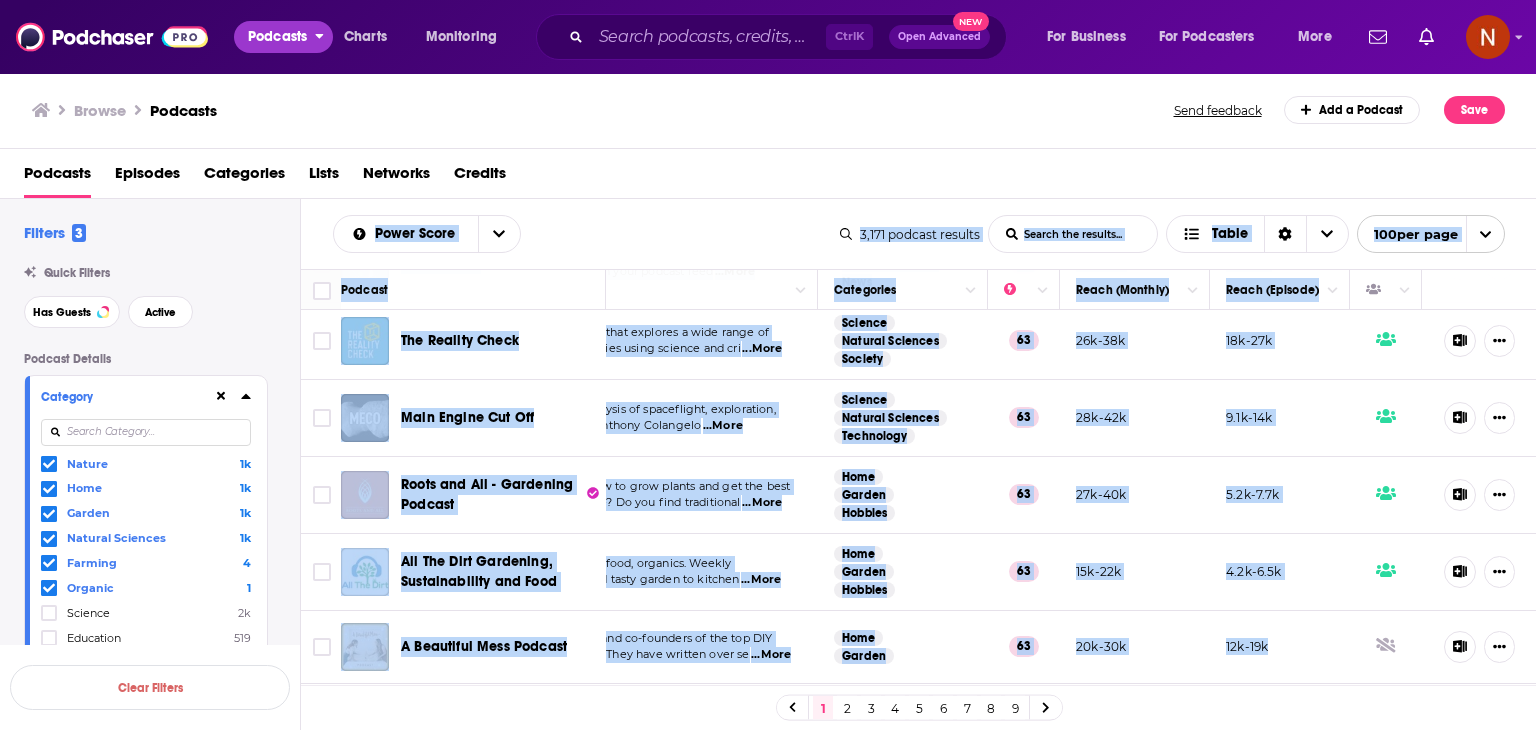 click on "Podcasts" at bounding box center (277, 37) 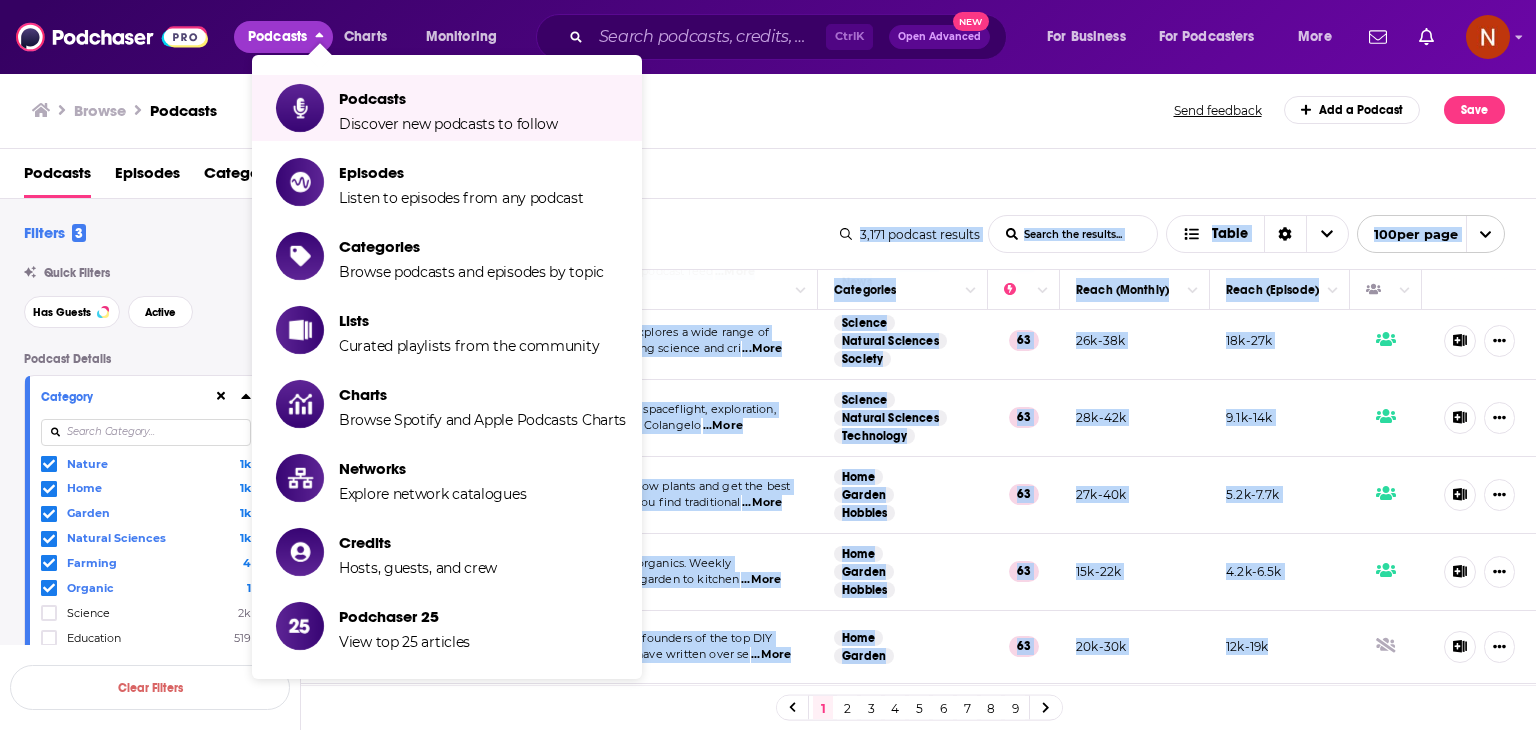 click on "Browse Podcasts" at bounding box center (604, 110) 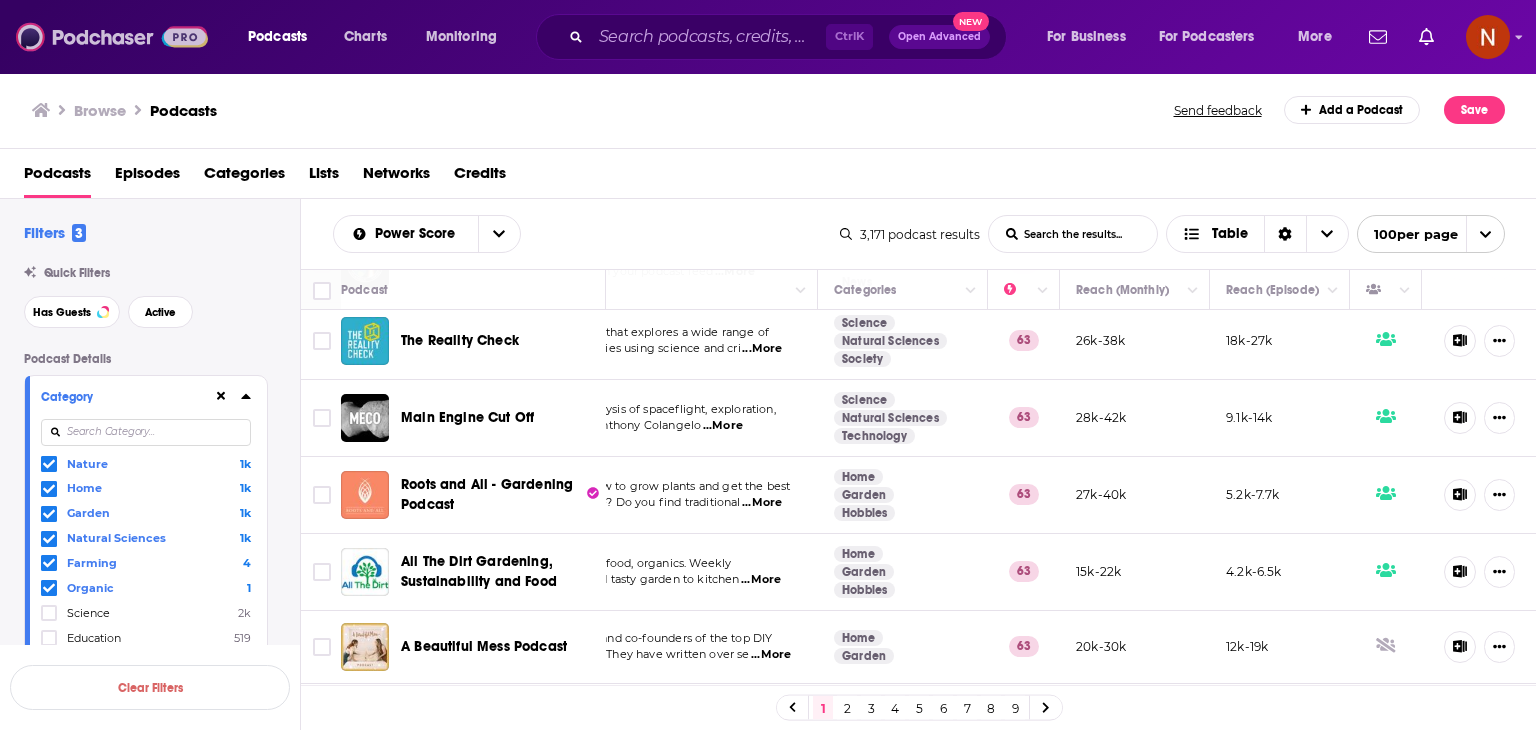 click at bounding box center (112, 37) 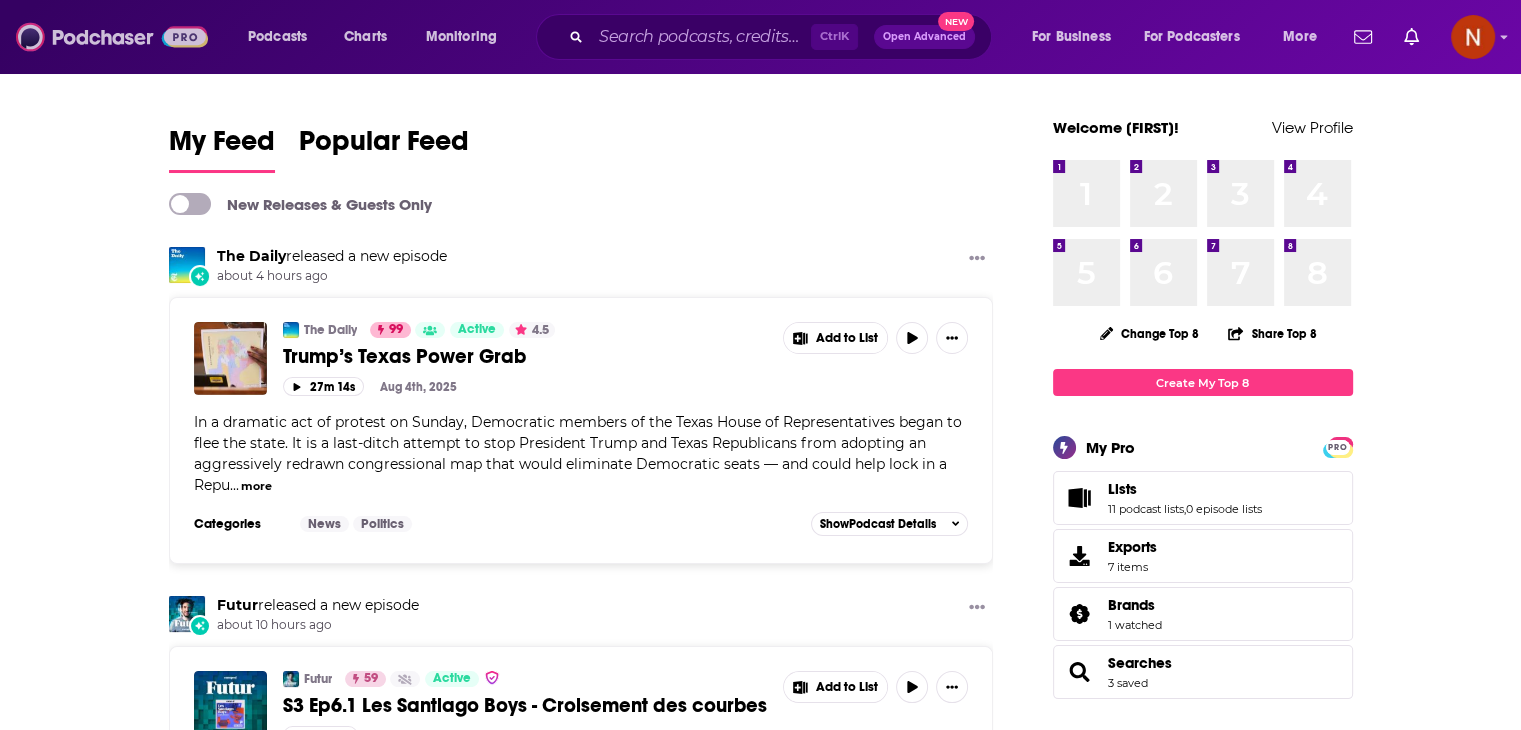 click at bounding box center [112, 37] 